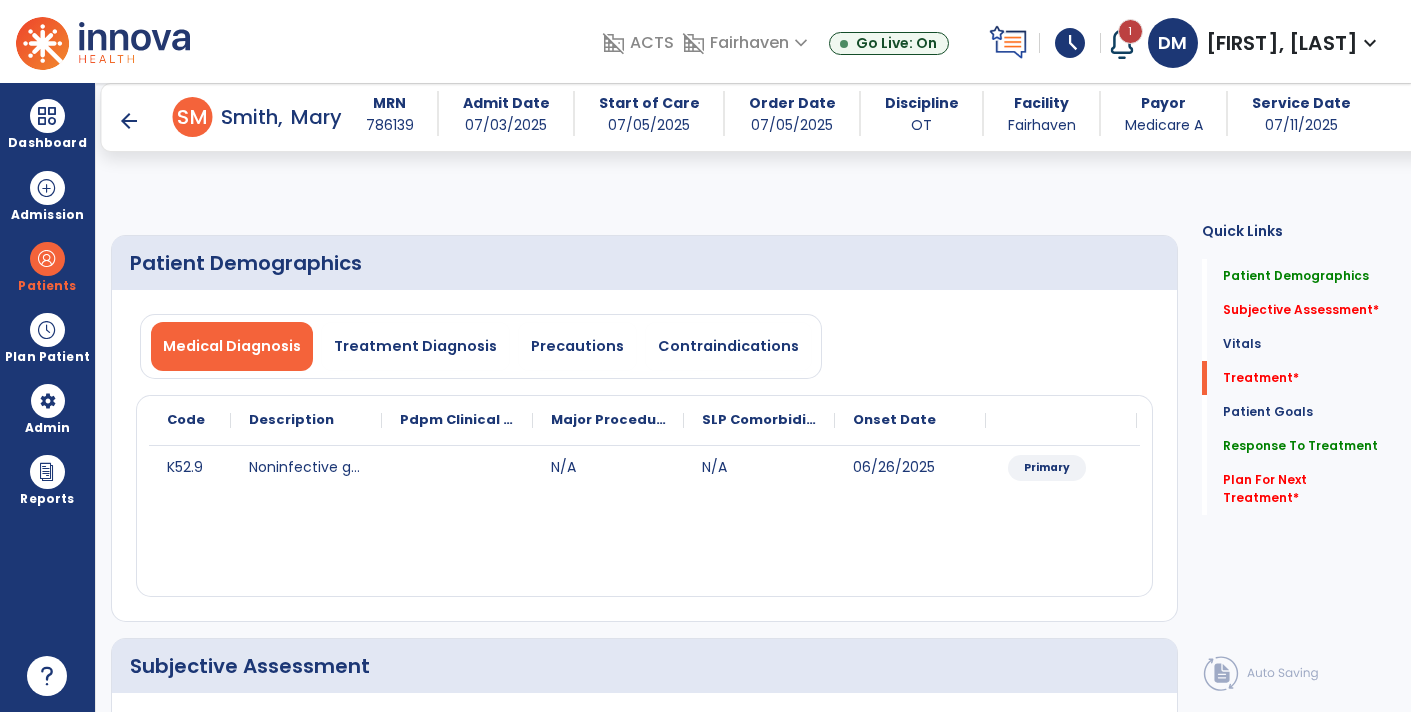select on "*" 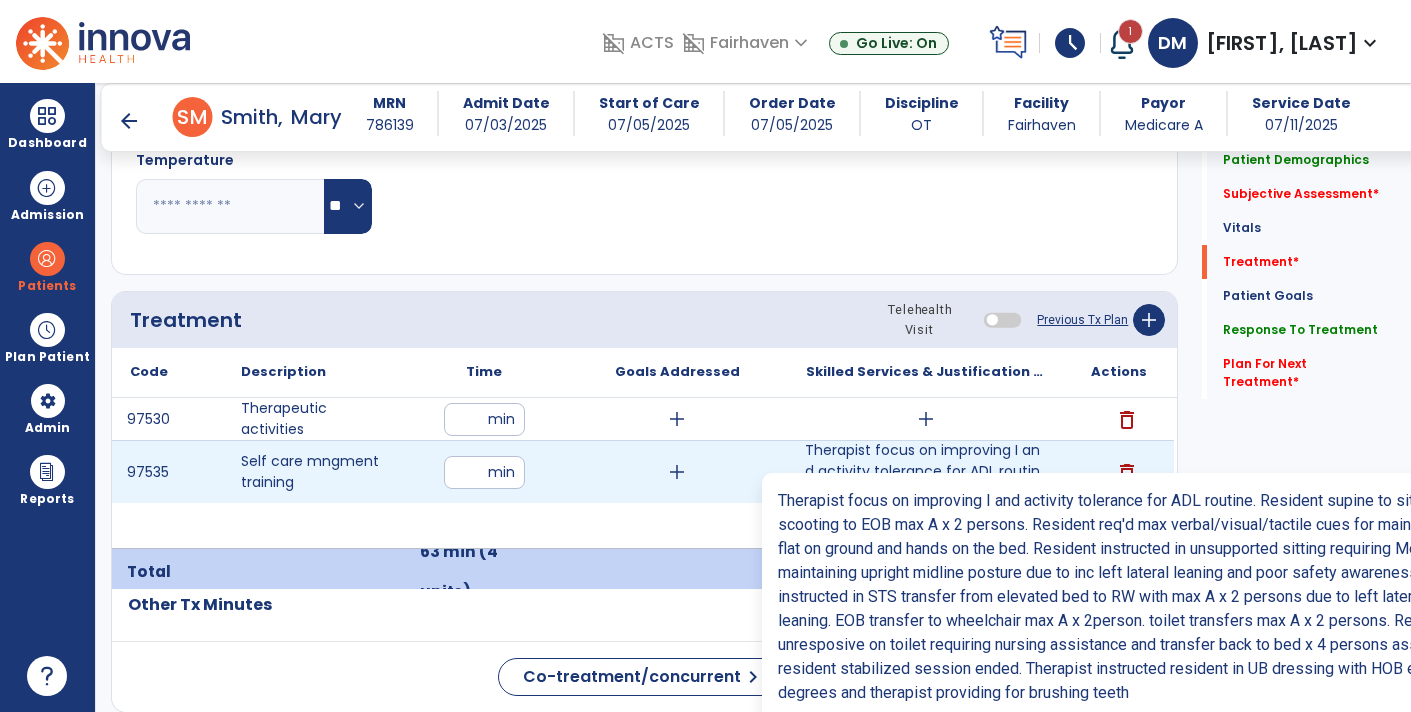 click on "Therapist focus on improving I and activity tolerance for ADL routine. Resident supine to sit includ..." at bounding box center [926, 471] 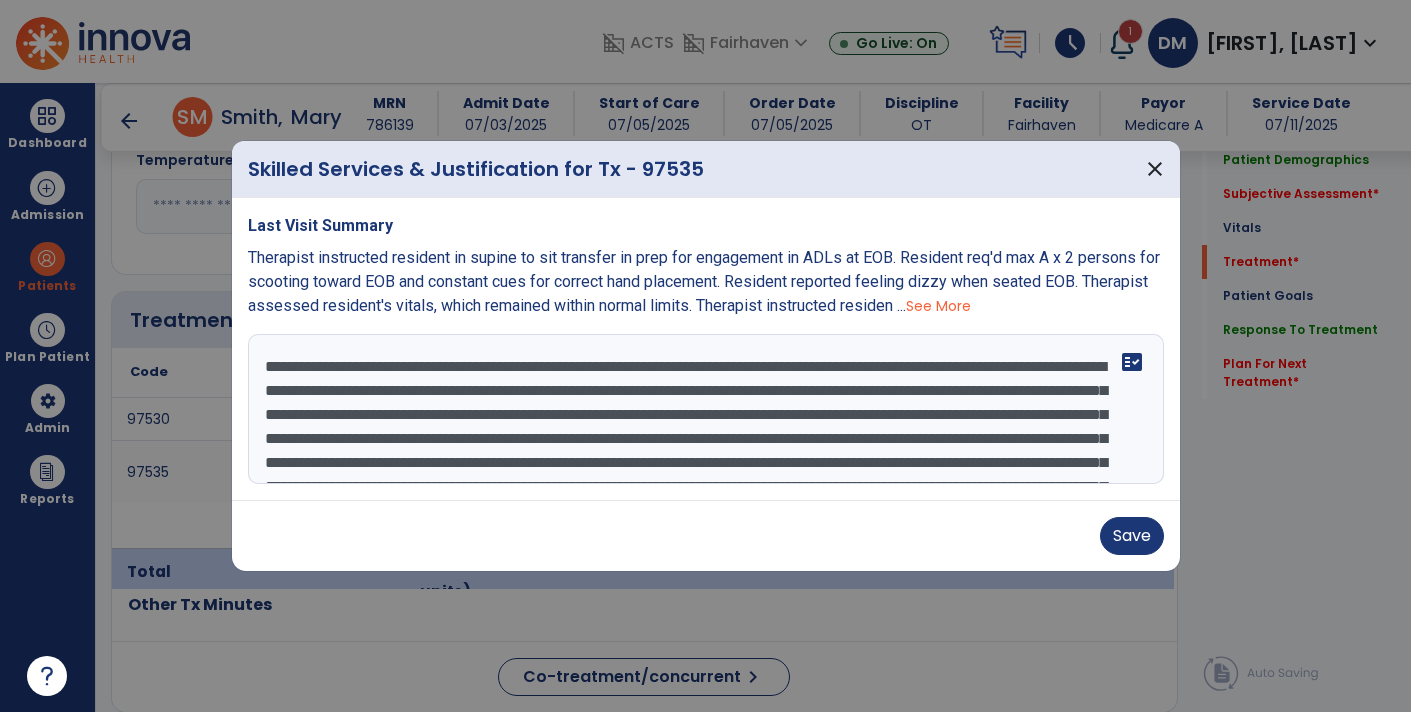 click on "**********" at bounding box center [706, 409] 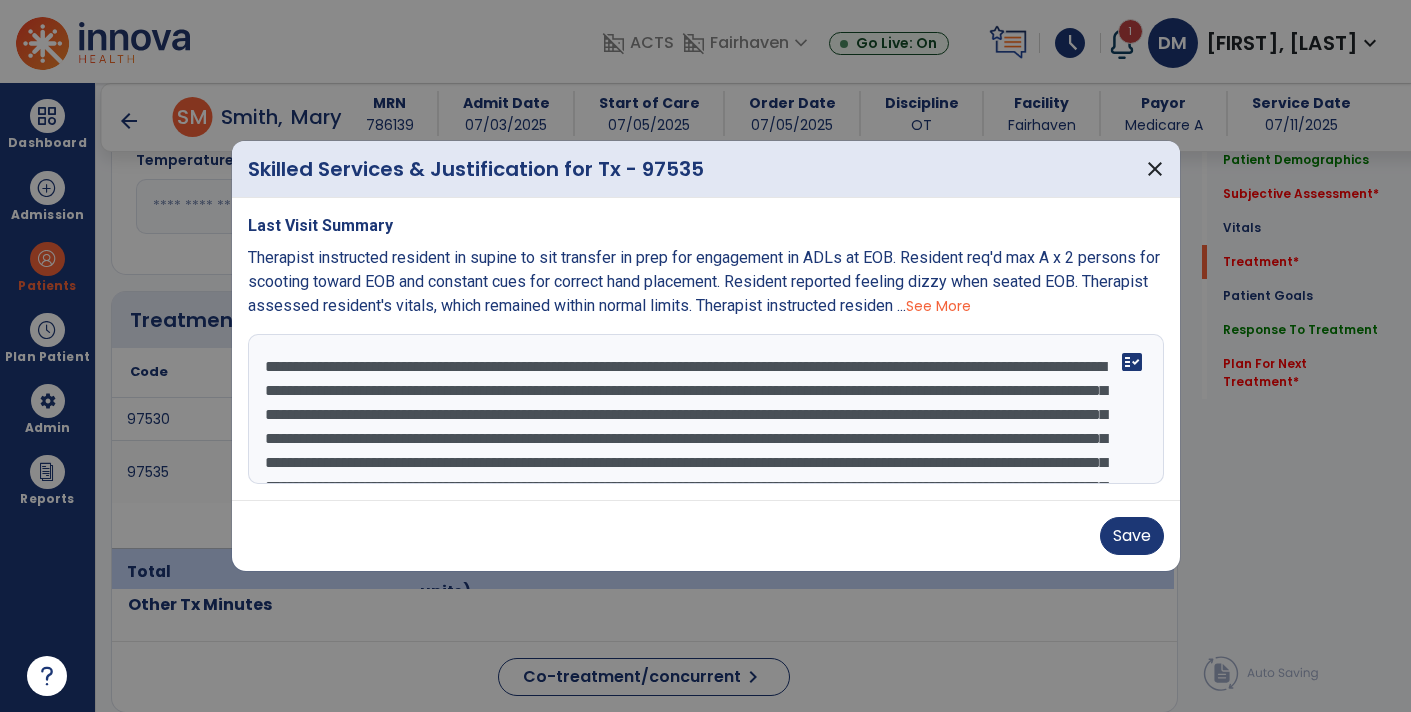 click on "**********" at bounding box center [706, 409] 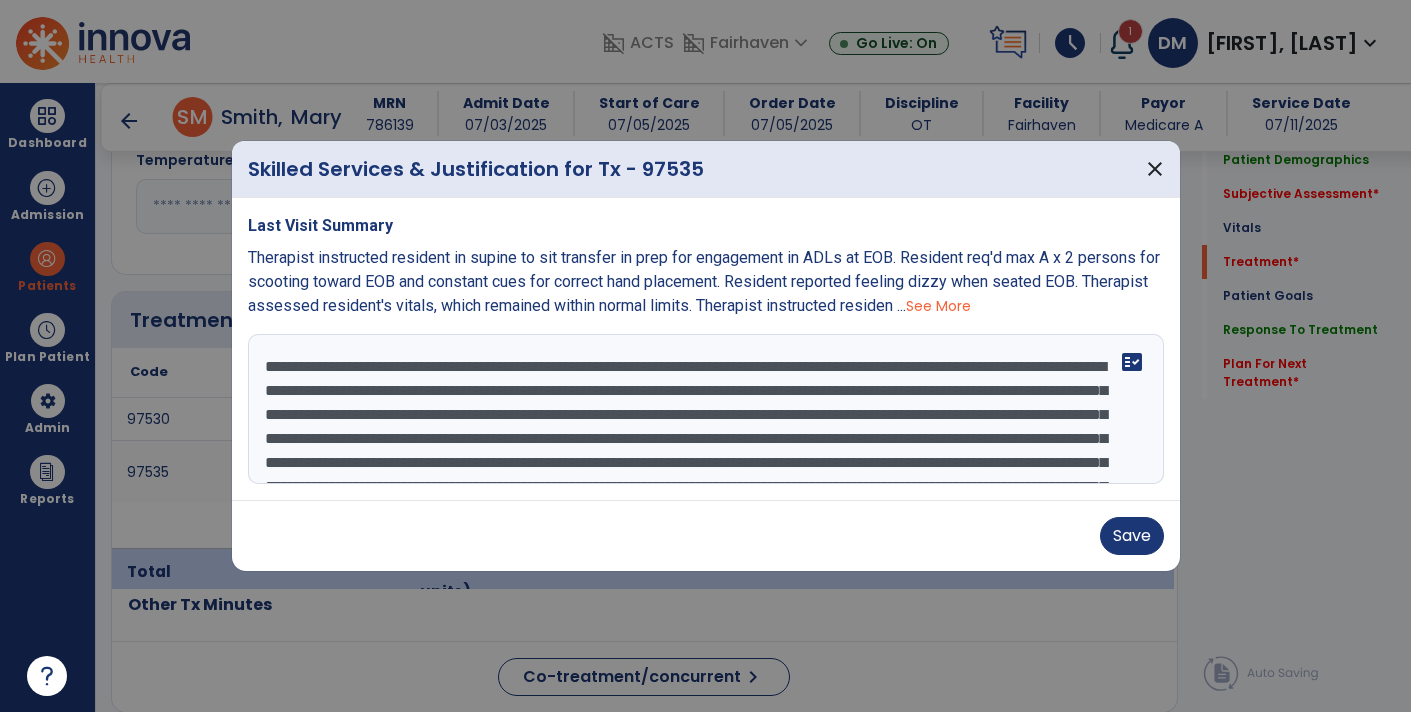 click on "**********" at bounding box center (706, 409) 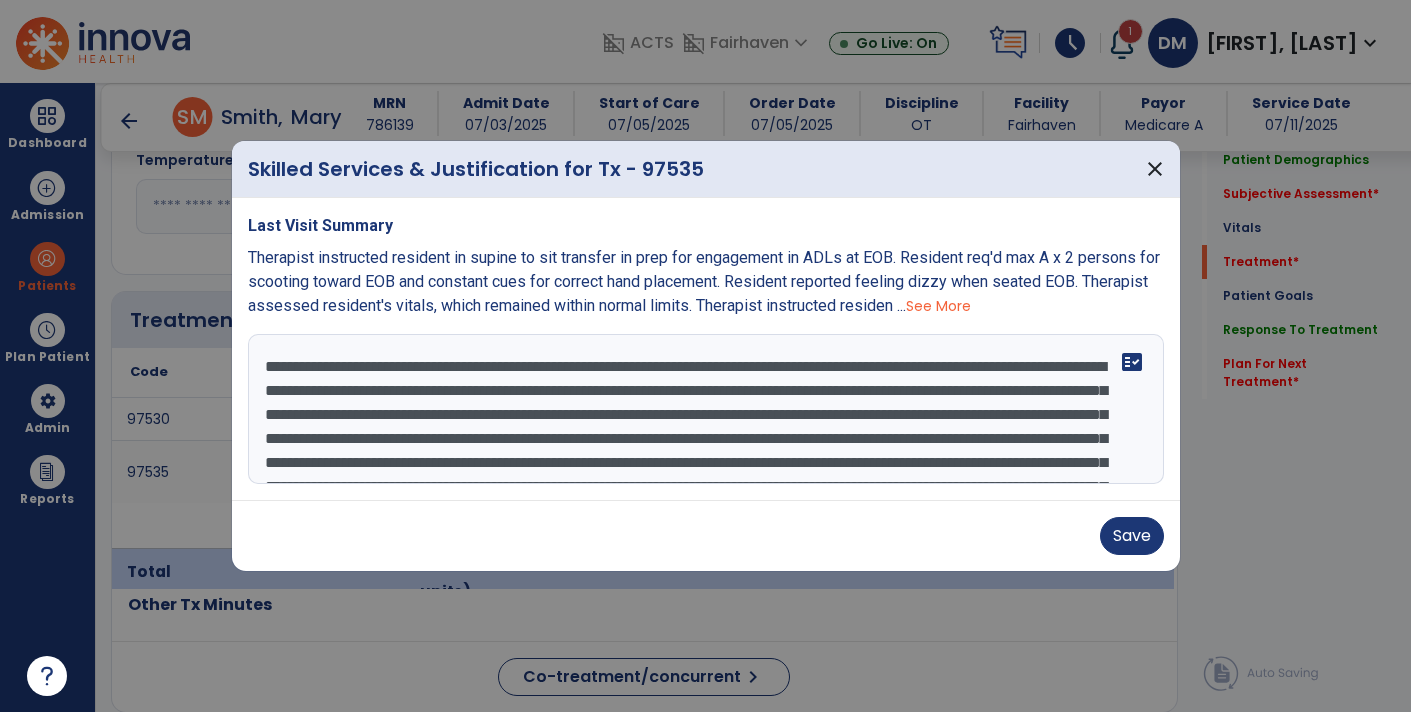 scroll, scrollTop: 47, scrollLeft: 0, axis: vertical 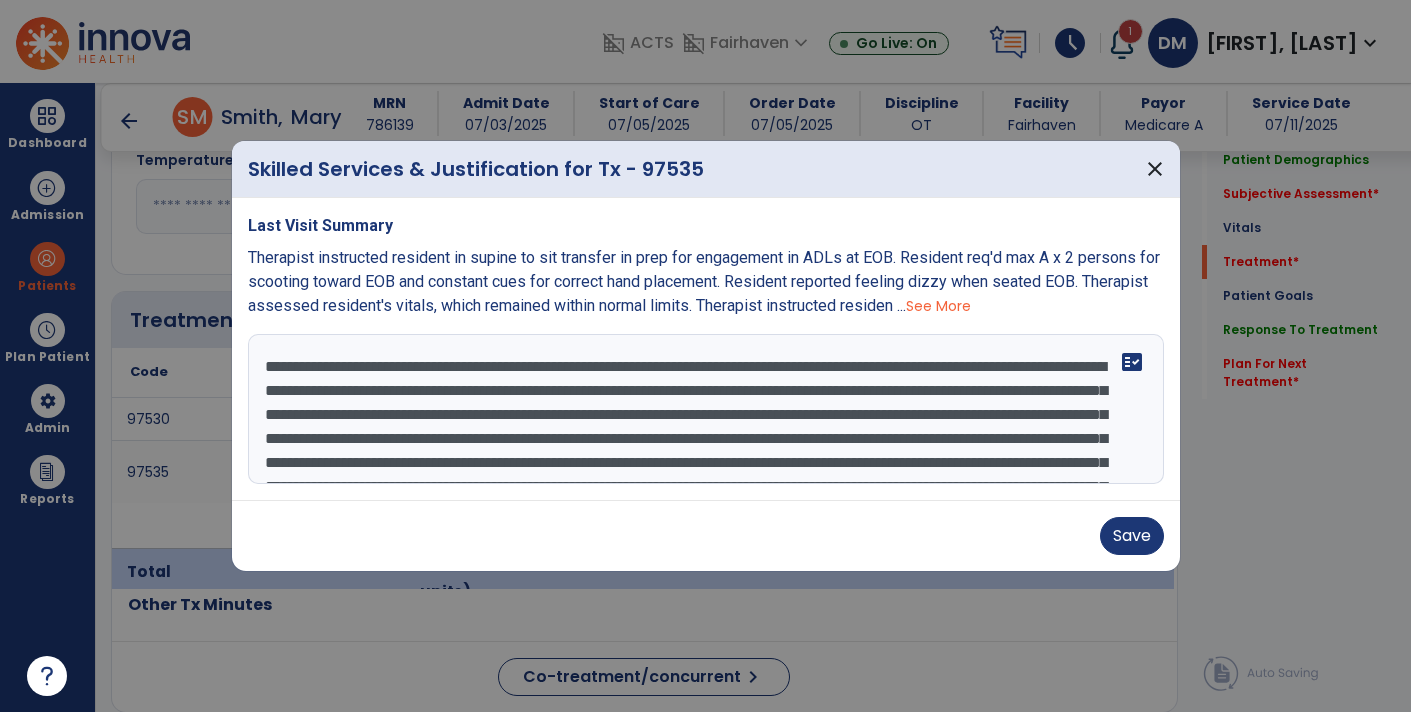 click on "**********" at bounding box center (706, 409) 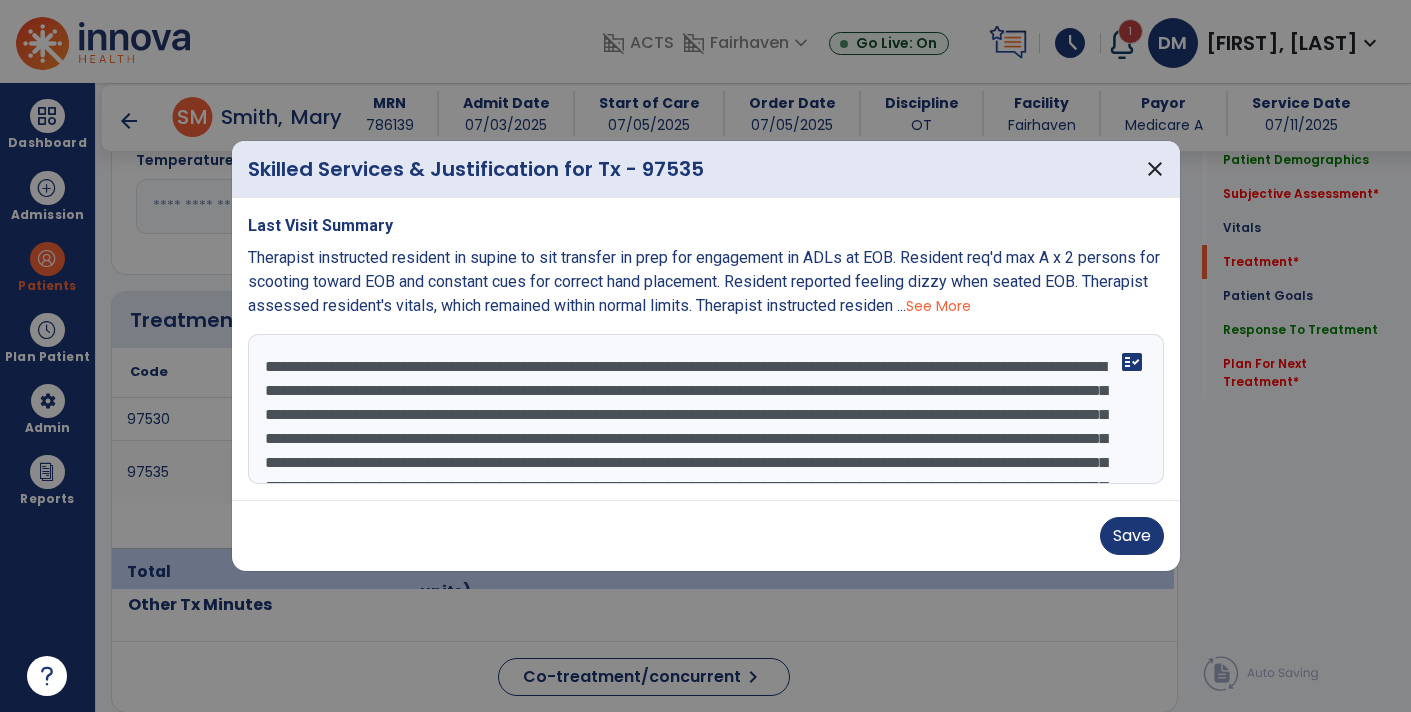 paste on "**********" 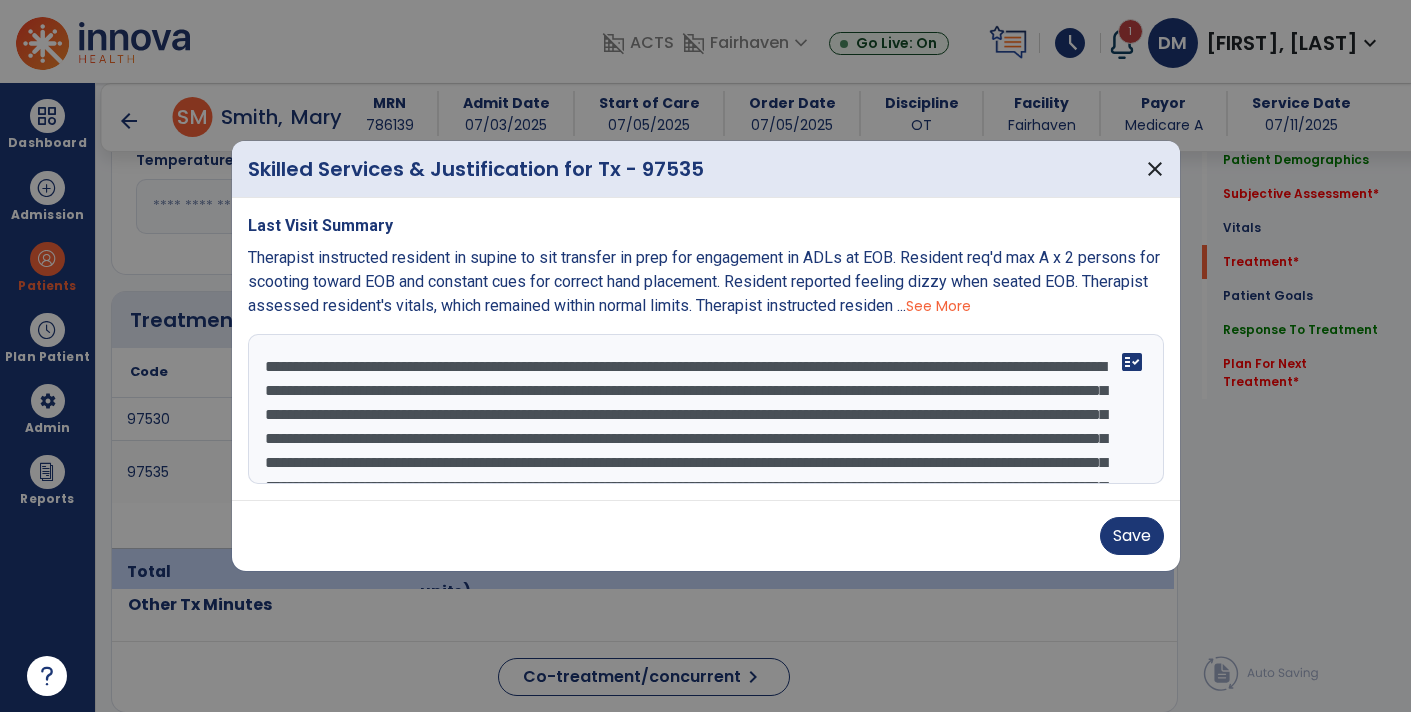 click on "**********" at bounding box center [706, 409] 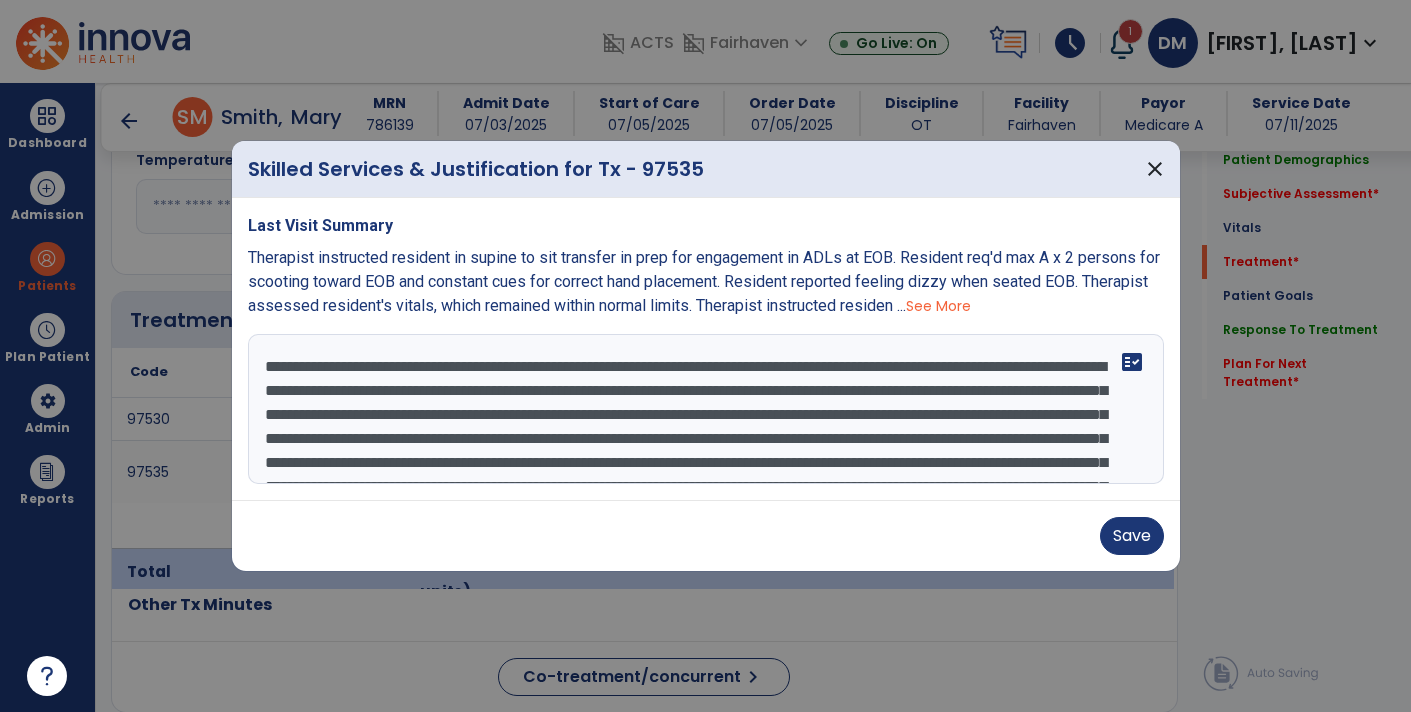 scroll, scrollTop: 9, scrollLeft: 0, axis: vertical 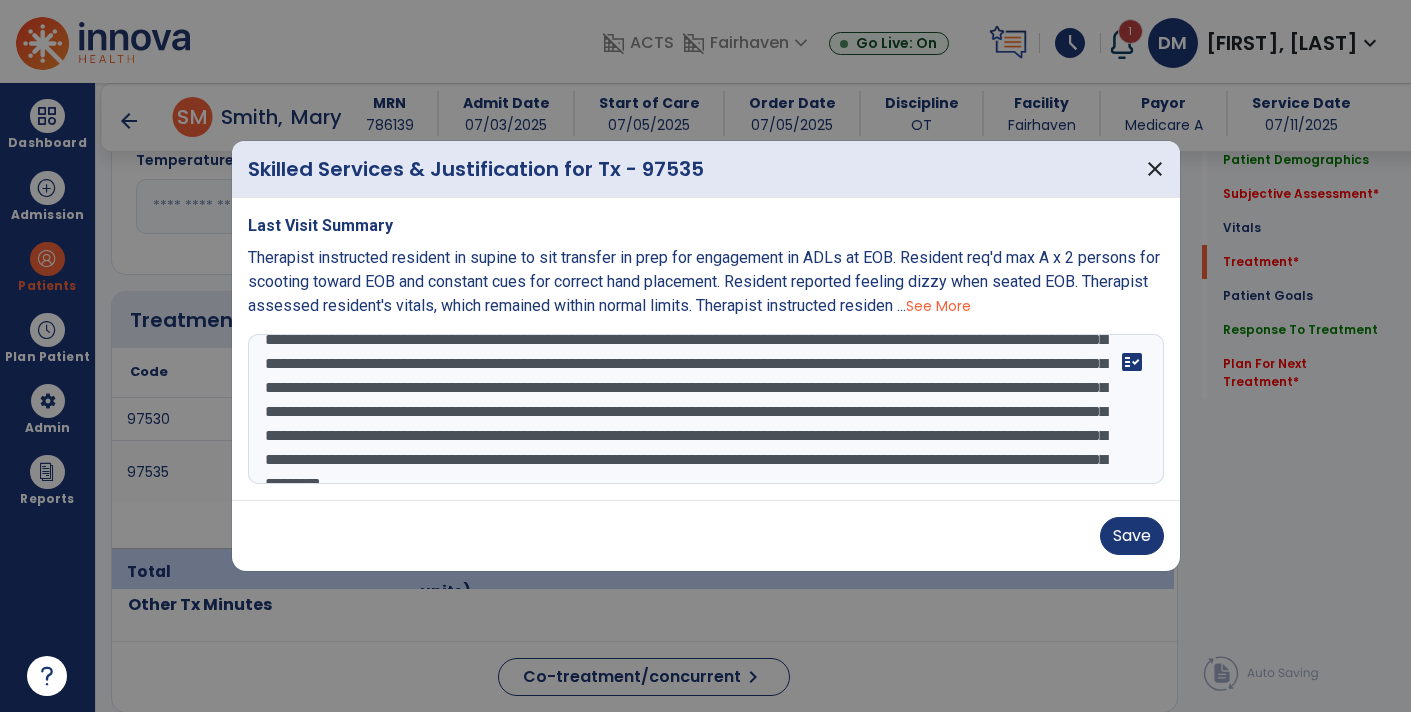 click on "**********" at bounding box center (706, 409) 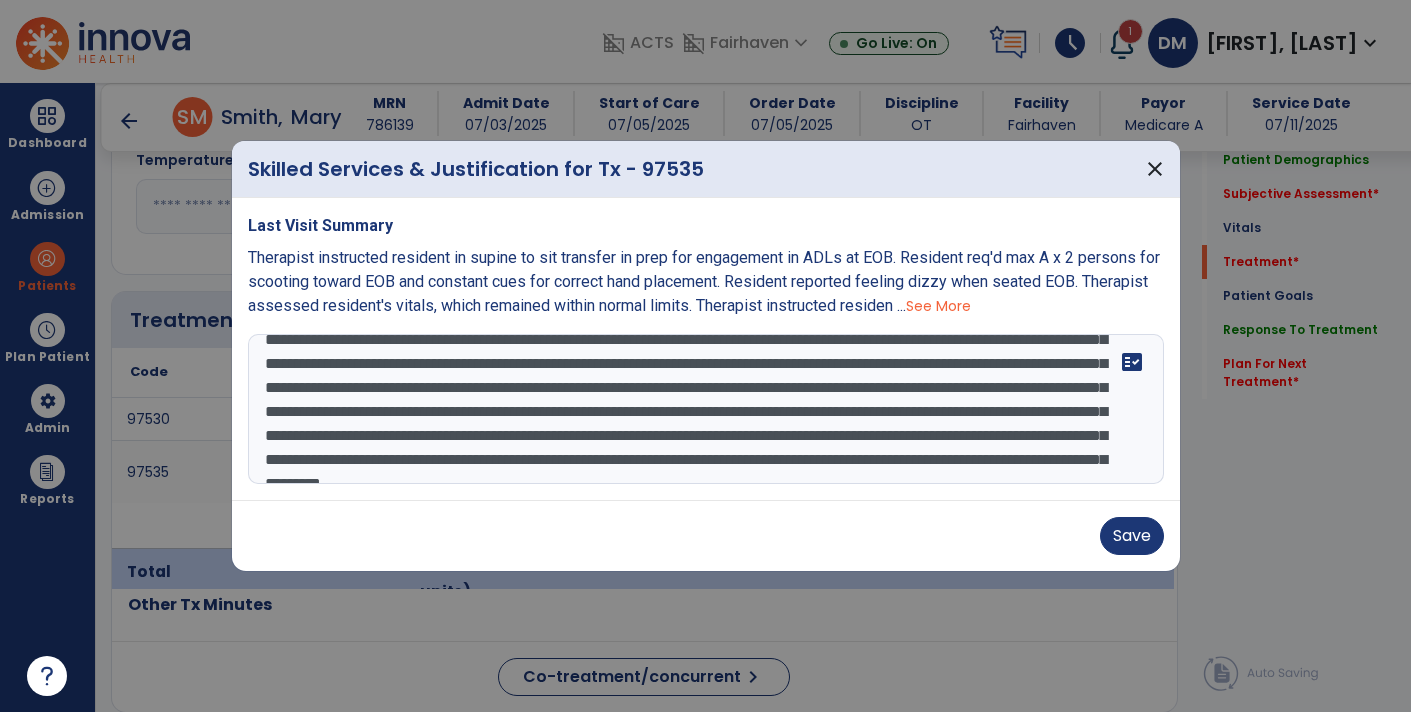 click on "**********" at bounding box center (706, 409) 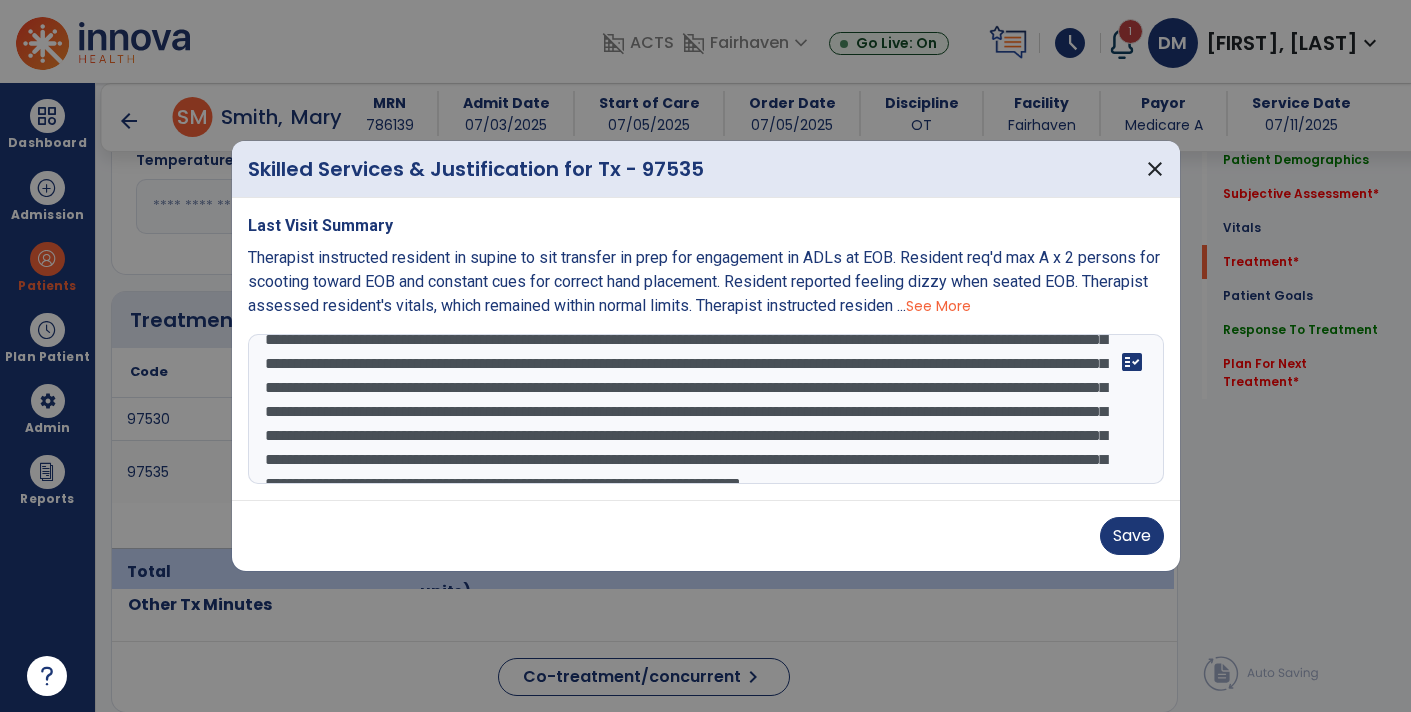 click at bounding box center [706, 409] 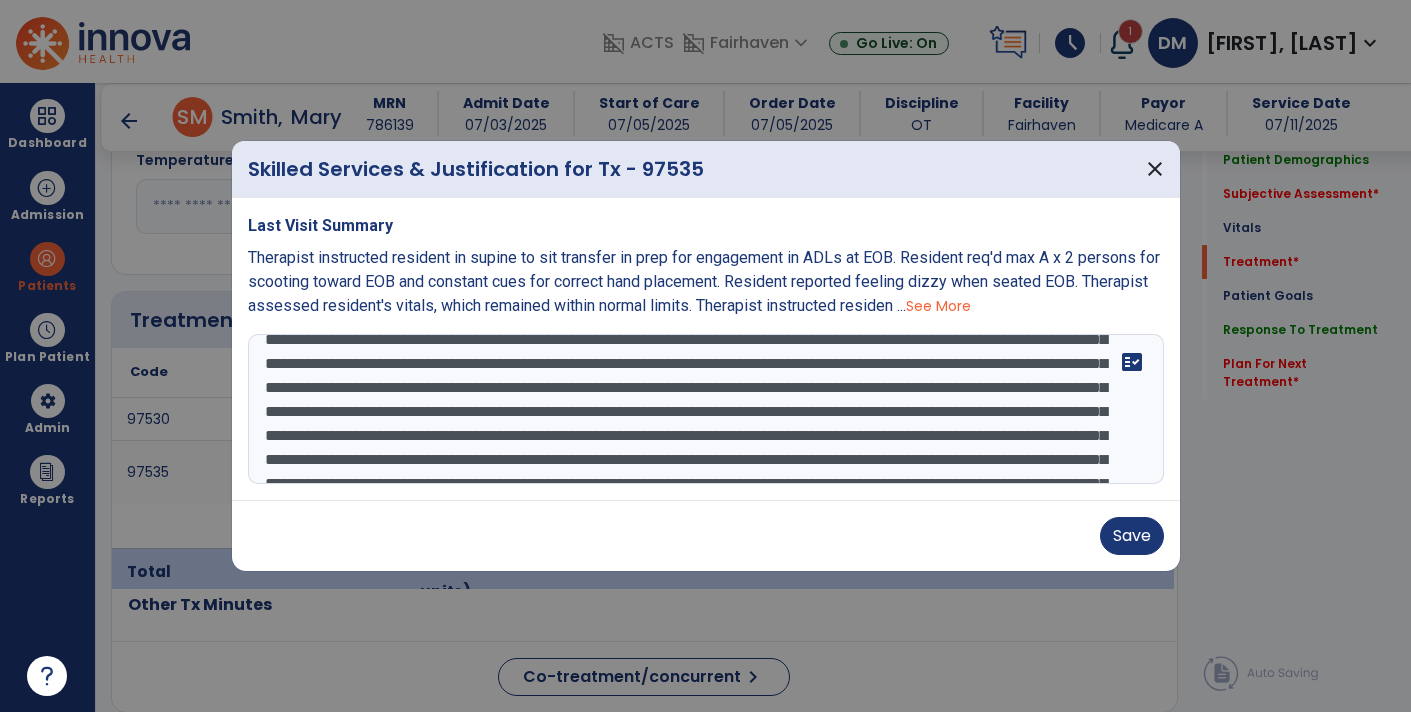 scroll, scrollTop: 88, scrollLeft: 0, axis: vertical 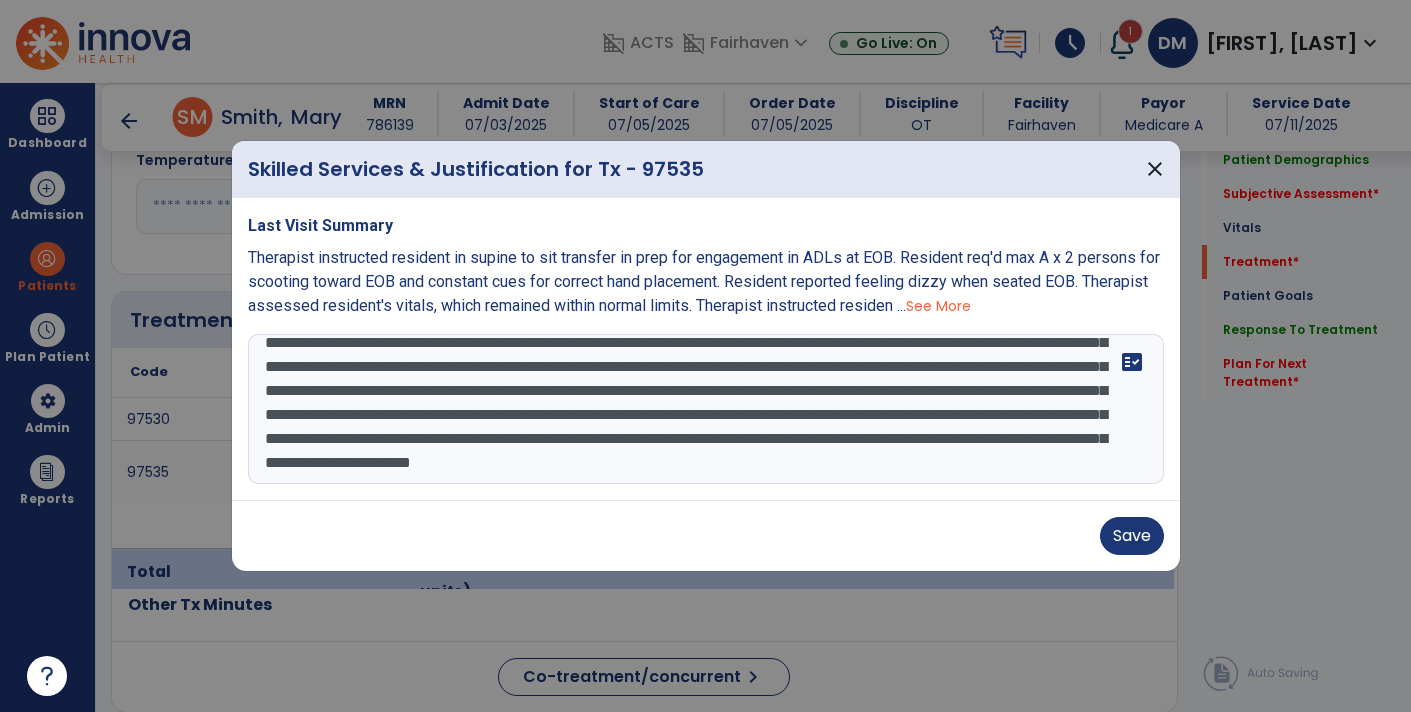 click at bounding box center [706, 409] 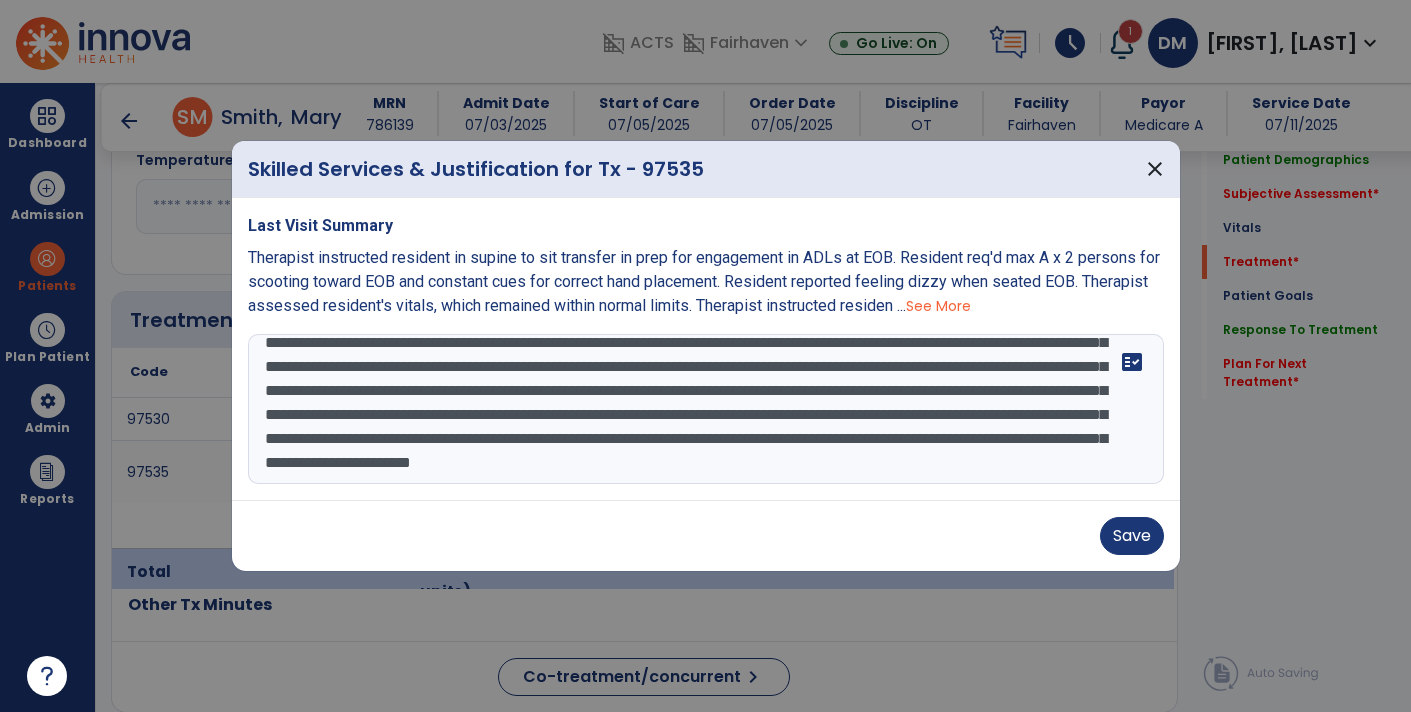 click at bounding box center [706, 409] 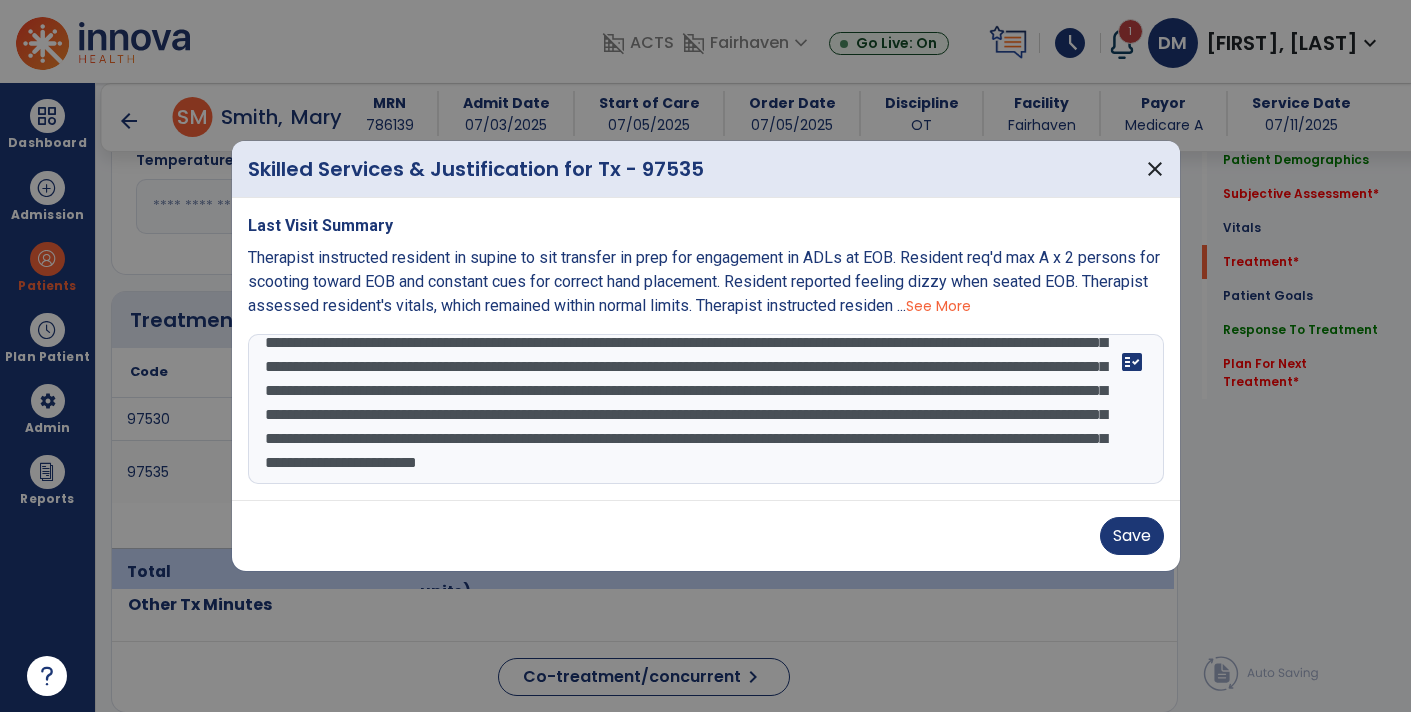 click at bounding box center (706, 409) 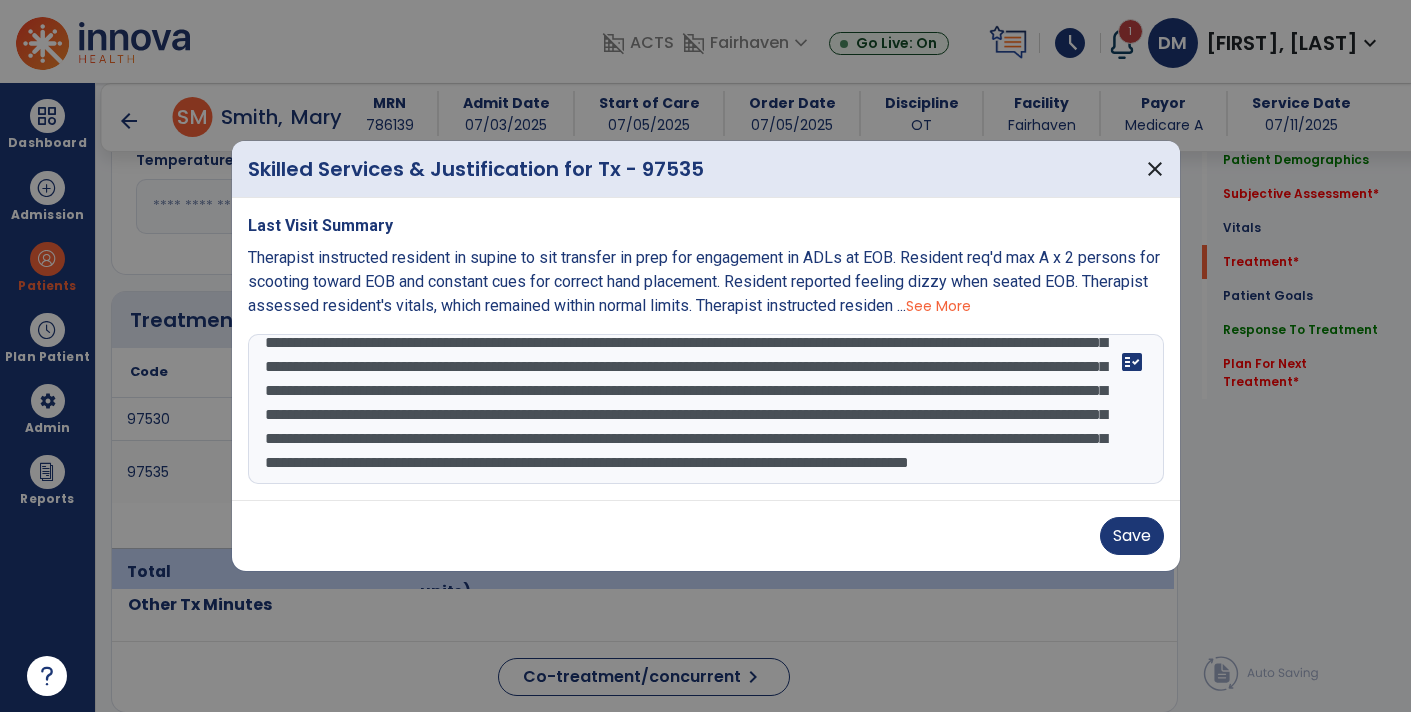 click at bounding box center (706, 409) 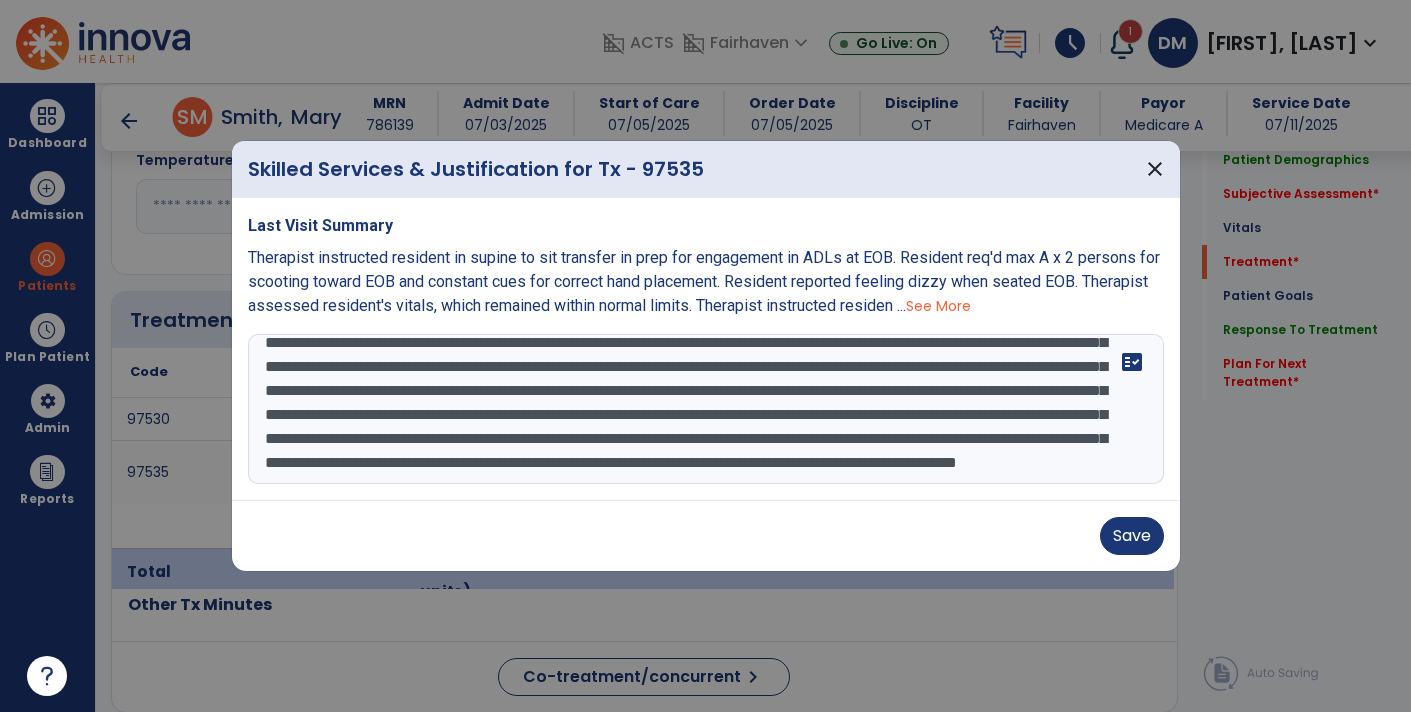 click at bounding box center [706, 409] 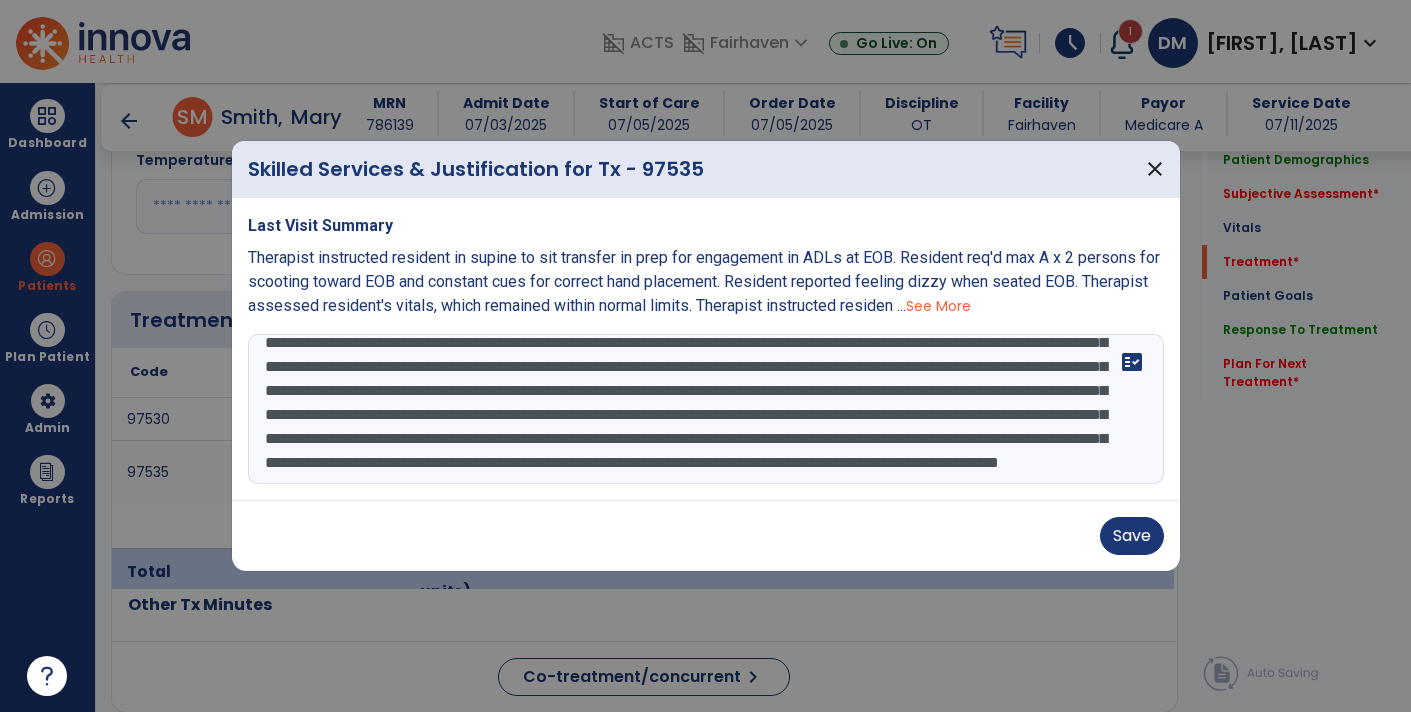 click at bounding box center [706, 409] 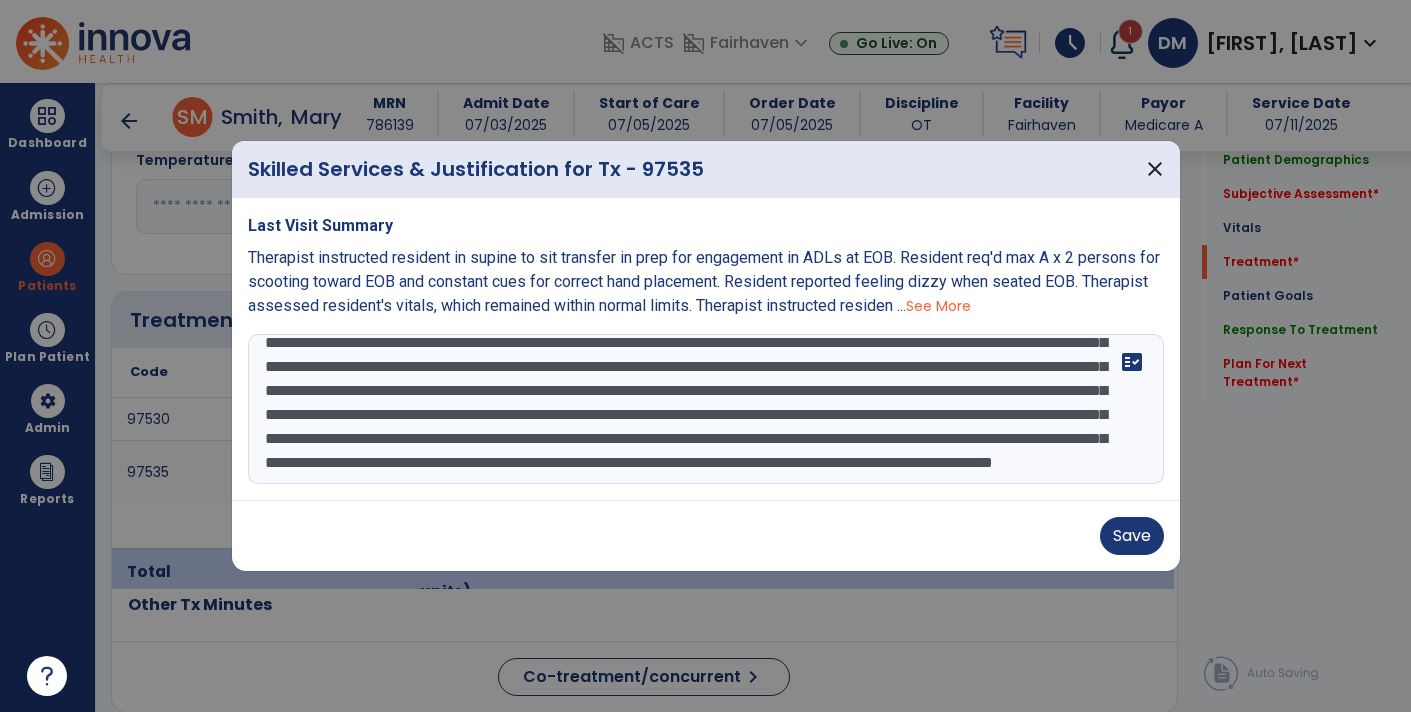 click at bounding box center (706, 409) 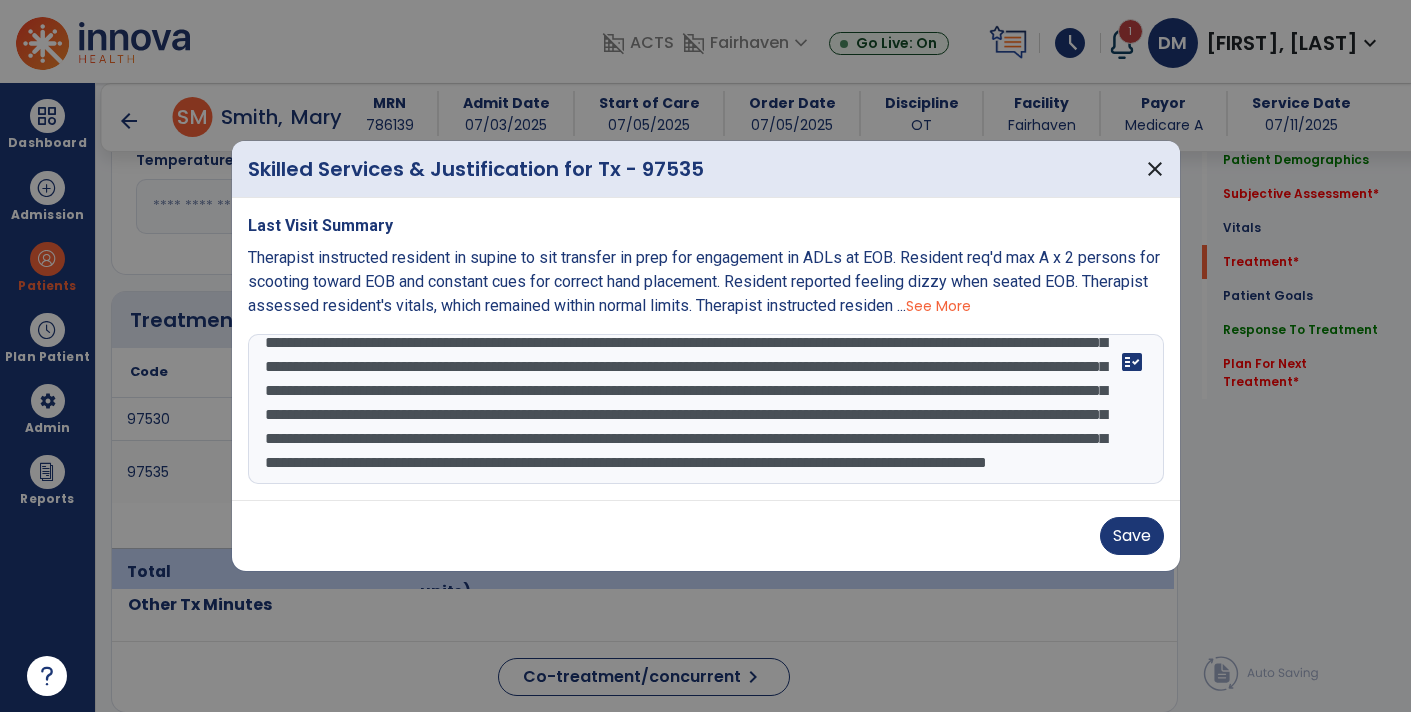 scroll, scrollTop: 83, scrollLeft: 0, axis: vertical 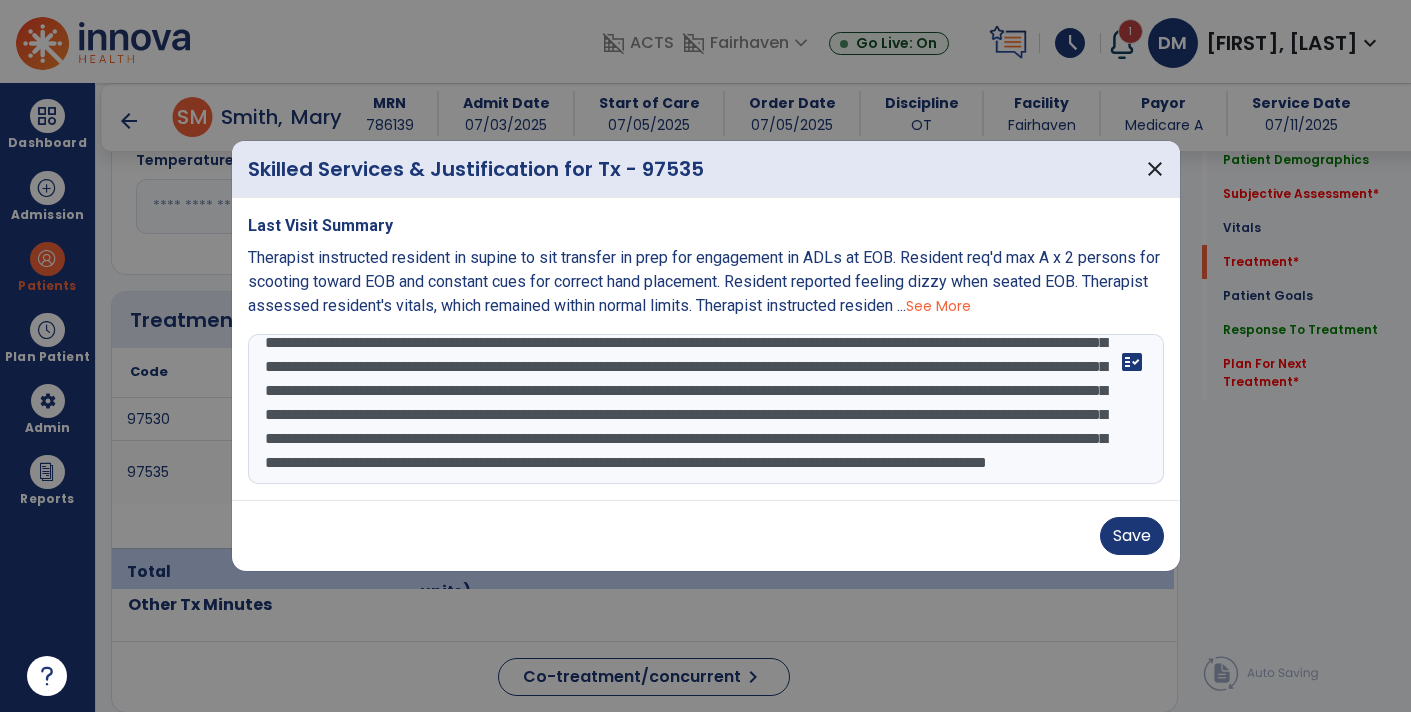 click at bounding box center (706, 409) 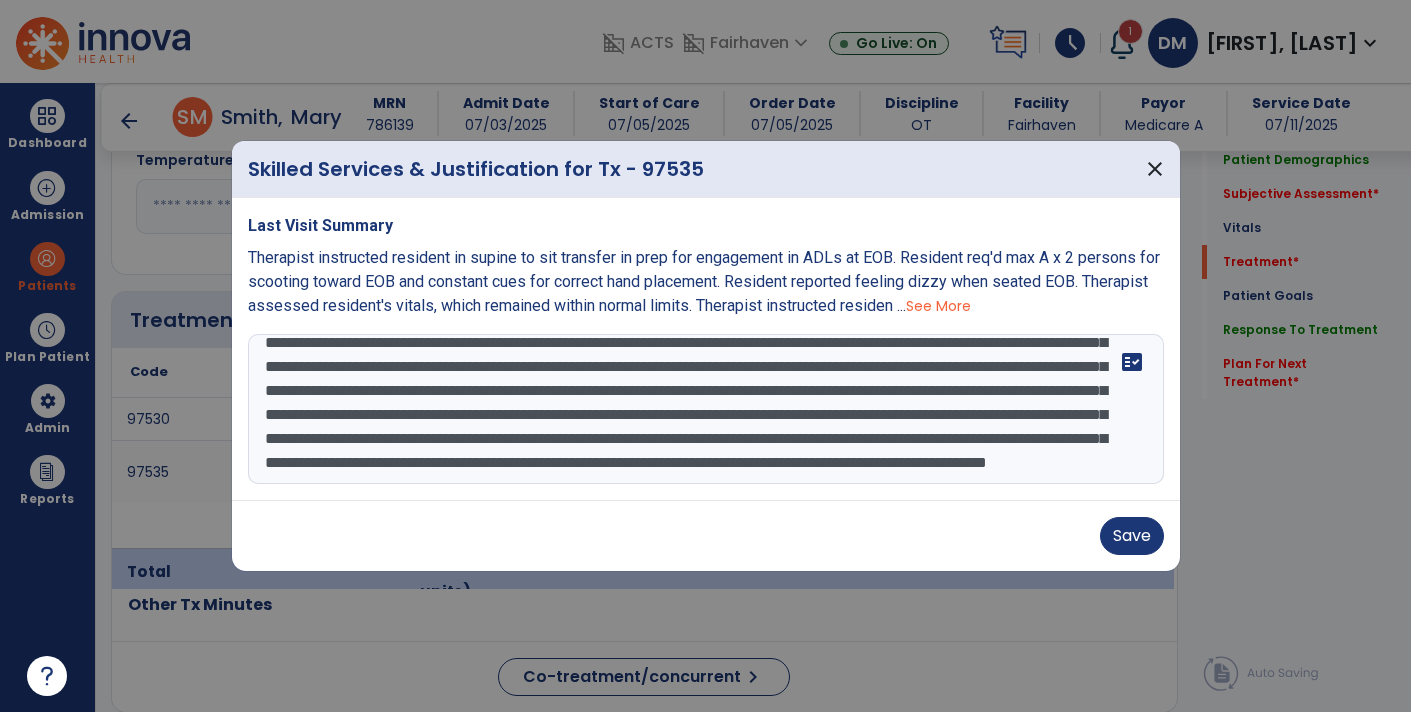 click at bounding box center [706, 409] 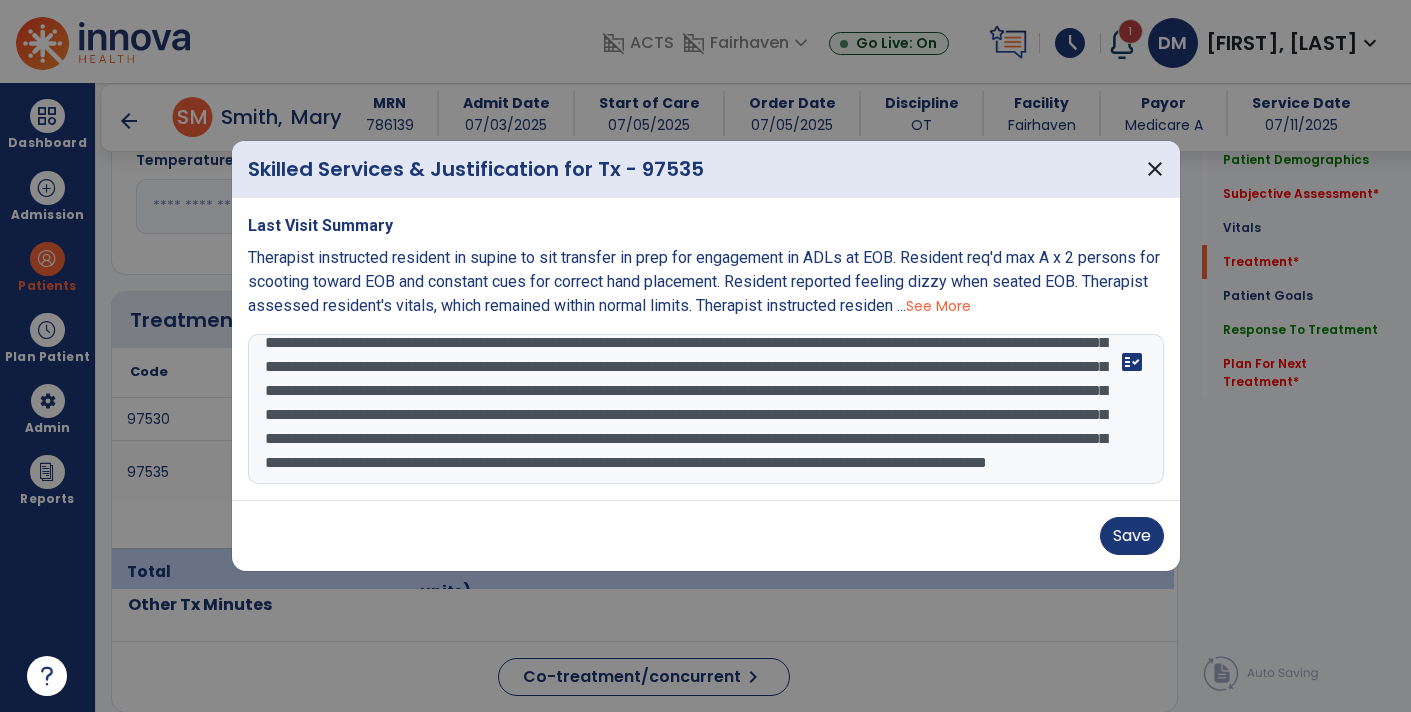 click at bounding box center (706, 409) 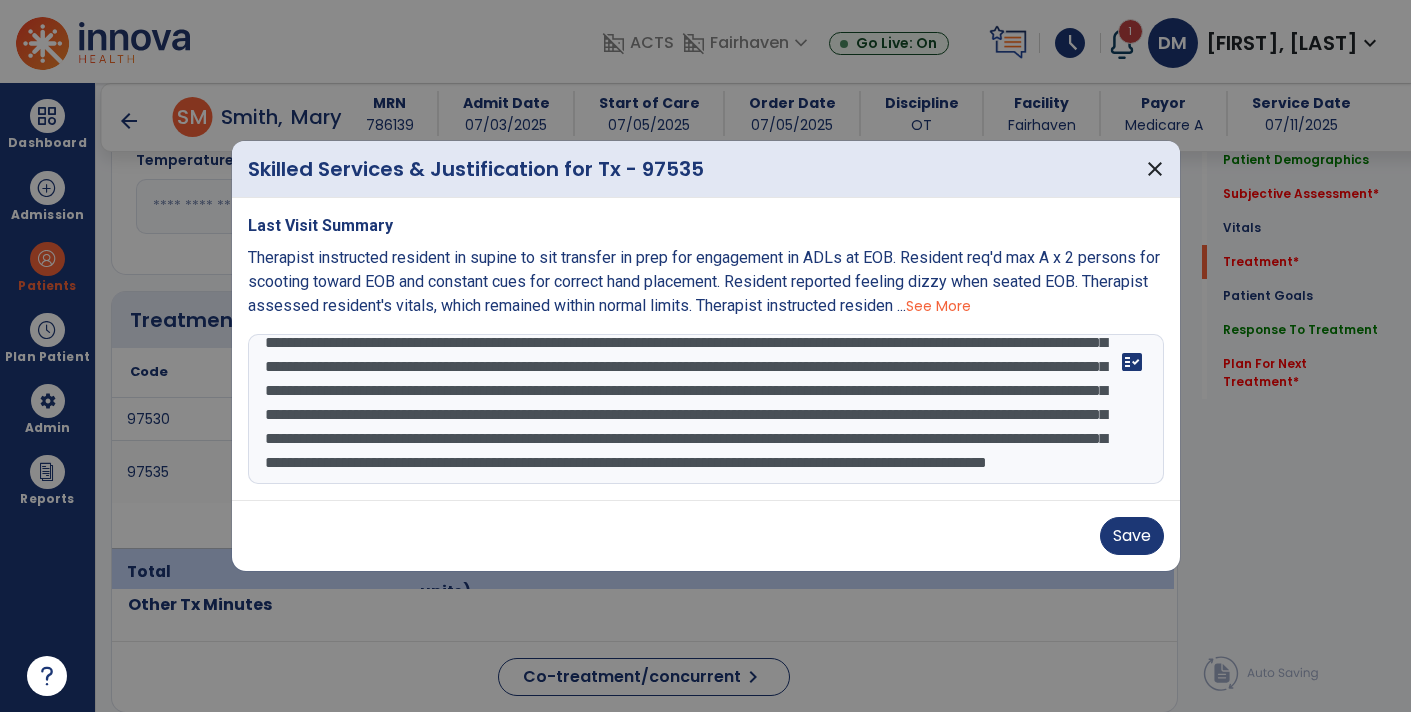 scroll, scrollTop: 0, scrollLeft: 0, axis: both 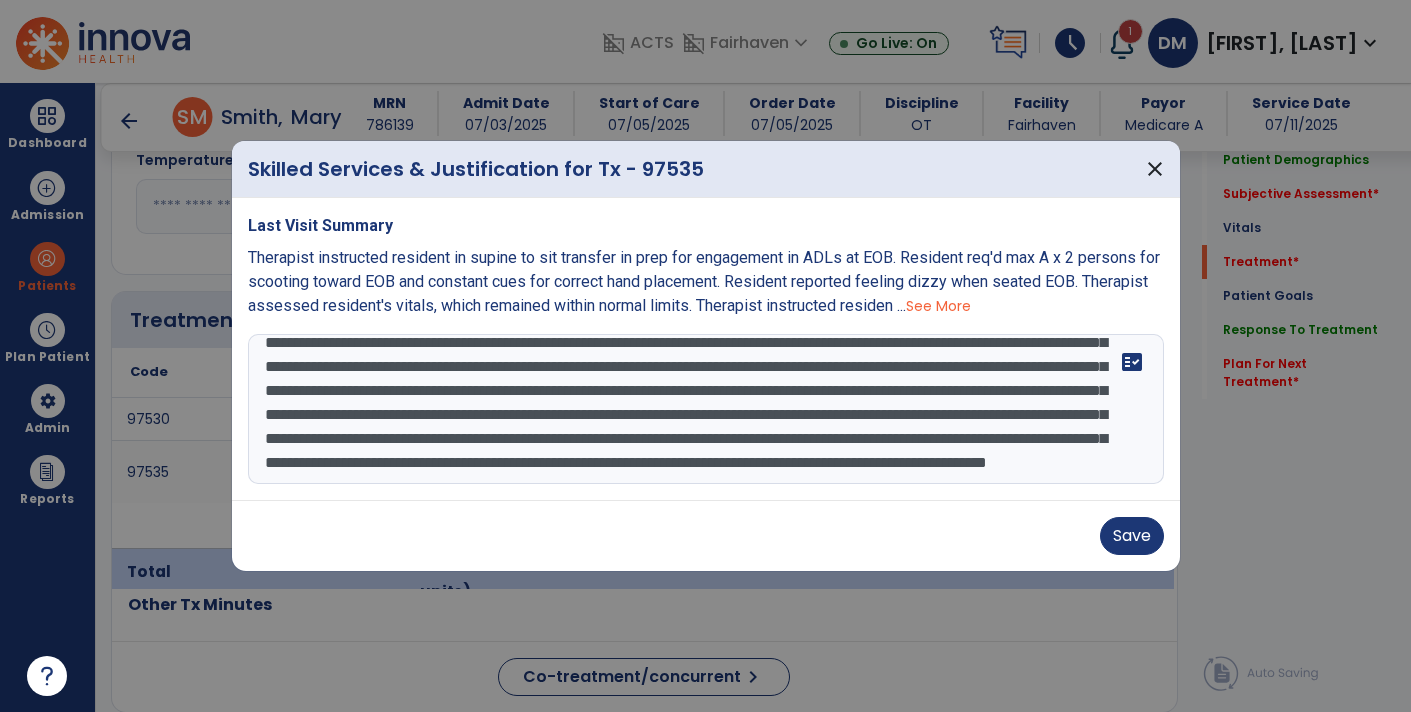 click at bounding box center (706, 409) 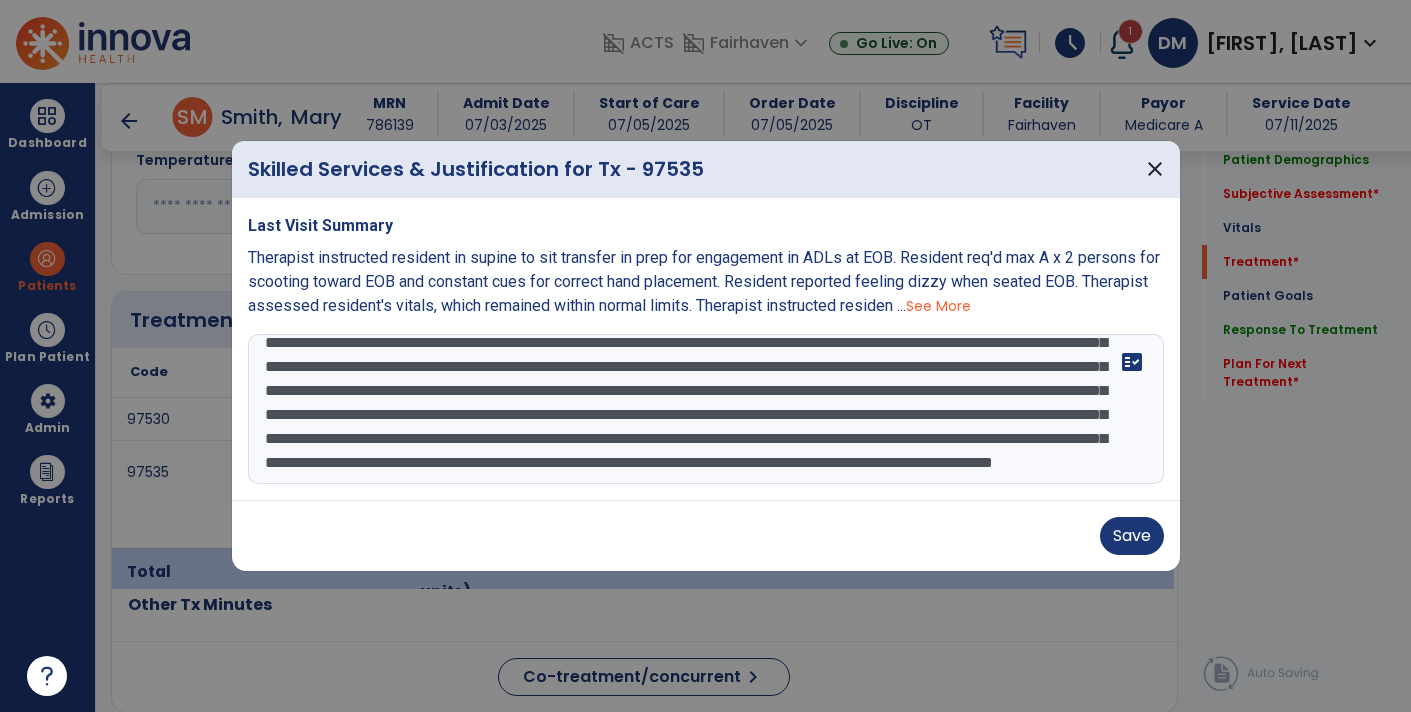 click at bounding box center (706, 409) 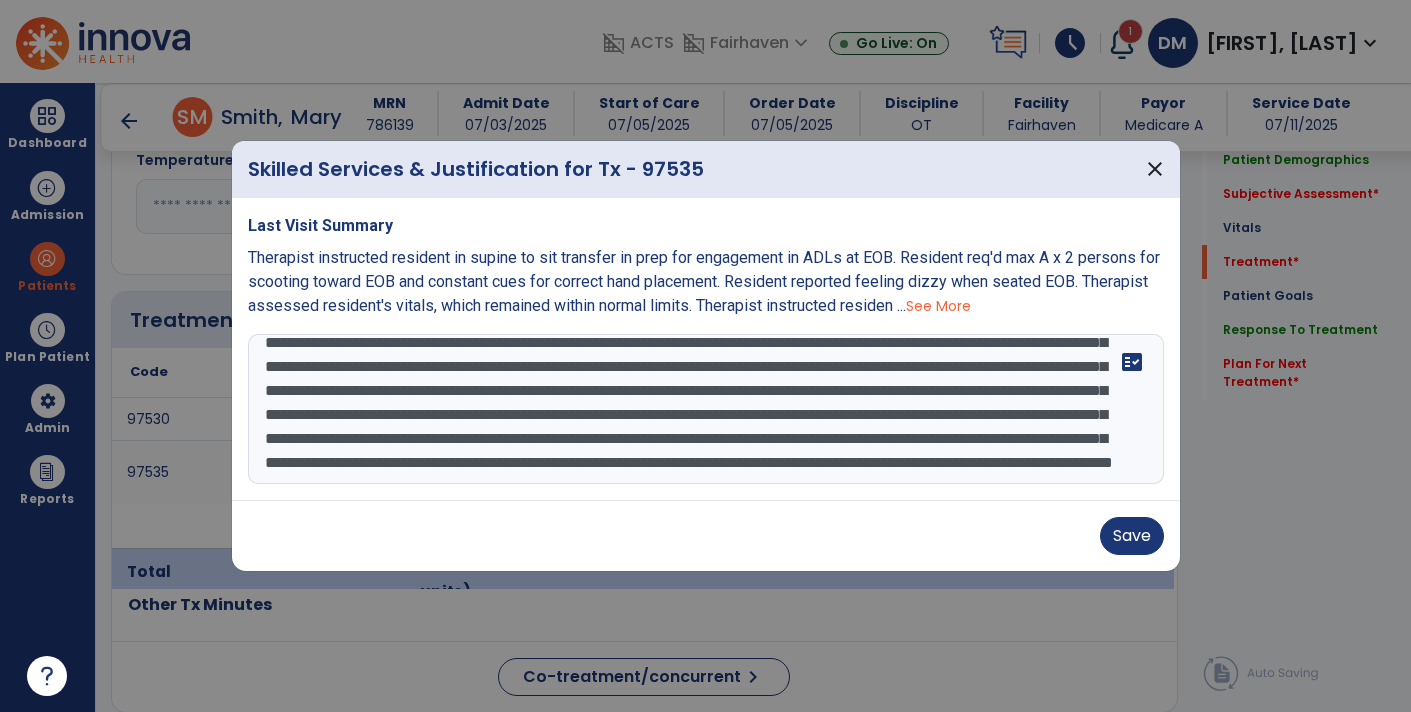 scroll, scrollTop: 191, scrollLeft: 0, axis: vertical 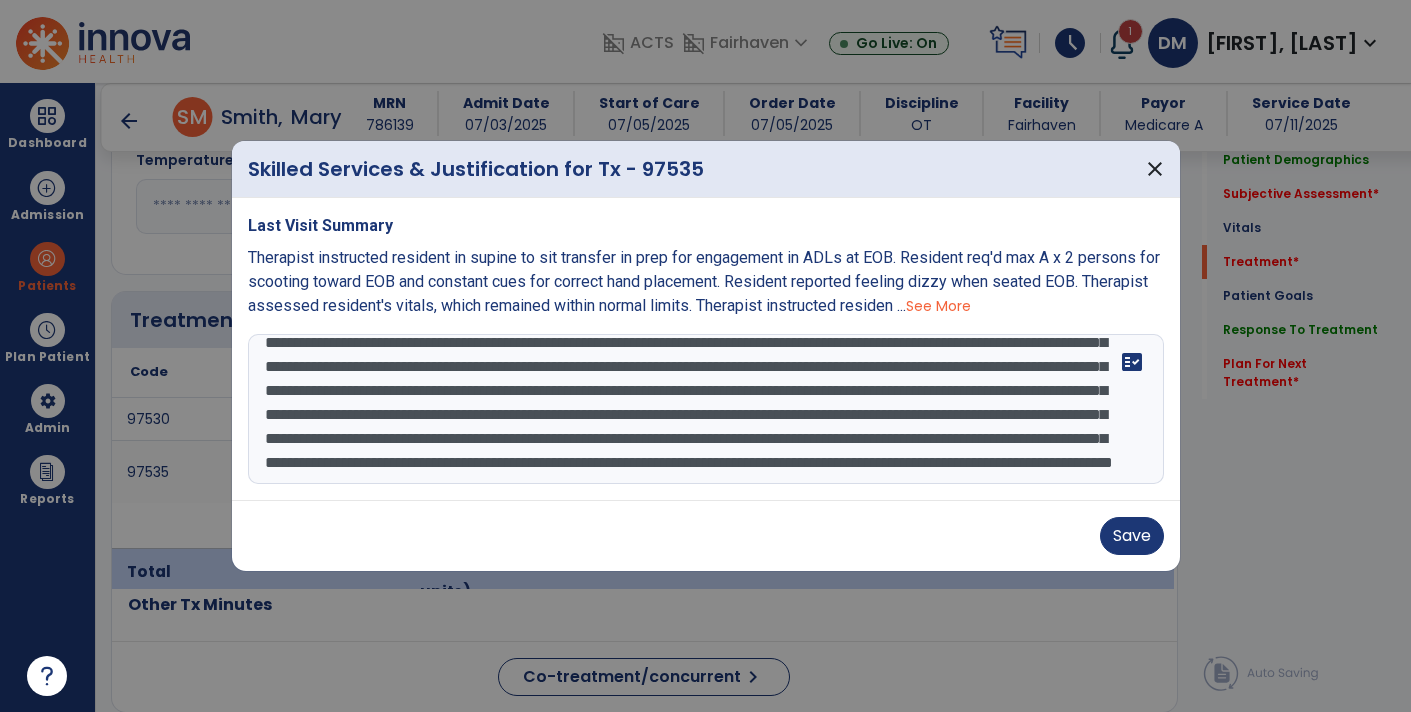 click at bounding box center (706, 409) 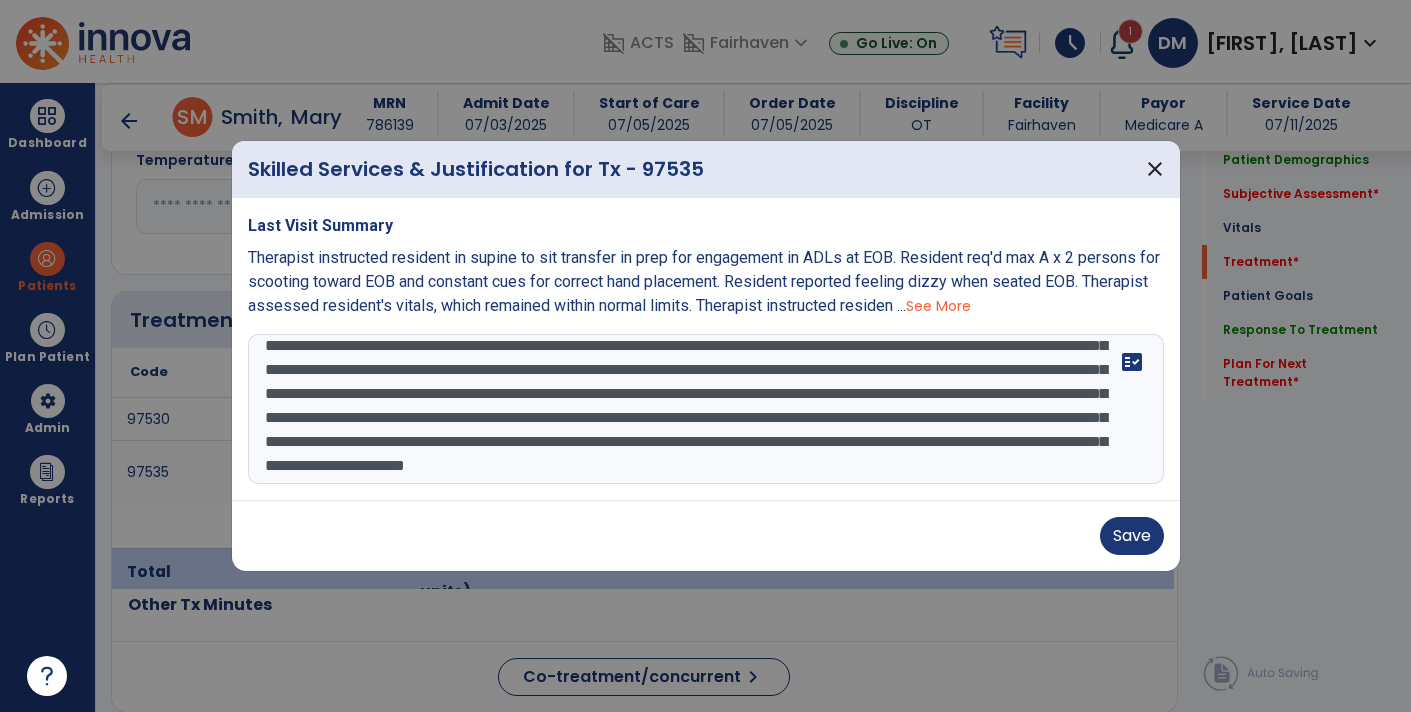 scroll, scrollTop: 149, scrollLeft: 0, axis: vertical 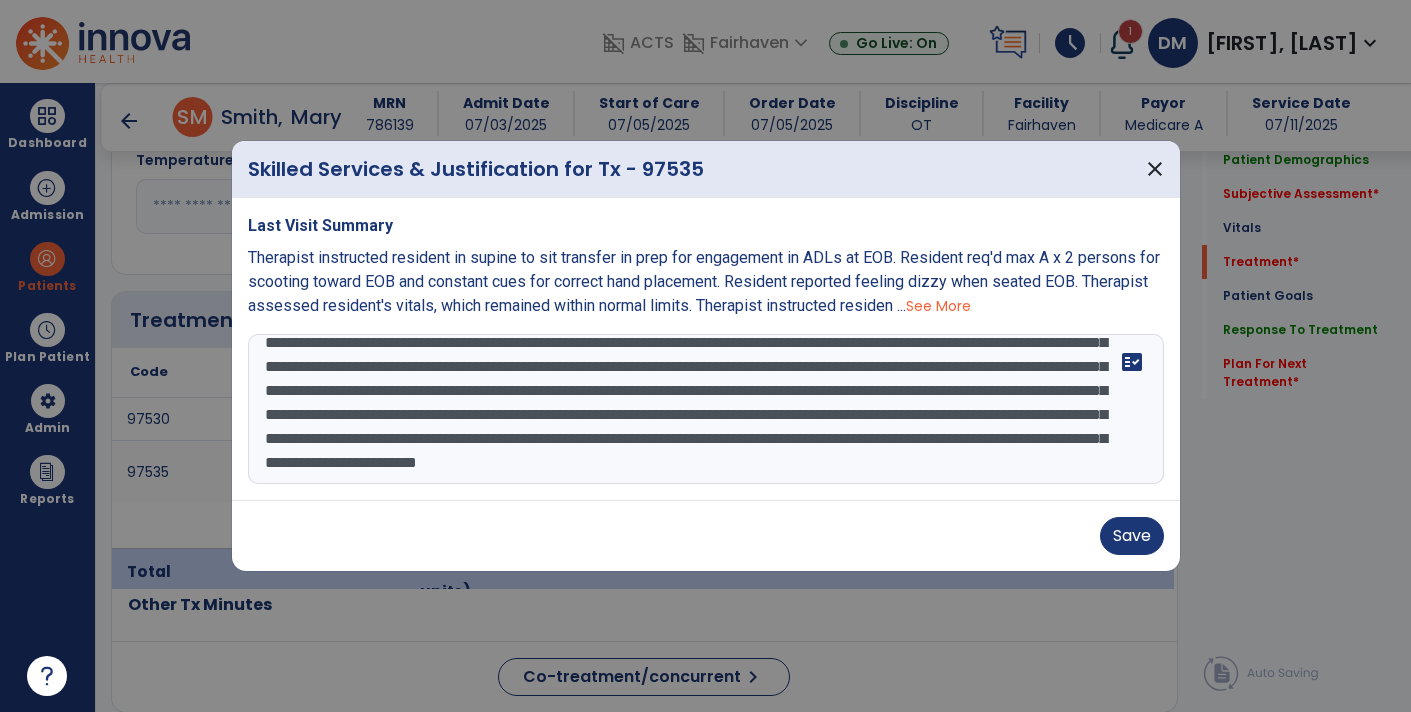 click at bounding box center (706, 409) 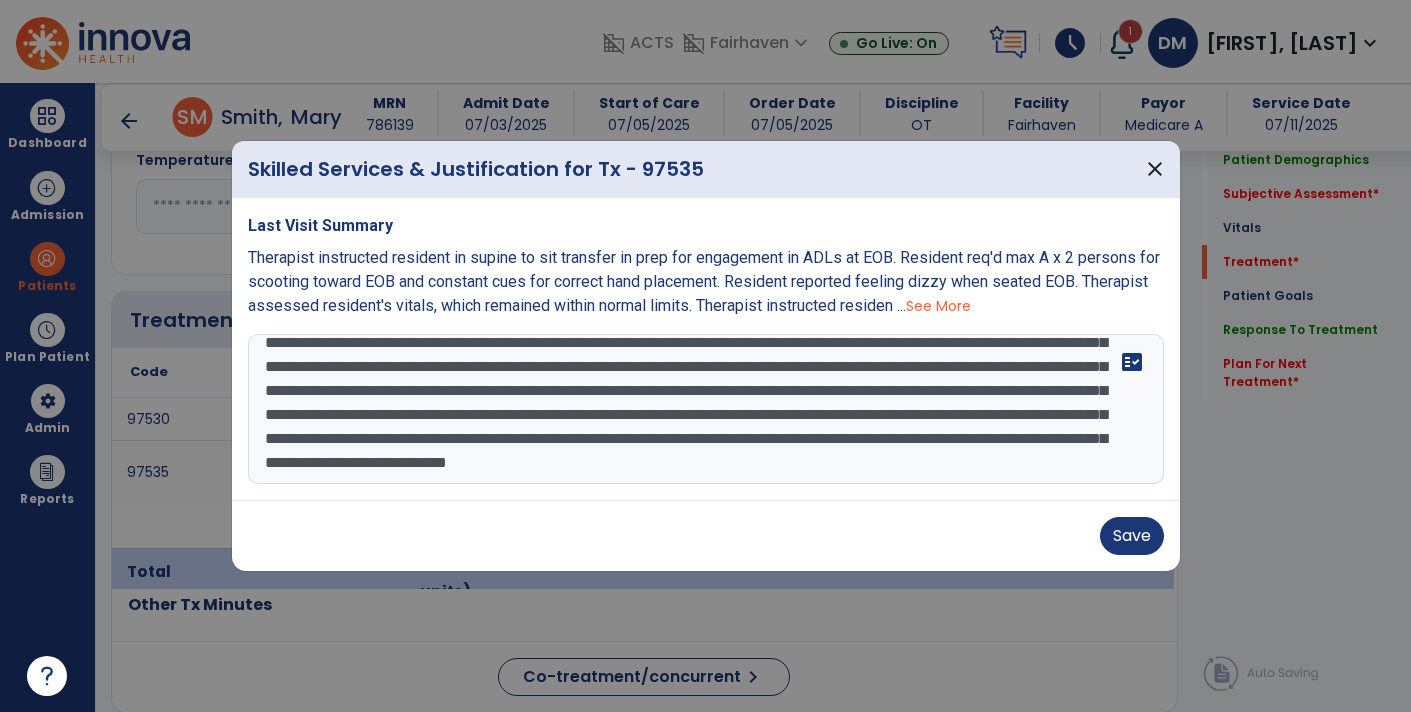 click at bounding box center (706, 409) 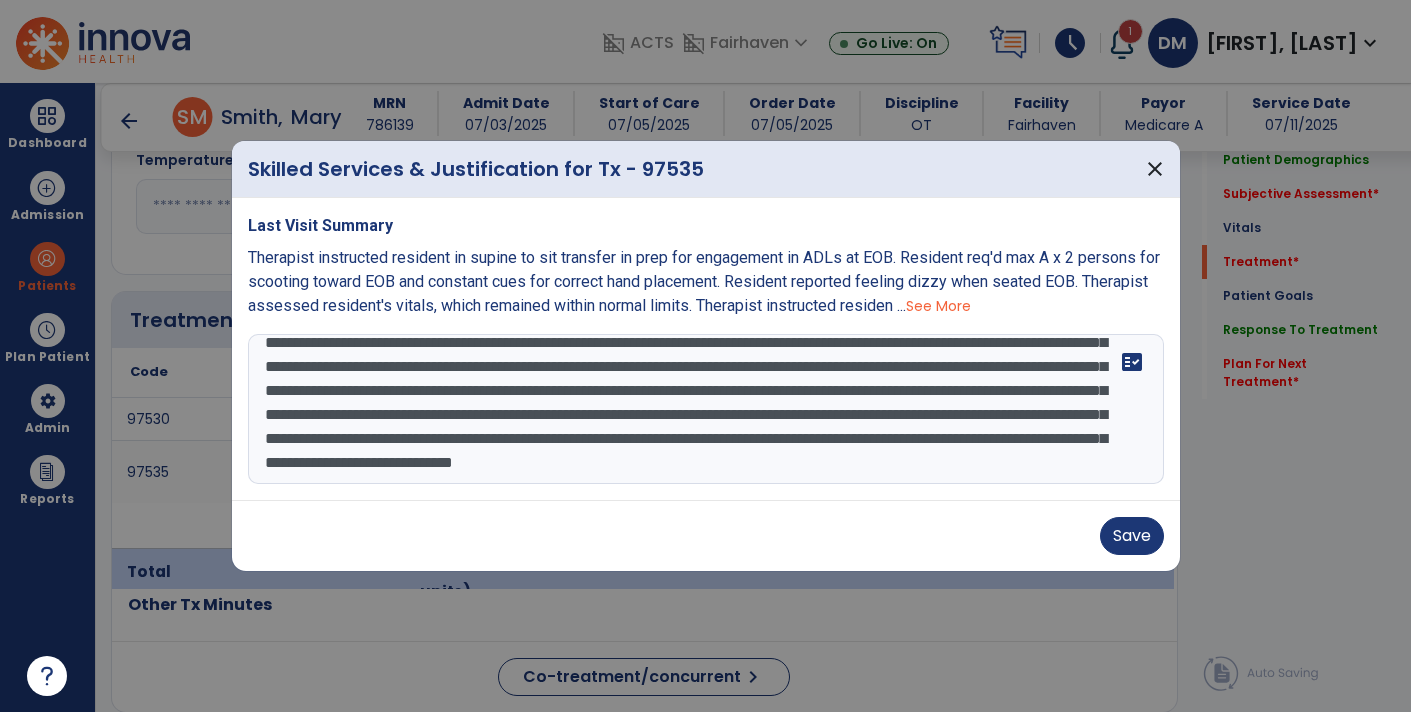 scroll, scrollTop: 191, scrollLeft: 0, axis: vertical 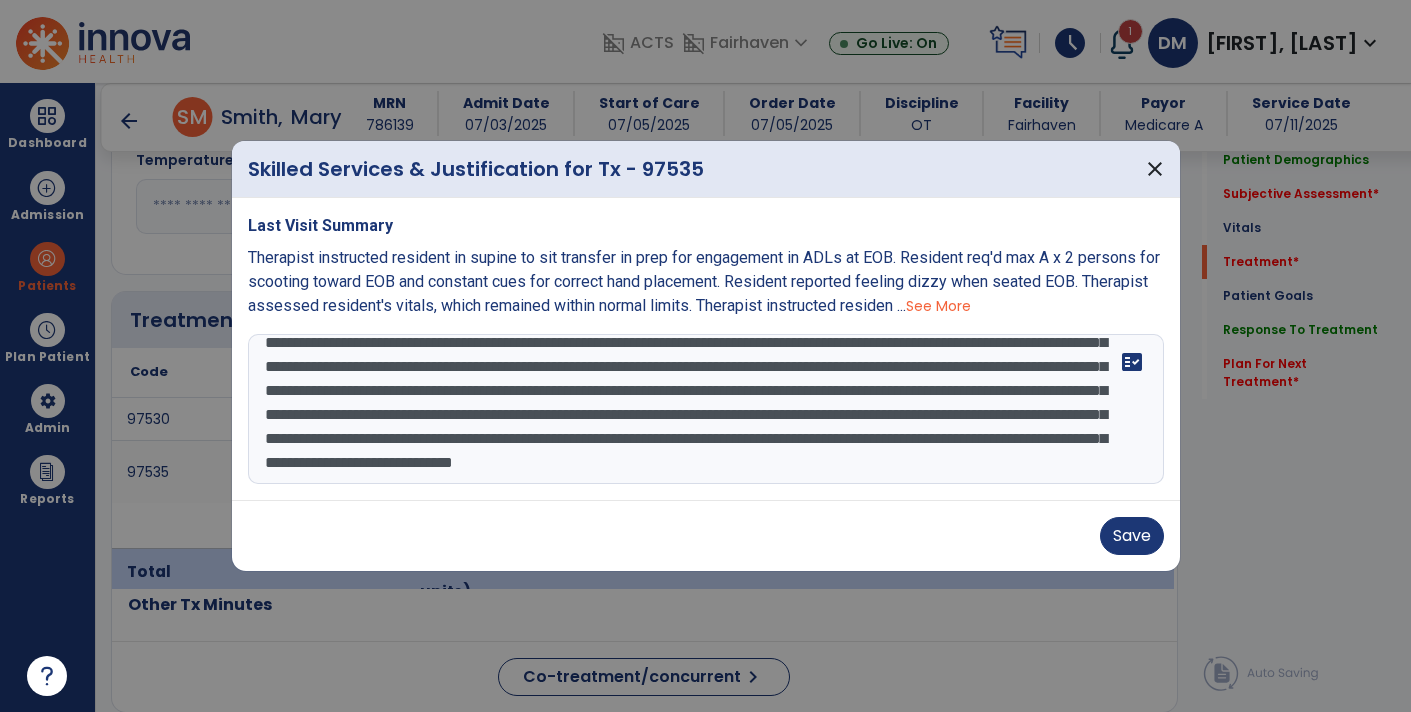 click at bounding box center (706, 409) 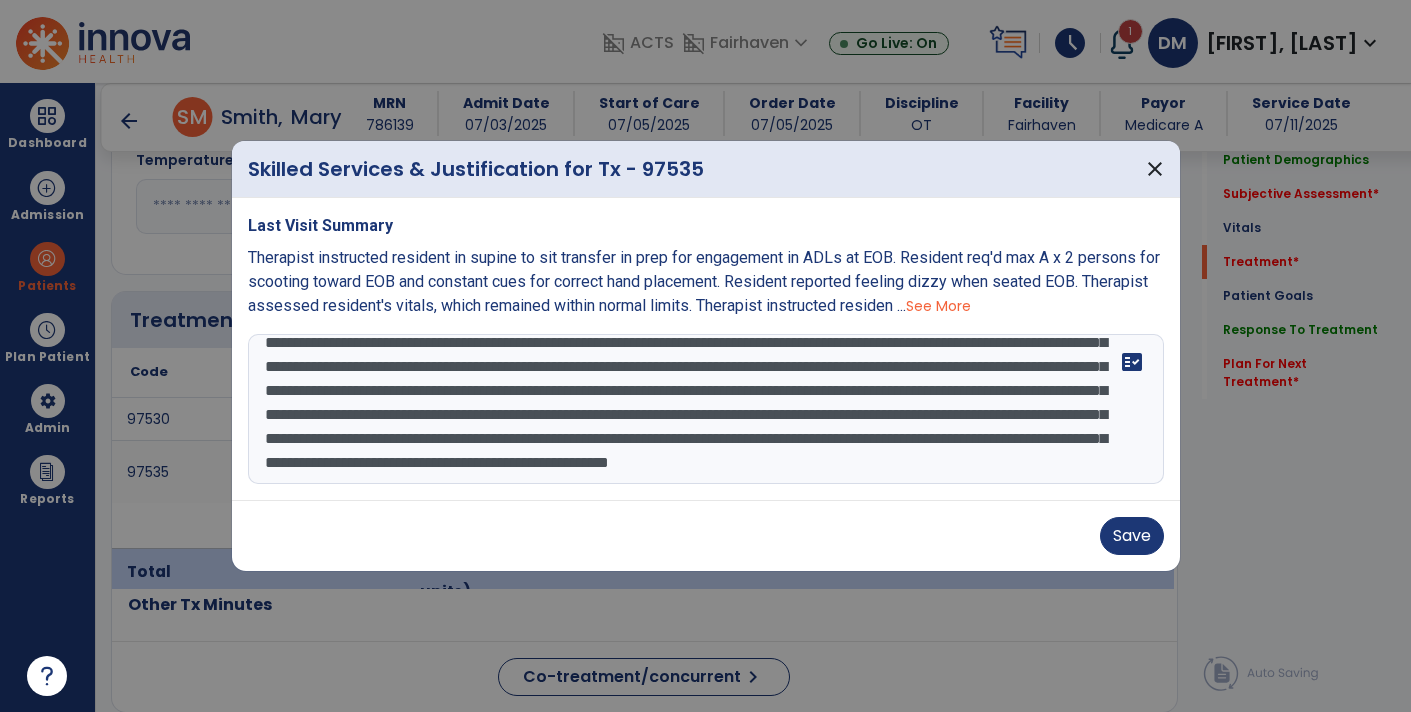 click at bounding box center (706, 409) 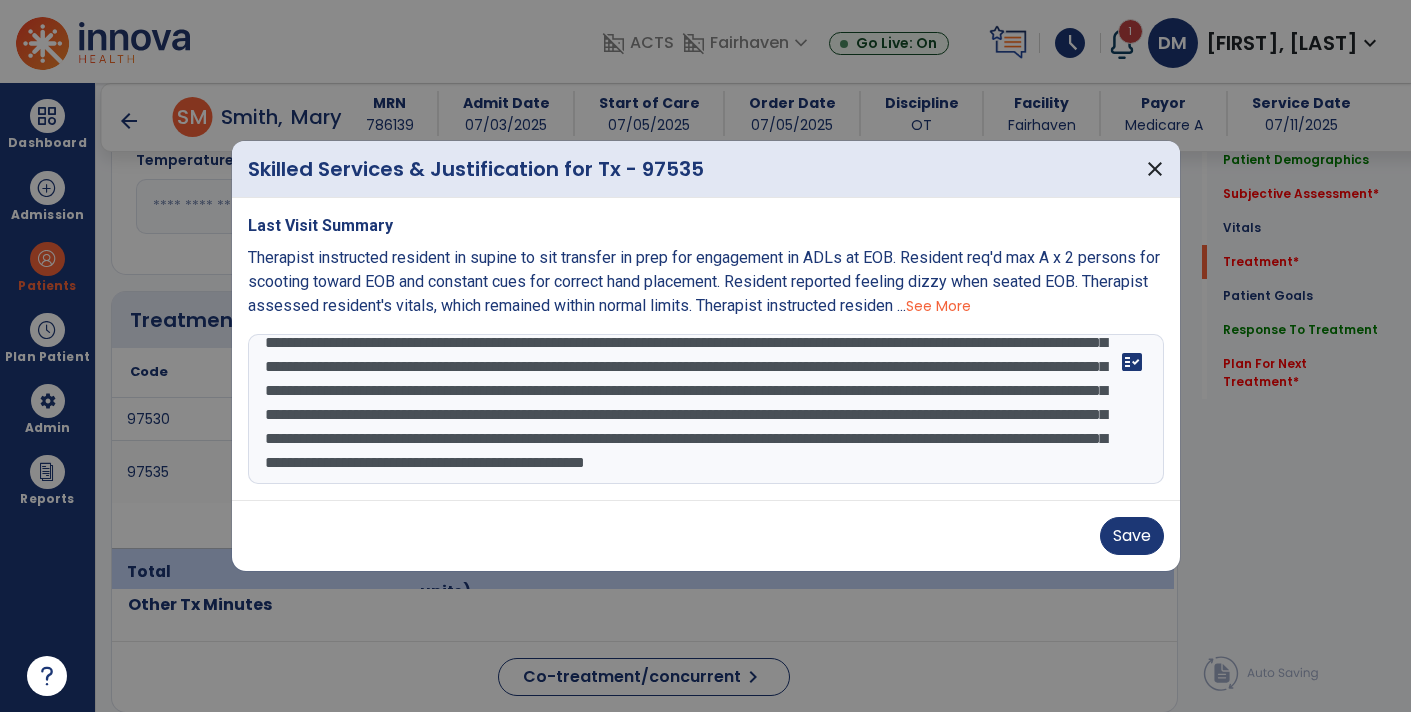 click at bounding box center [706, 409] 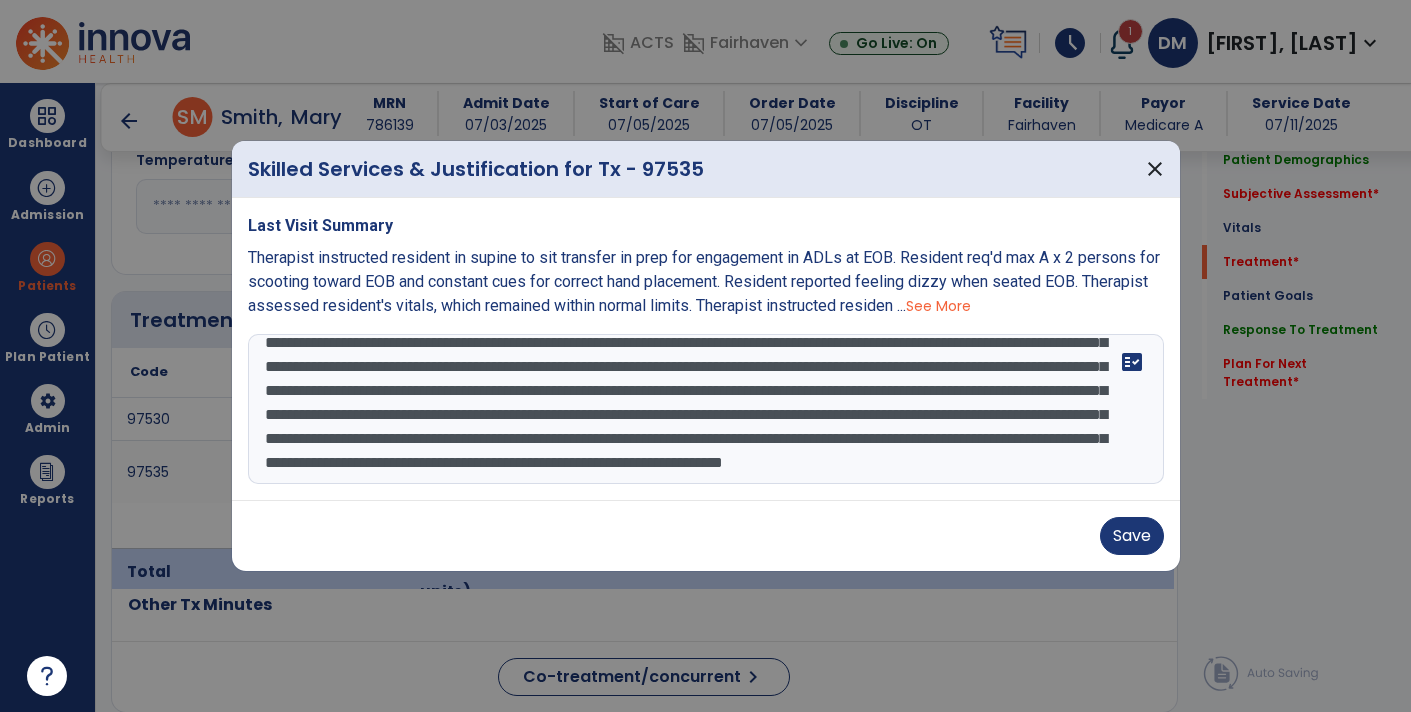click at bounding box center (706, 409) 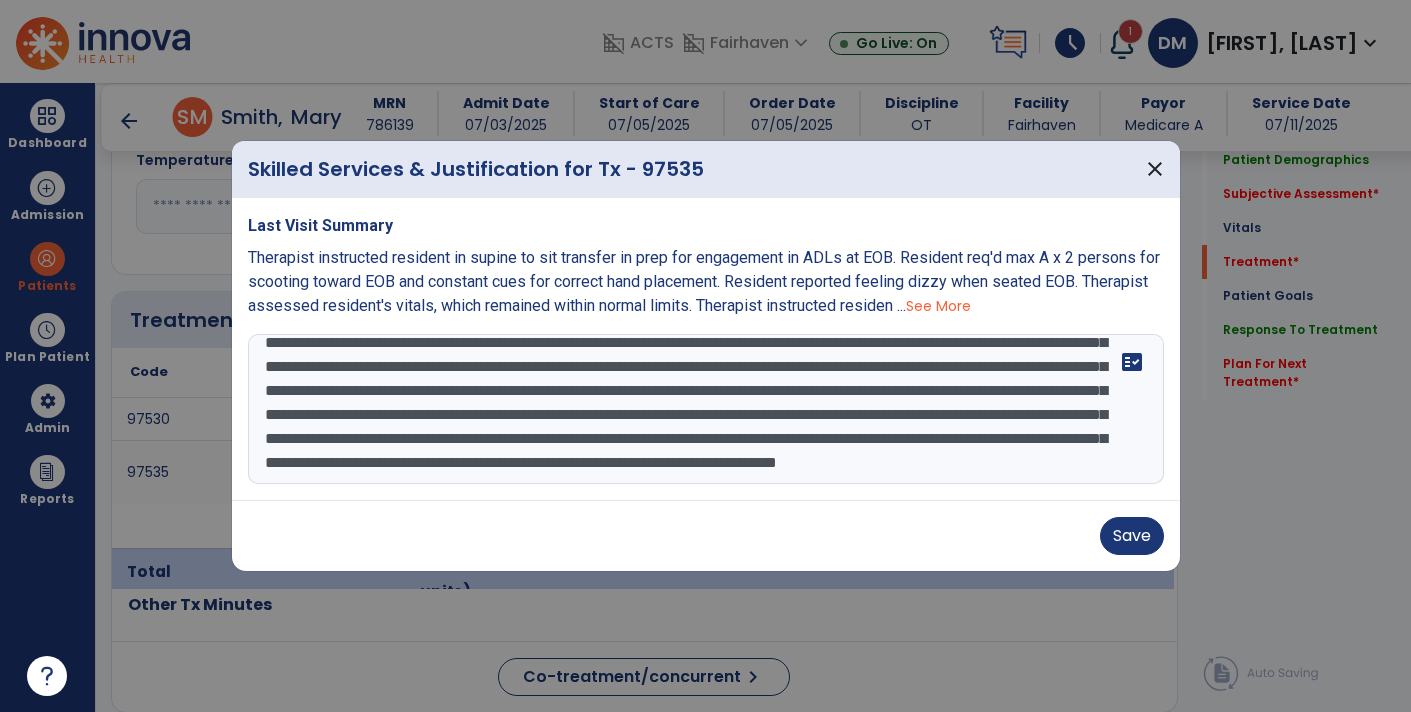 drag, startPoint x: 905, startPoint y: 465, endPoint x: 920, endPoint y: 466, distance: 15.033297 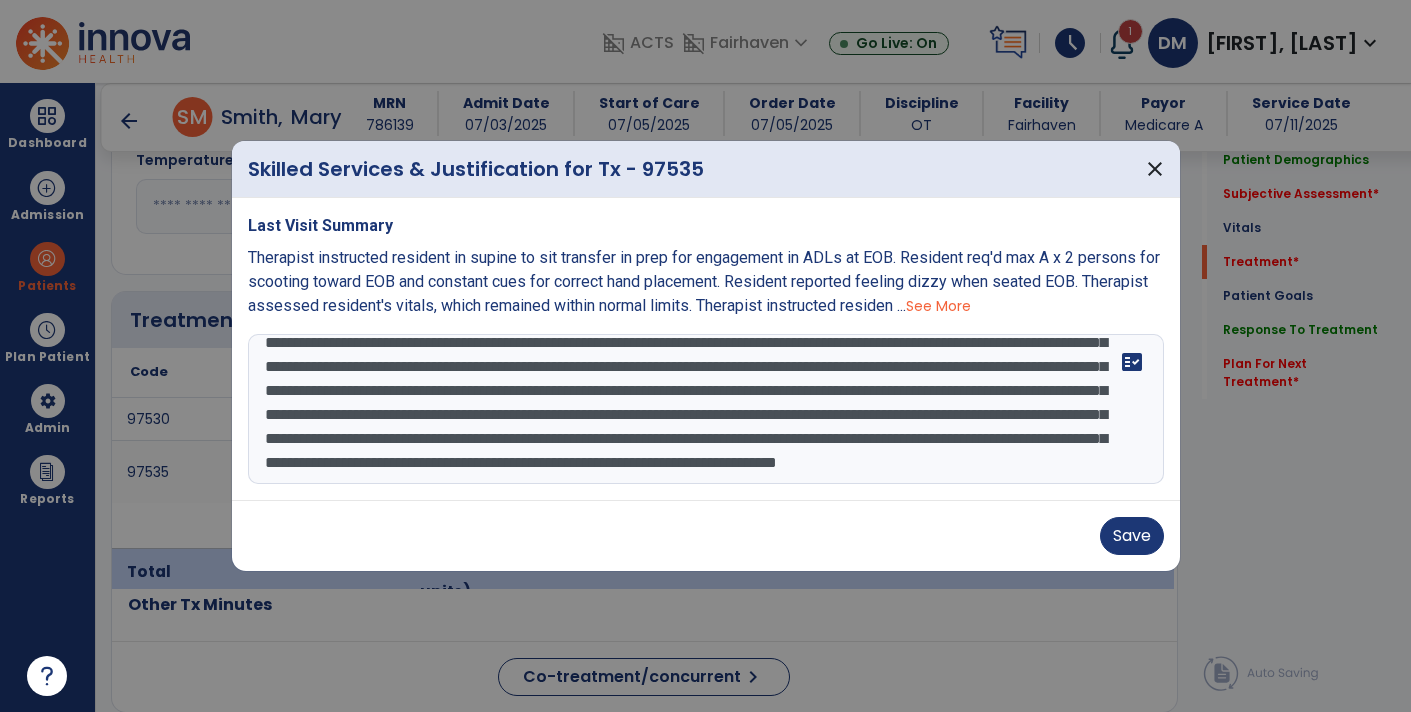 drag, startPoint x: 1047, startPoint y: 468, endPoint x: 901, endPoint y: 463, distance: 146.08559 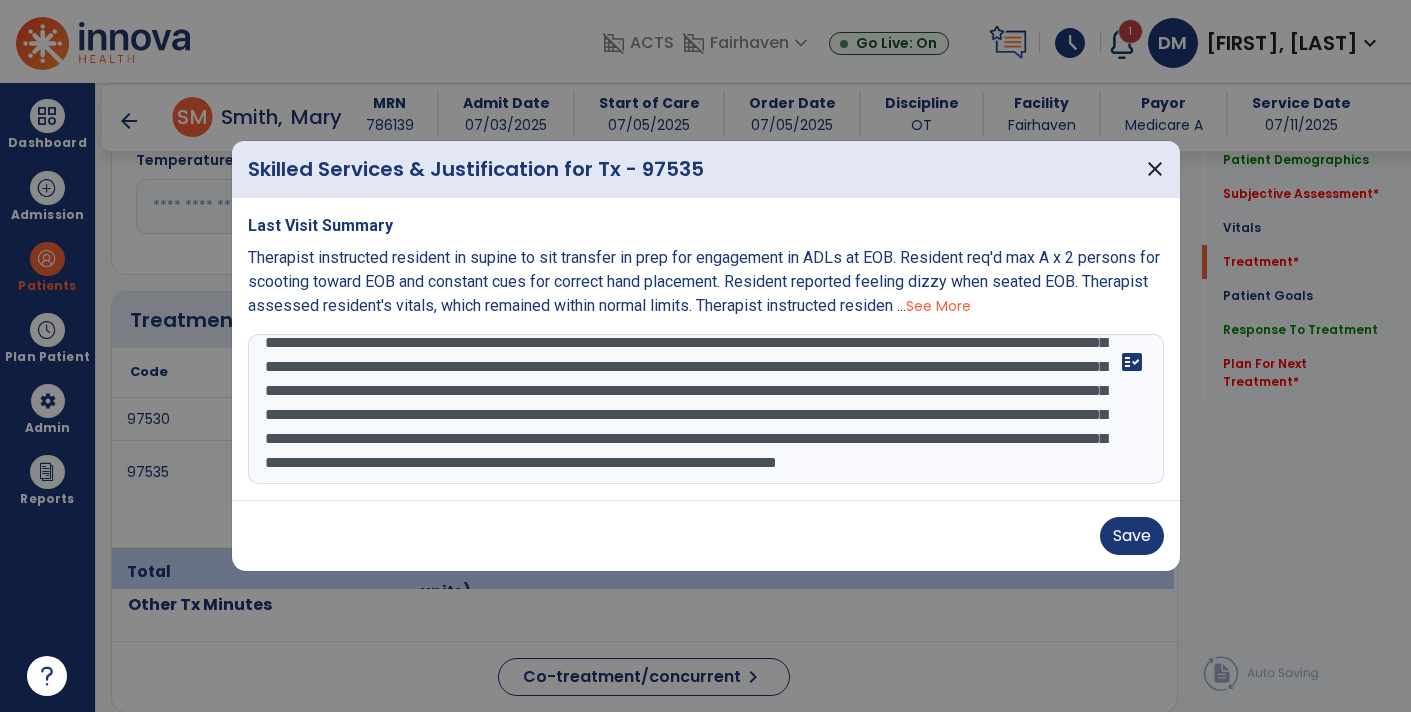 click at bounding box center [706, 409] 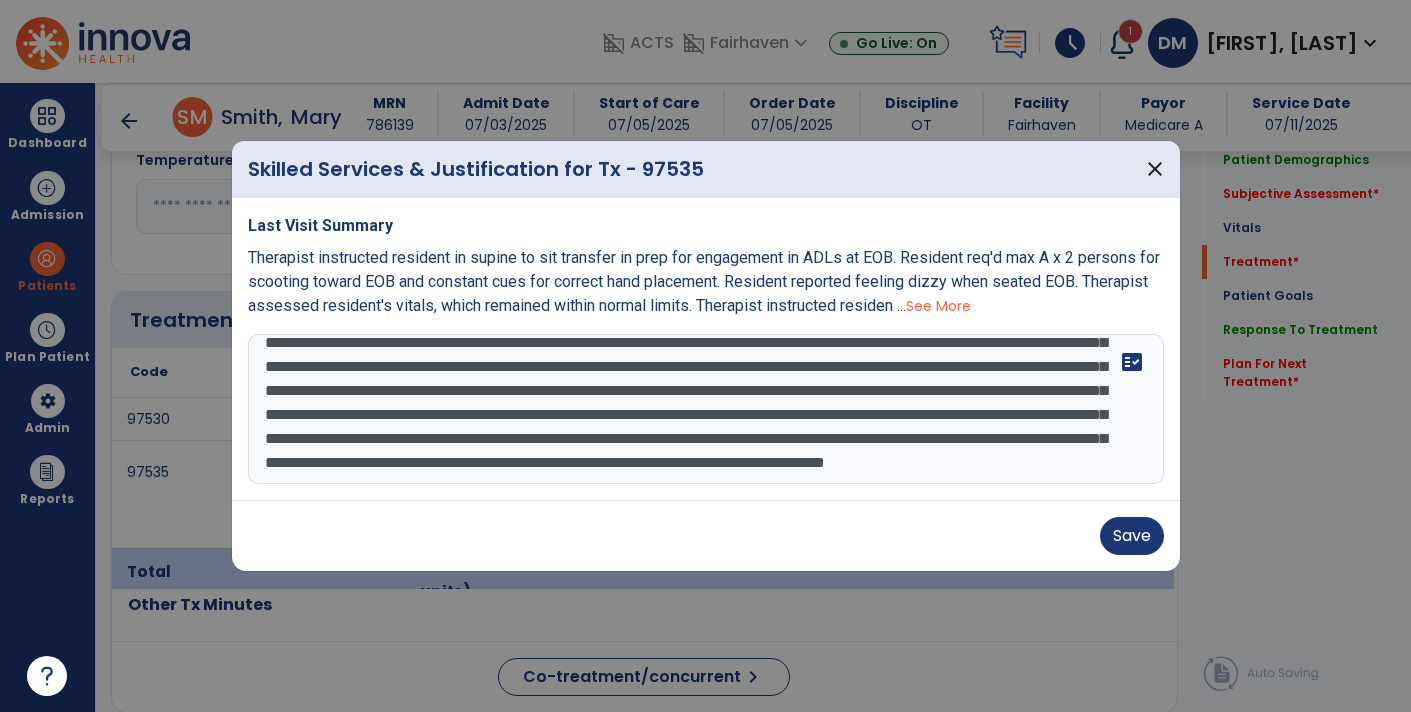 scroll, scrollTop: 207, scrollLeft: 0, axis: vertical 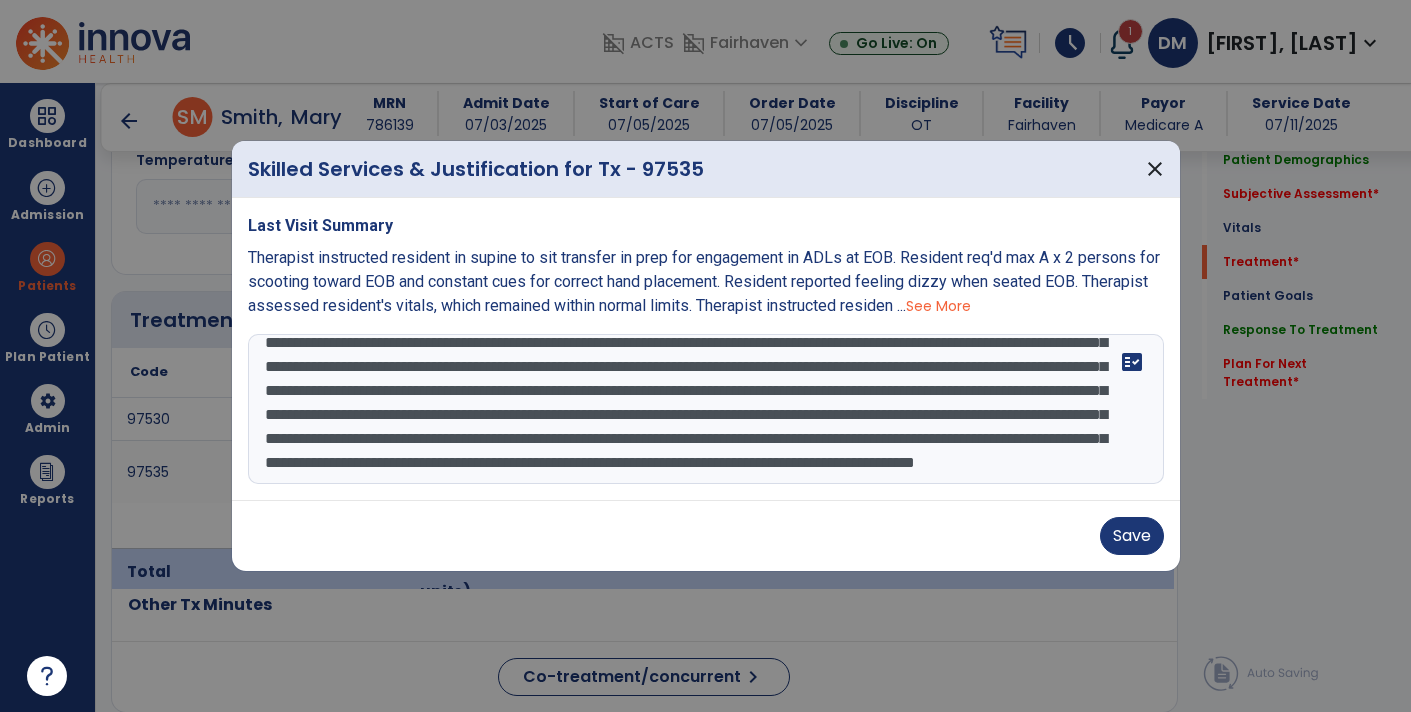 drag, startPoint x: 537, startPoint y: 401, endPoint x: 587, endPoint y: 479, distance: 92.64988 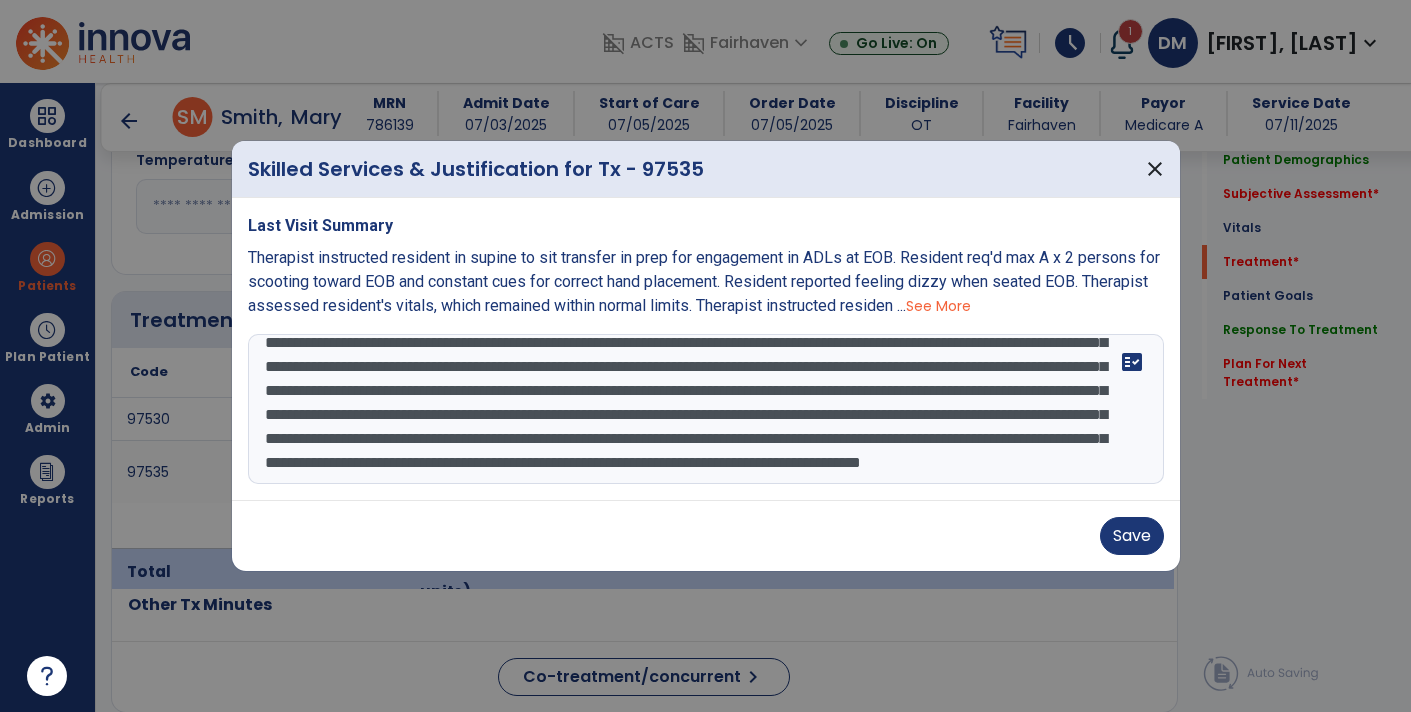 scroll, scrollTop: 144, scrollLeft: 0, axis: vertical 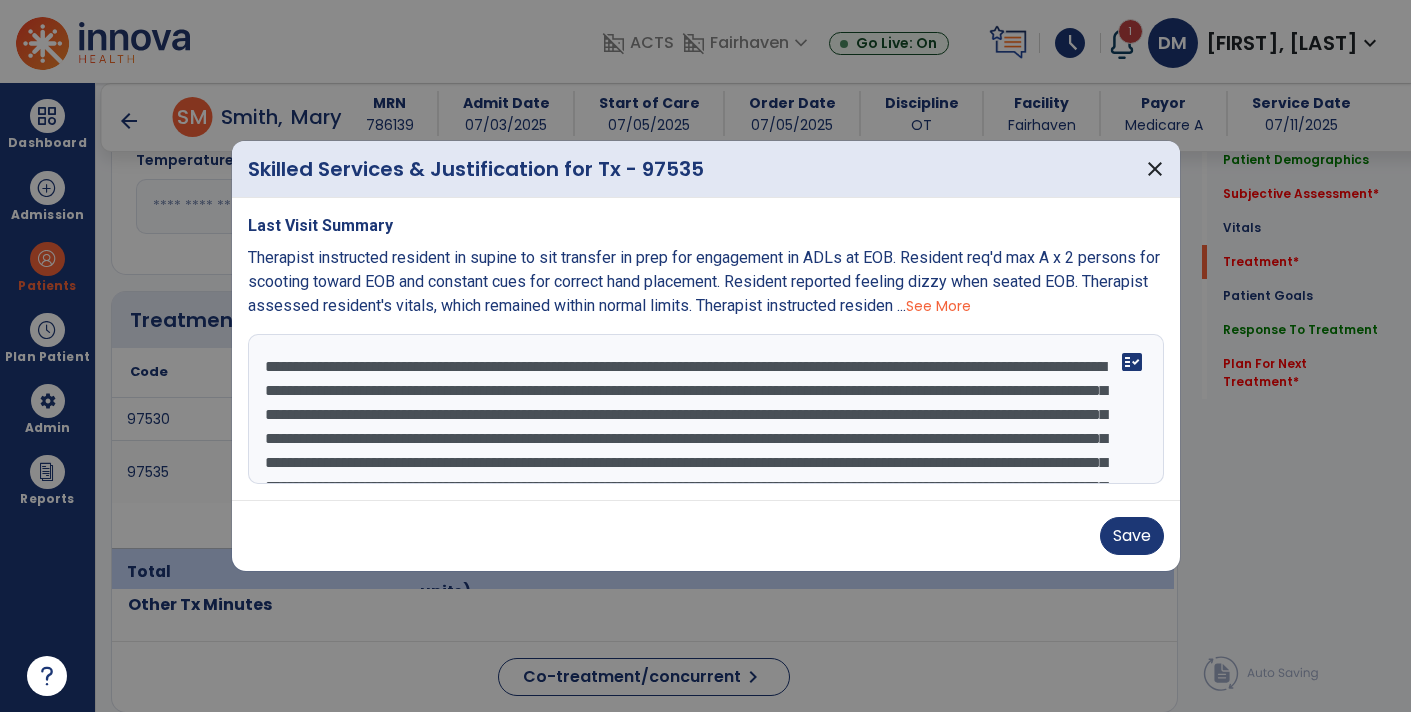 click at bounding box center (706, 409) 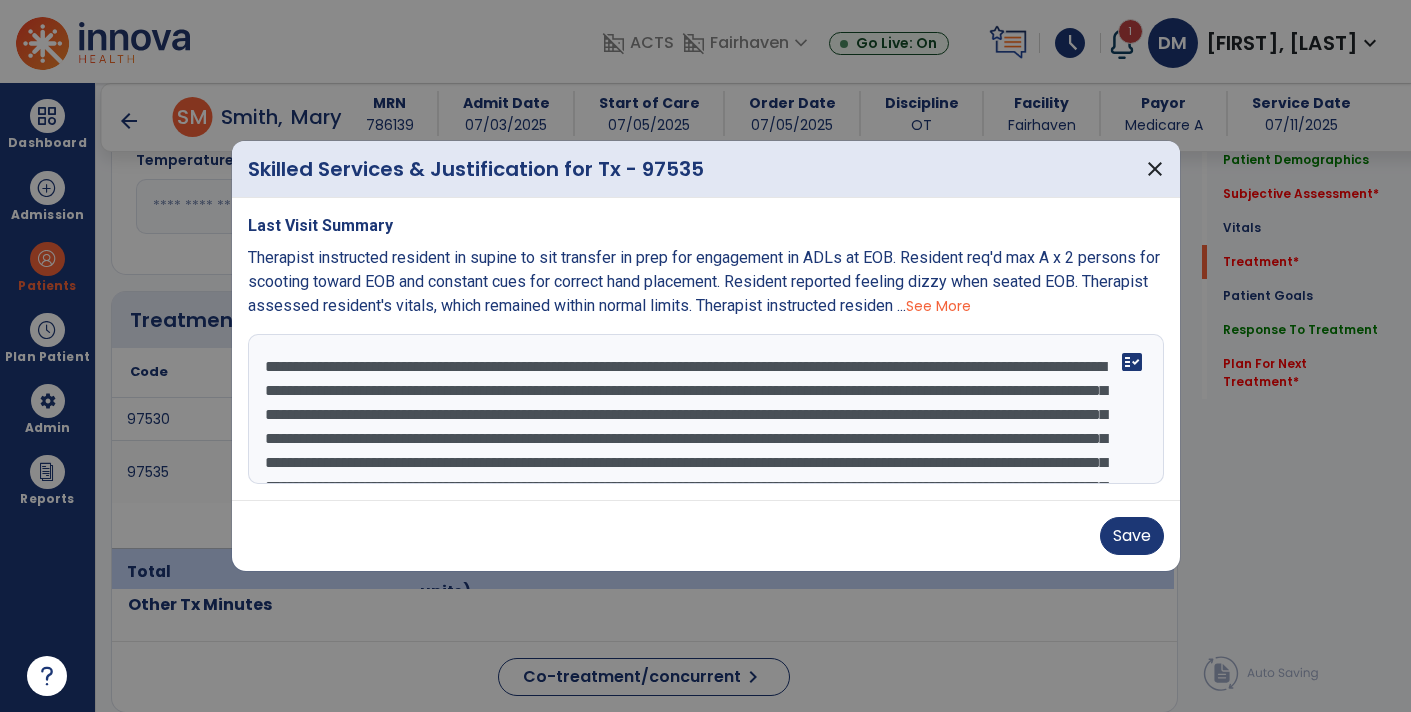 click at bounding box center [706, 409] 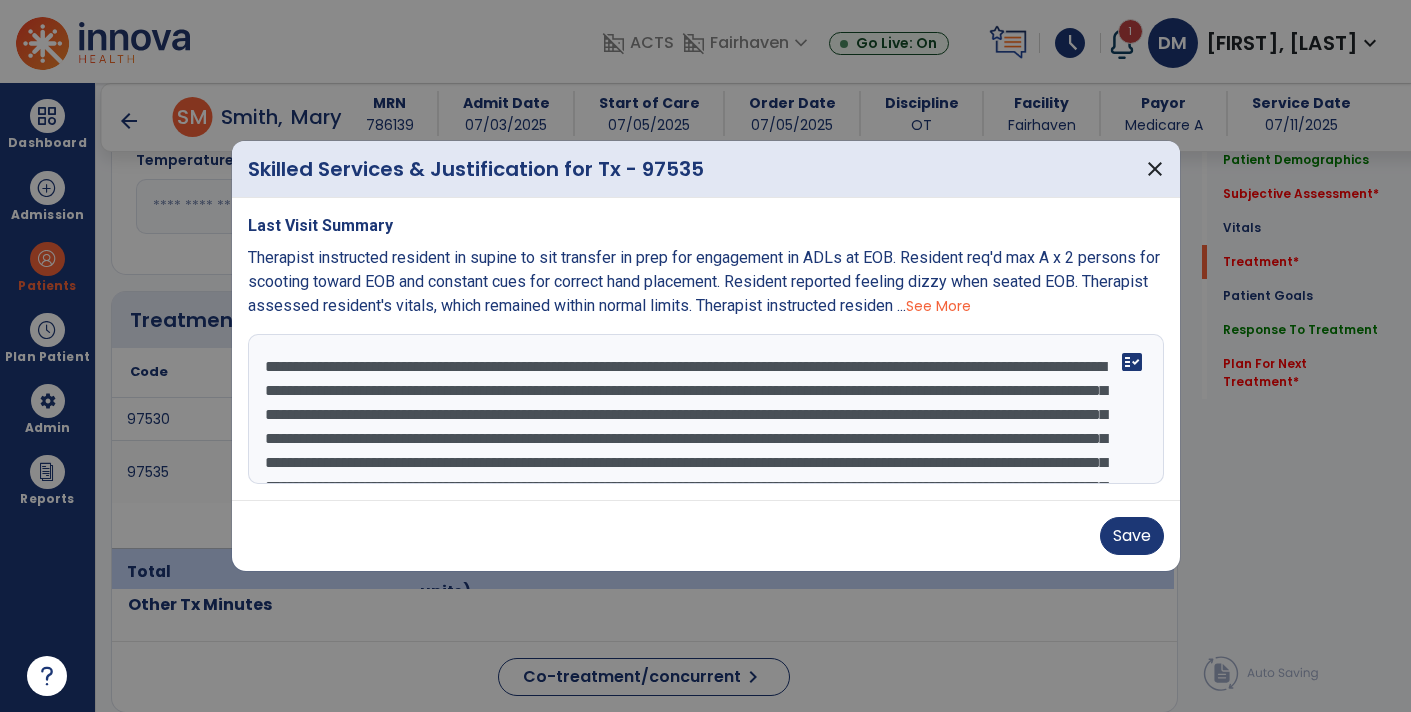 scroll, scrollTop: 19, scrollLeft: 0, axis: vertical 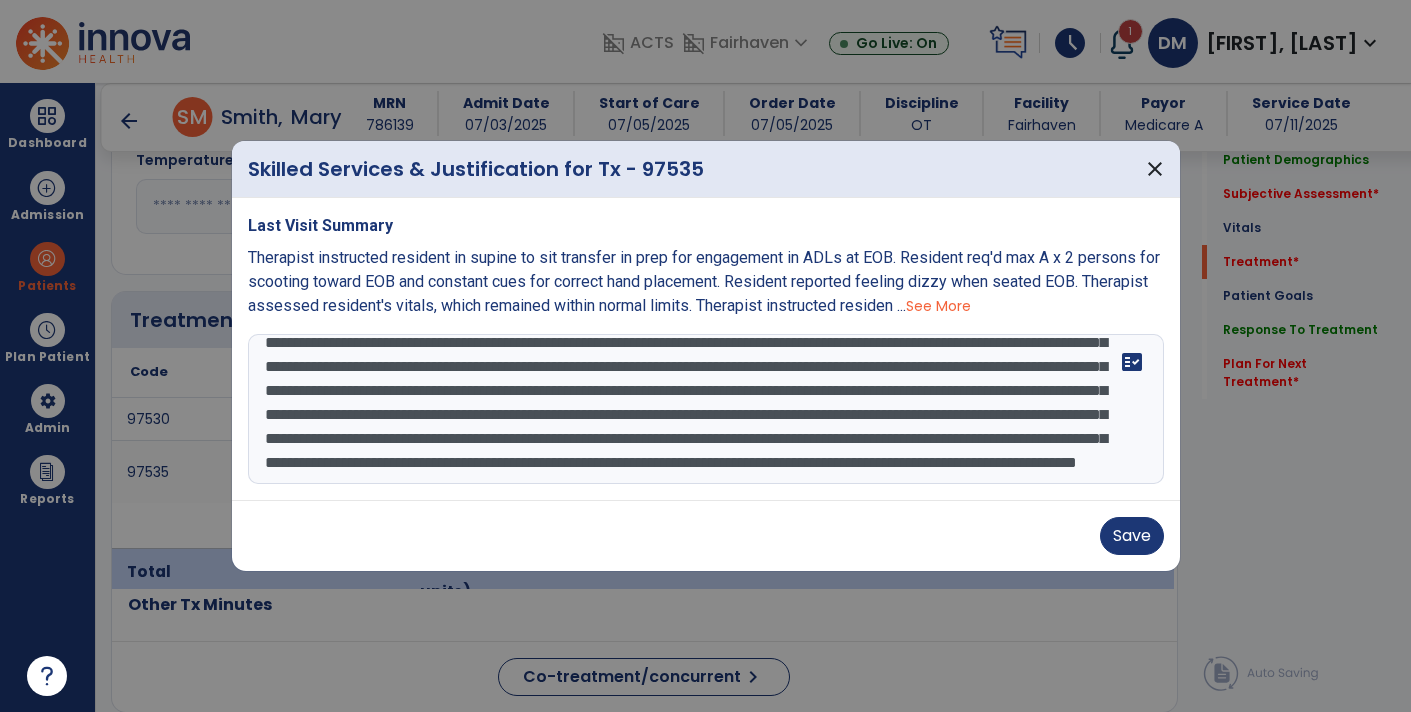 click at bounding box center [706, 409] 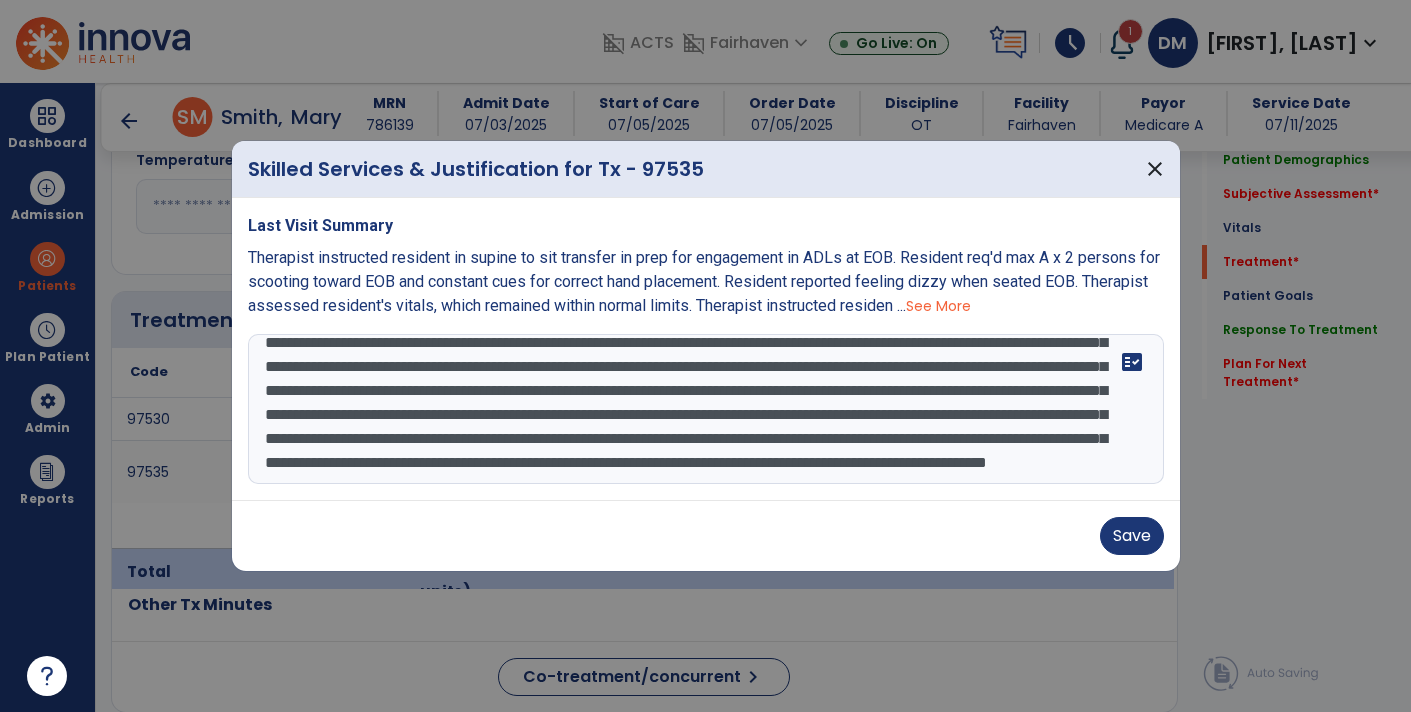 click at bounding box center [706, 409] 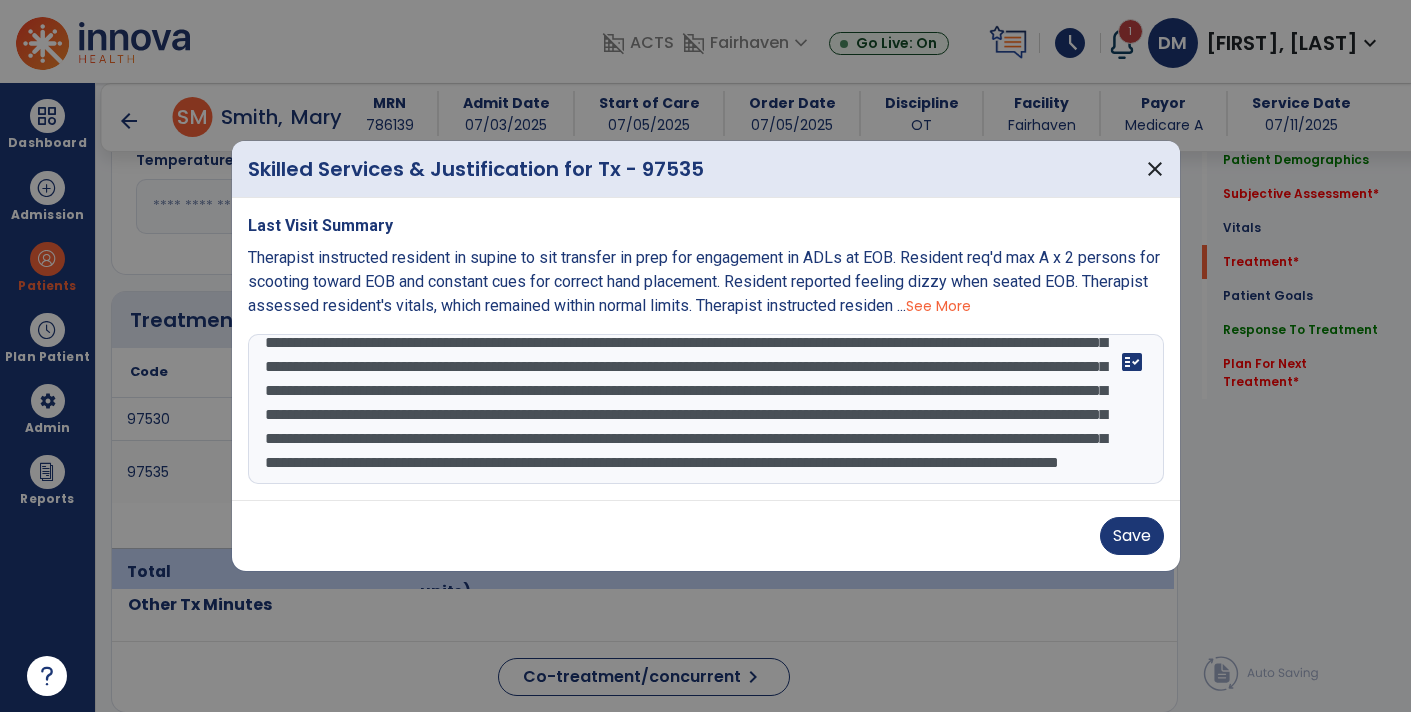 click at bounding box center (706, 409) 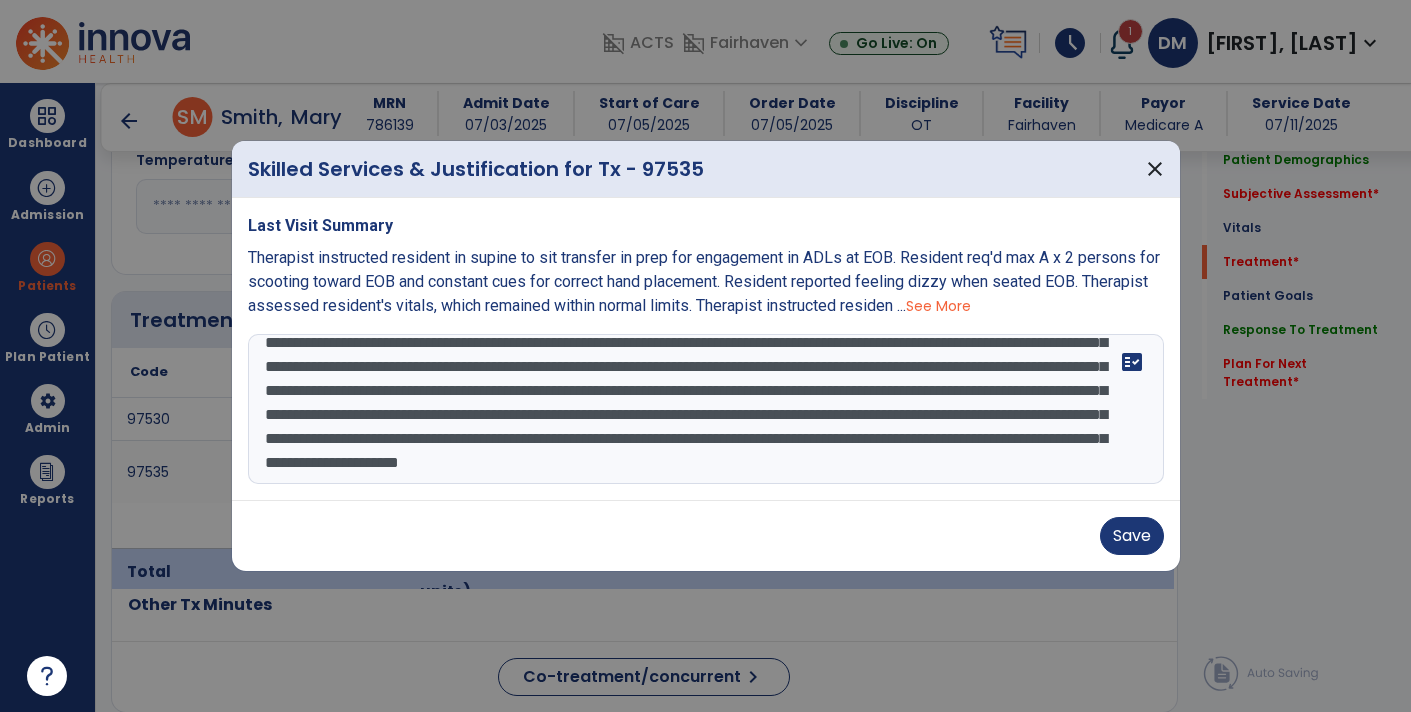 click at bounding box center [706, 409] 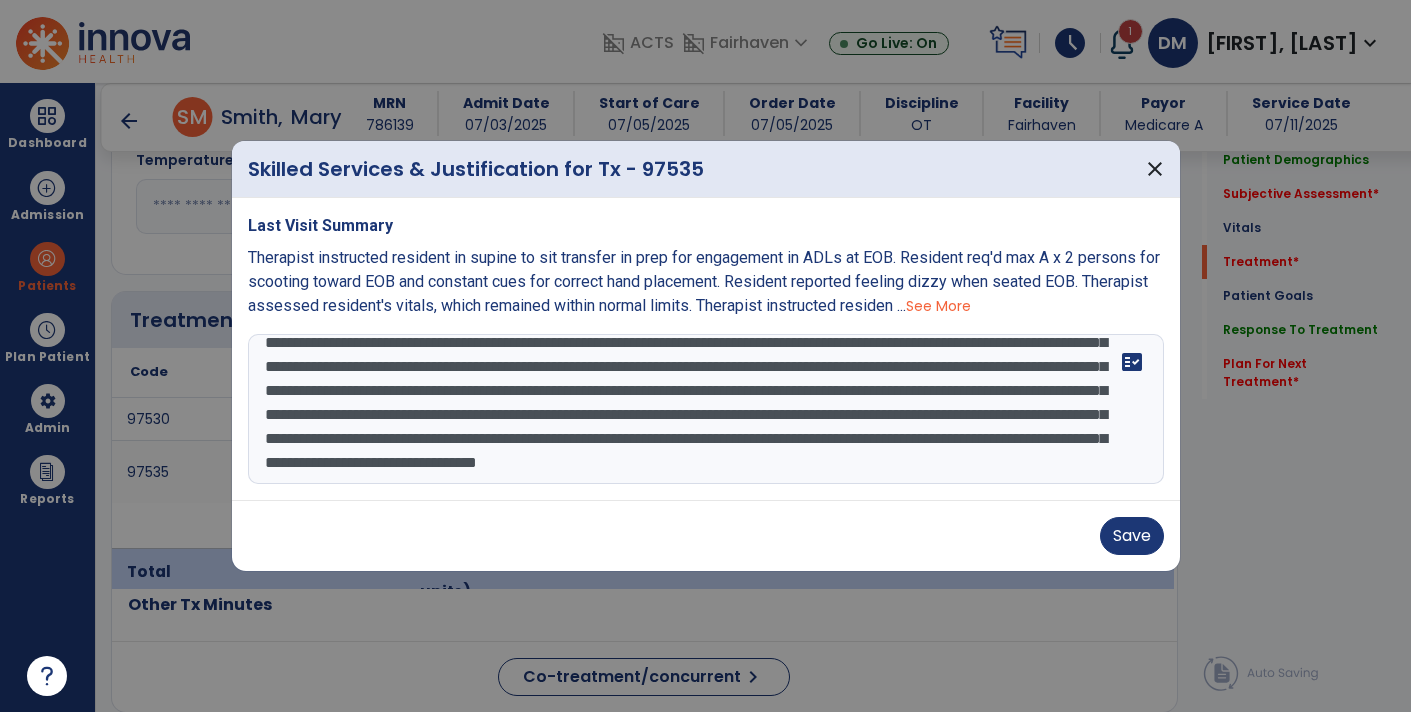 scroll, scrollTop: 263, scrollLeft: 0, axis: vertical 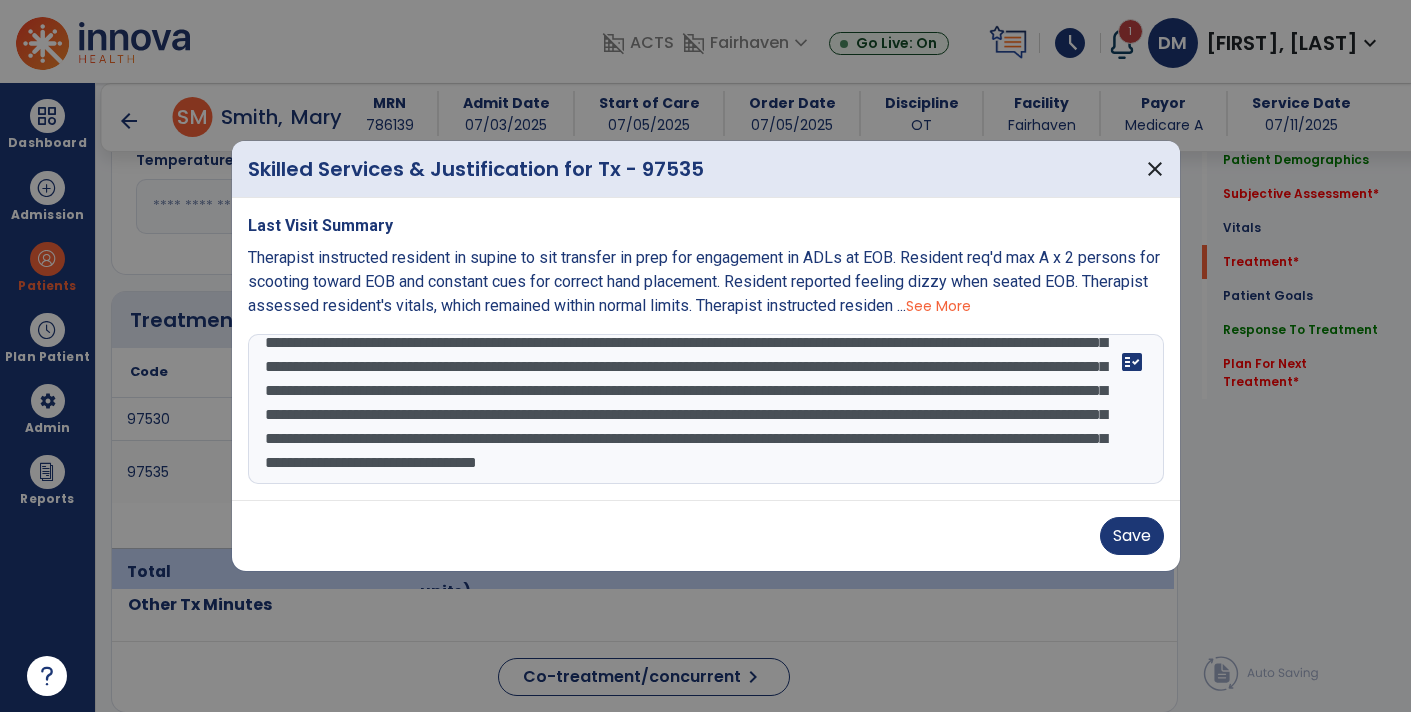 click at bounding box center (706, 409) 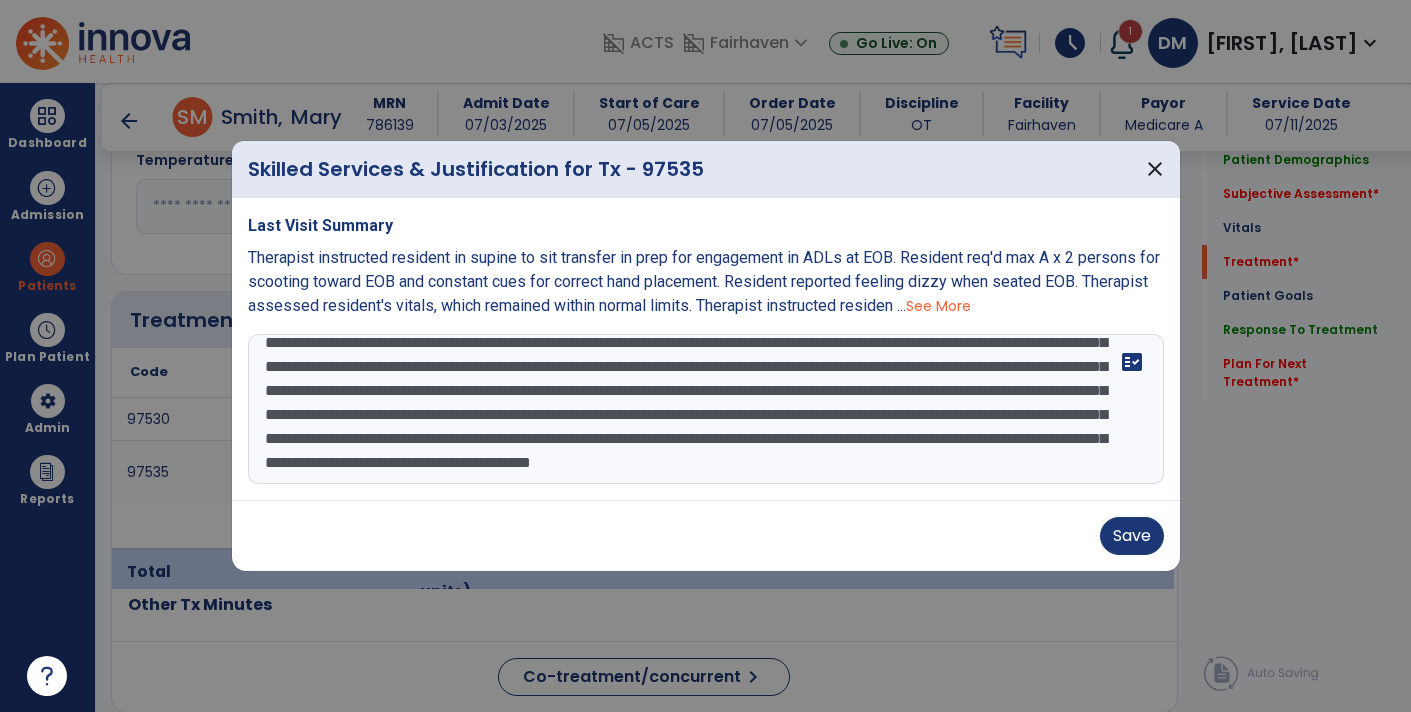 click at bounding box center (706, 409) 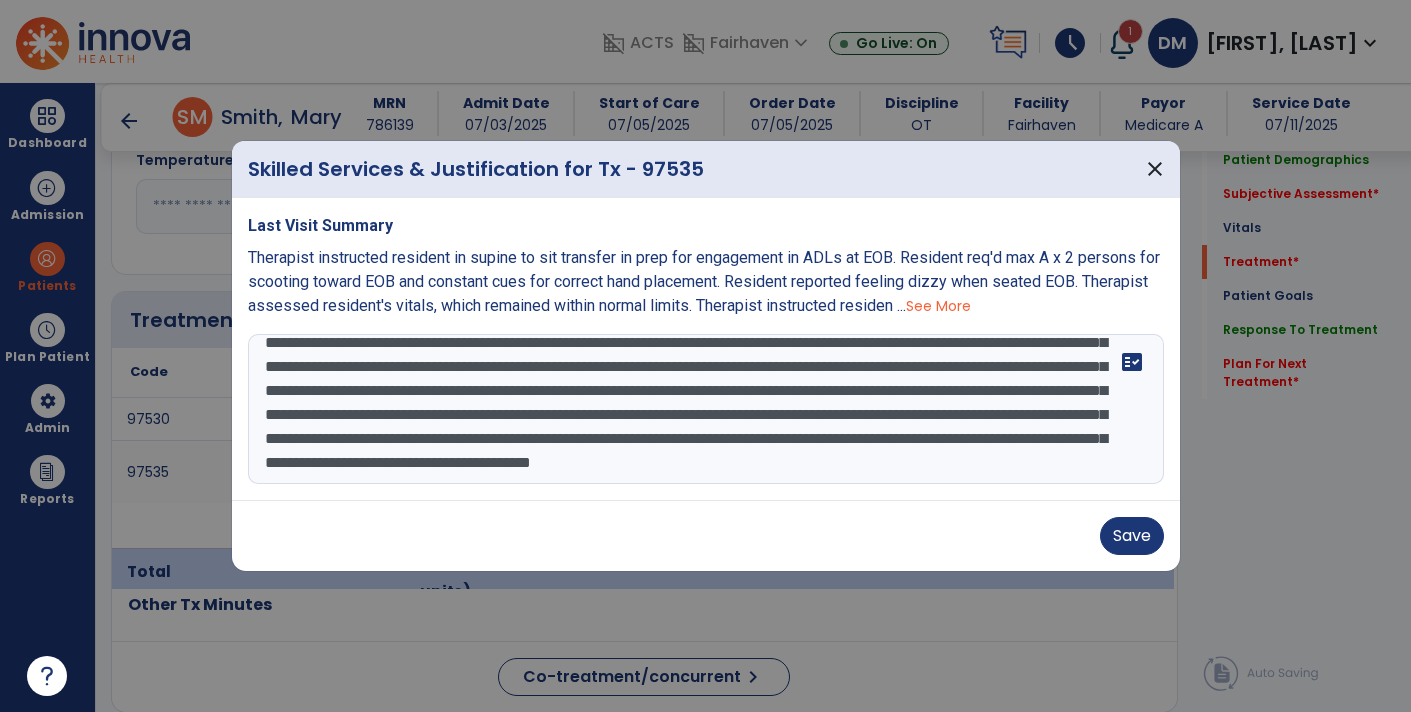 scroll, scrollTop: 188, scrollLeft: 0, axis: vertical 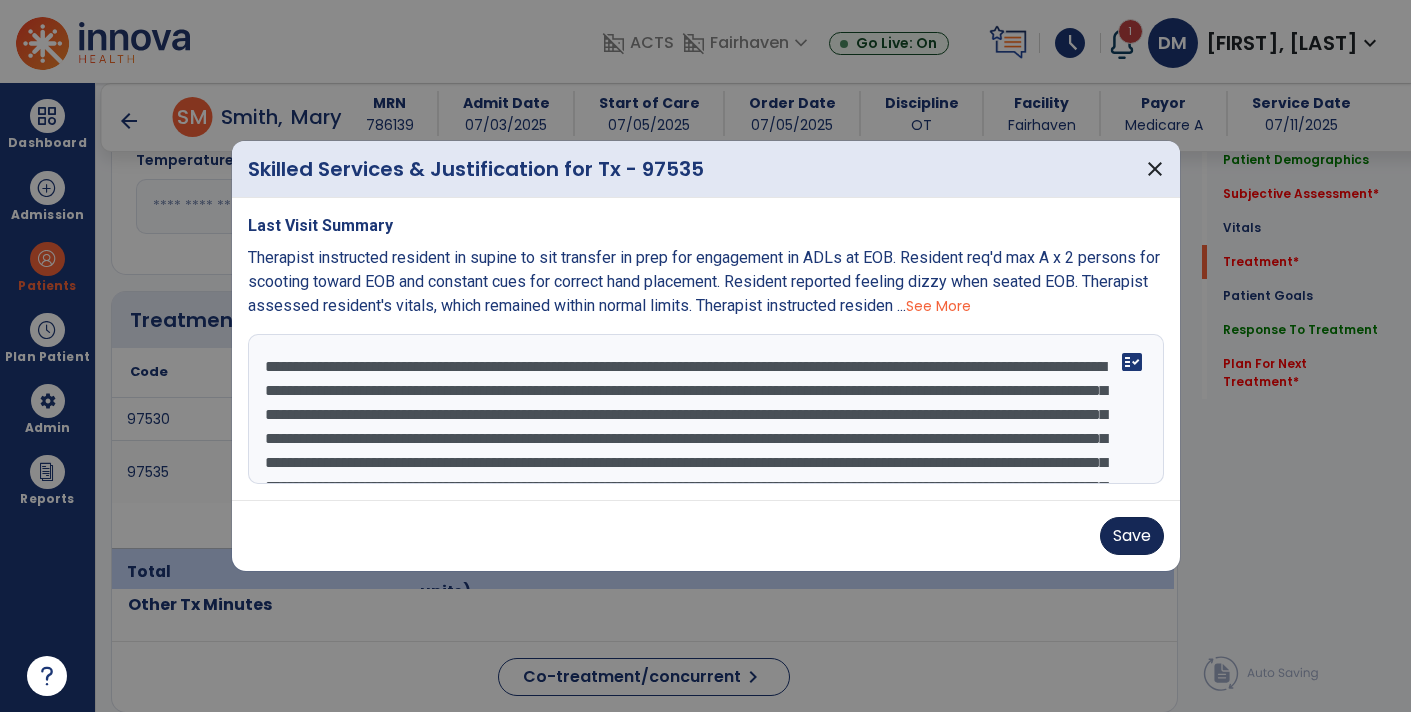 type on "**********" 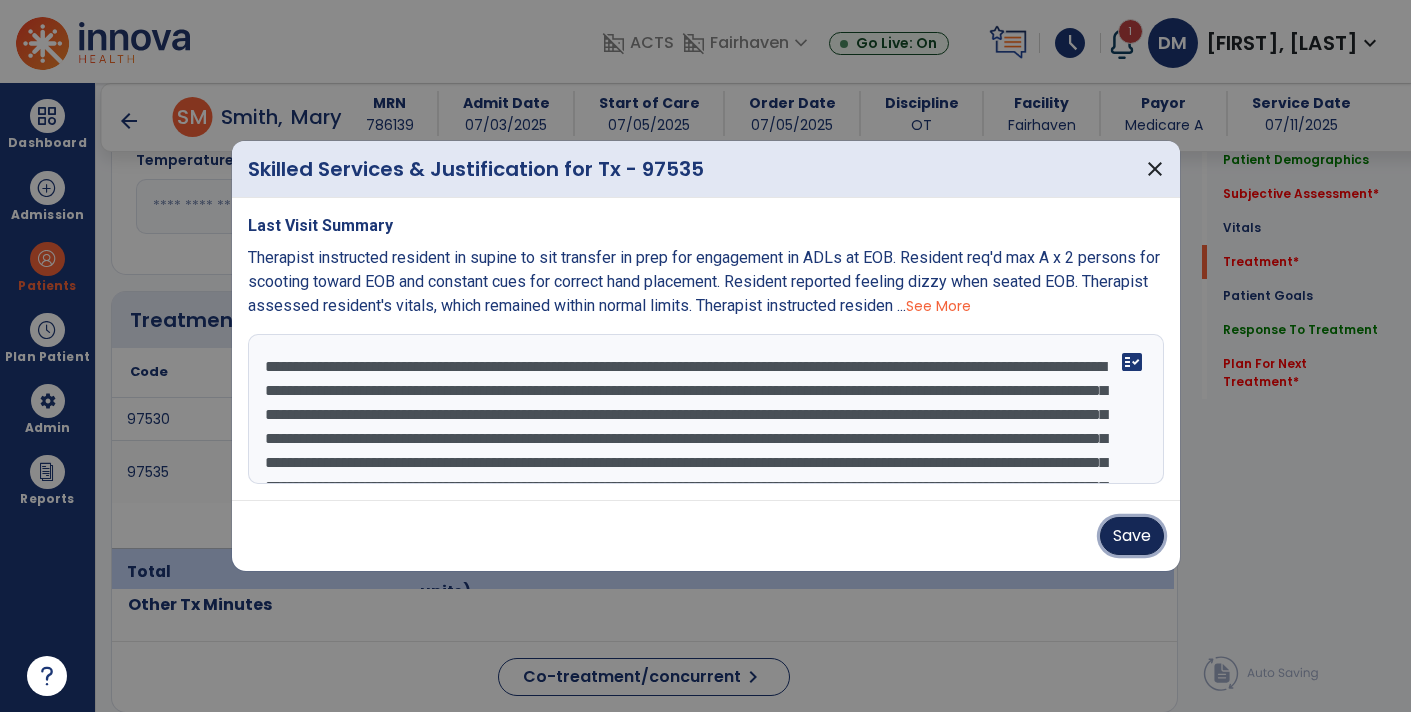 click on "Save" at bounding box center (1132, 536) 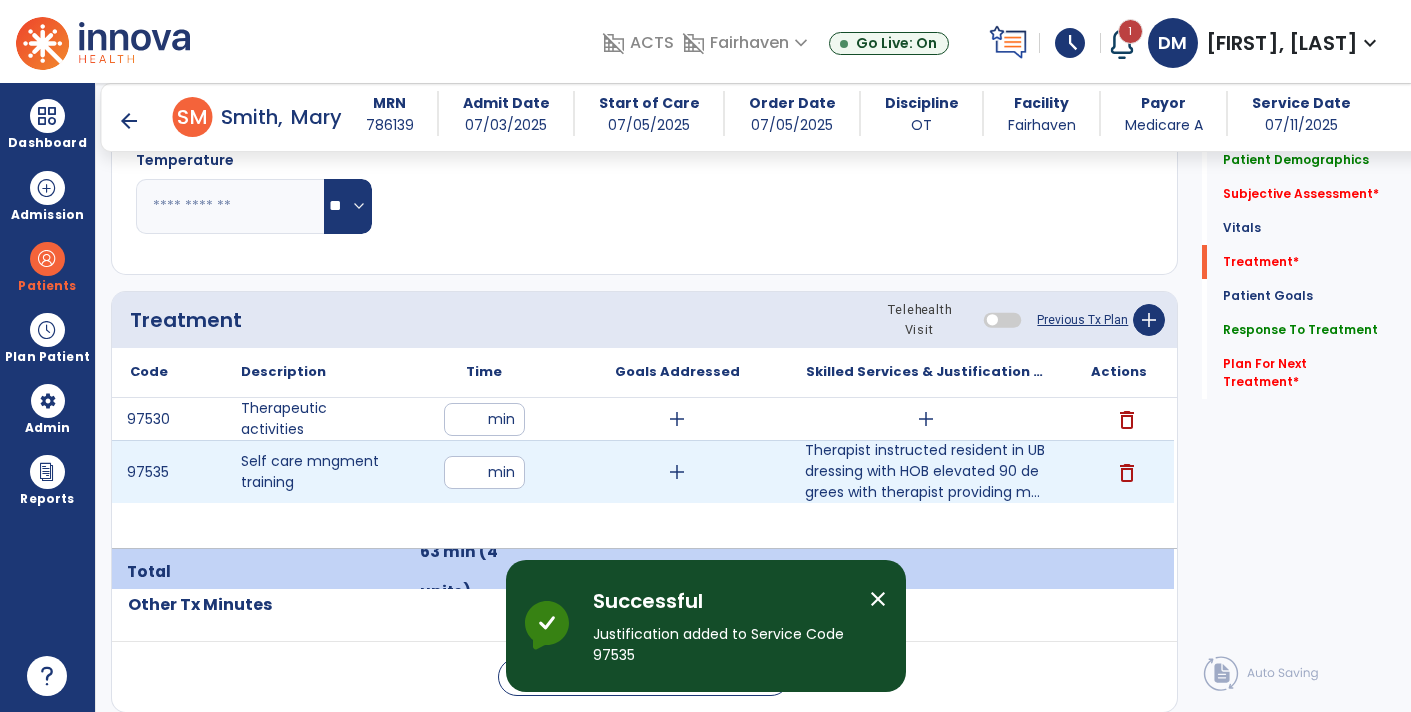 click on "**" at bounding box center [484, 472] 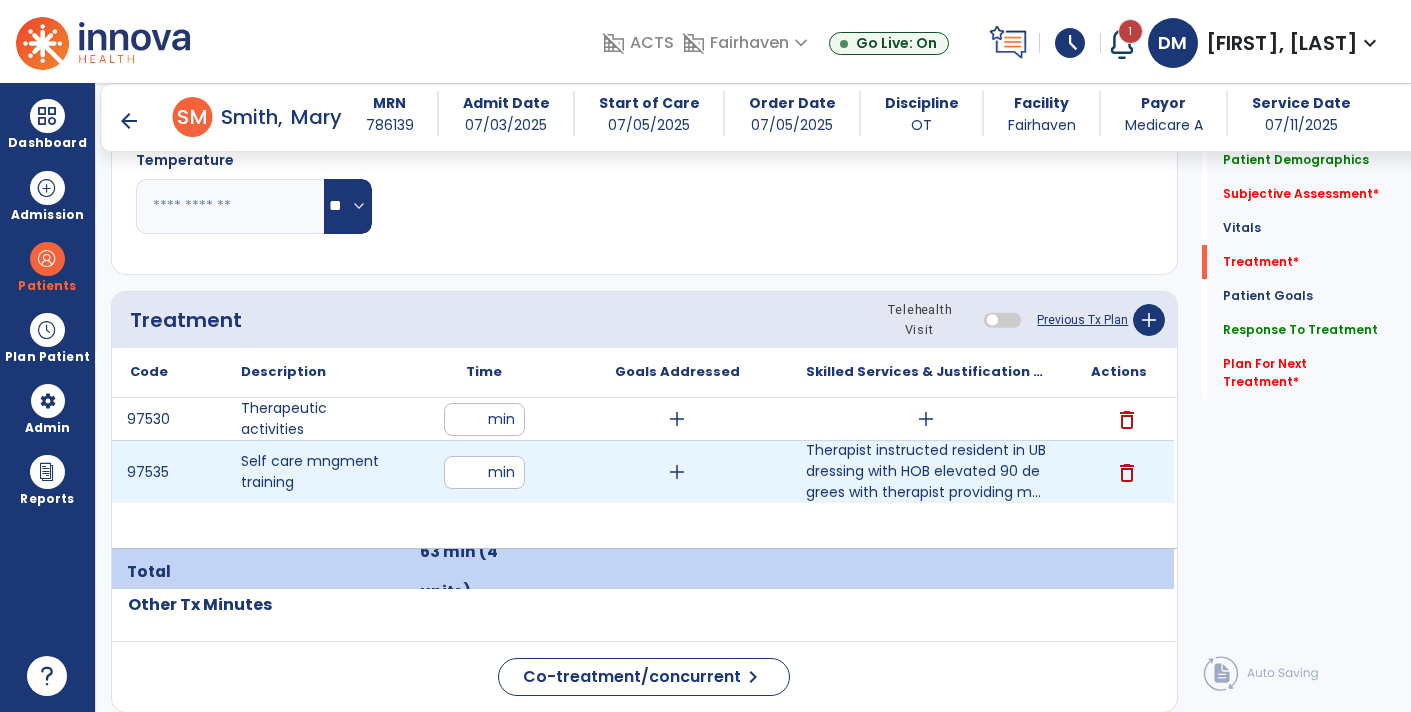 type on "*" 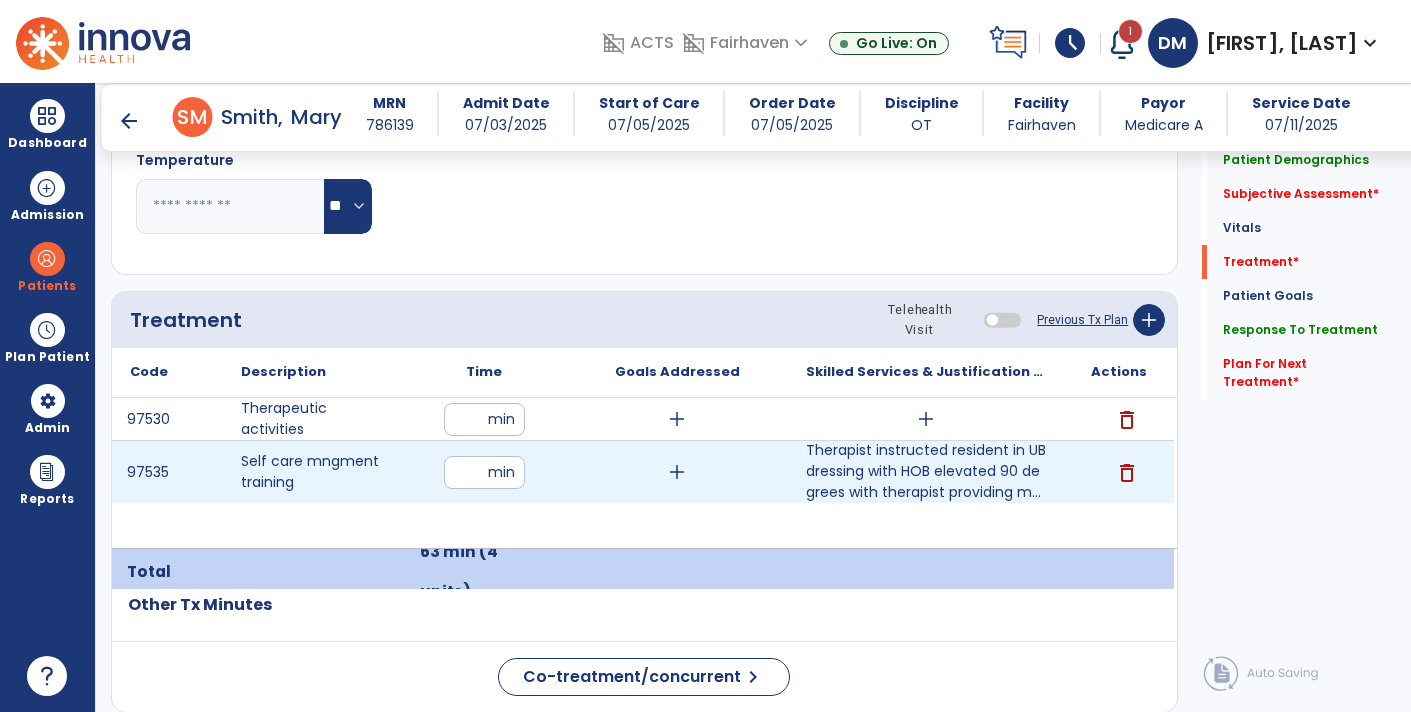 type on "**" 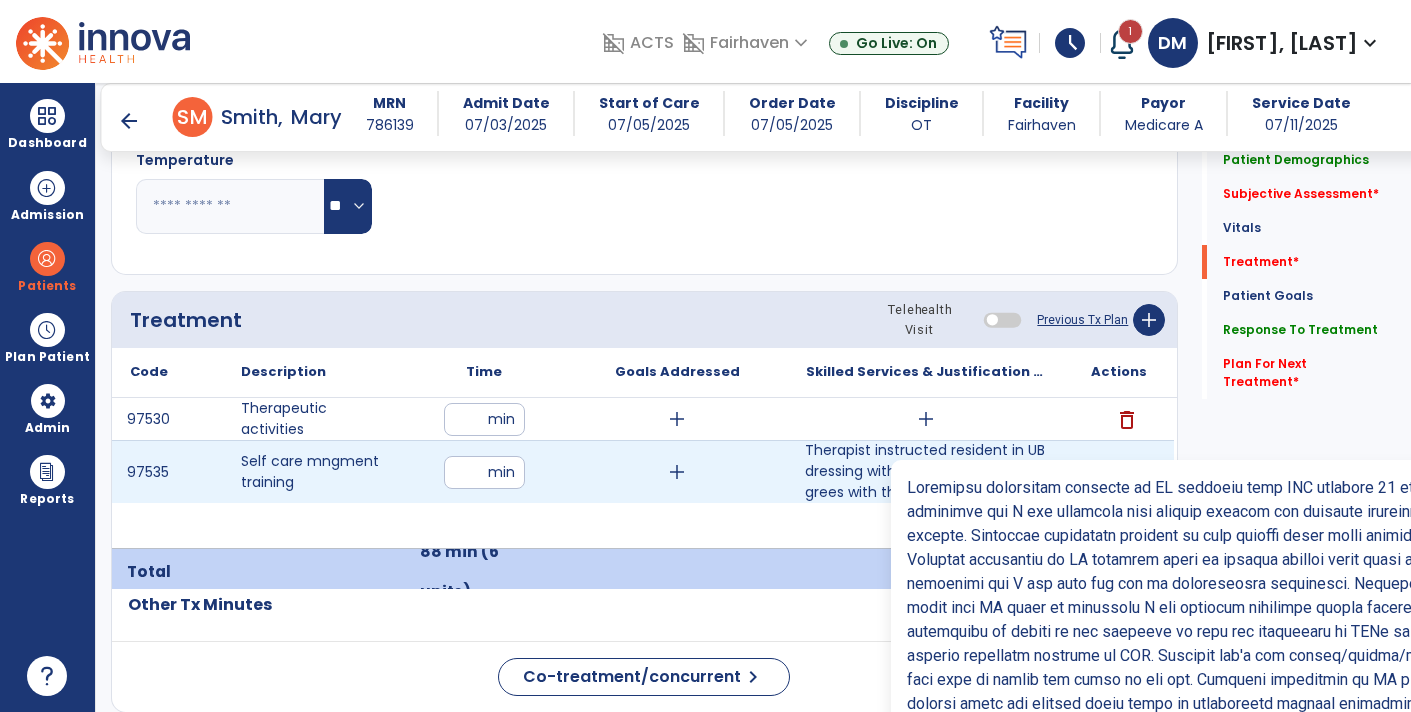 click on "Therapist instructed resident in UB dressing with HOB elevated 90 degrees with therapist providing m..." at bounding box center [926, 471] 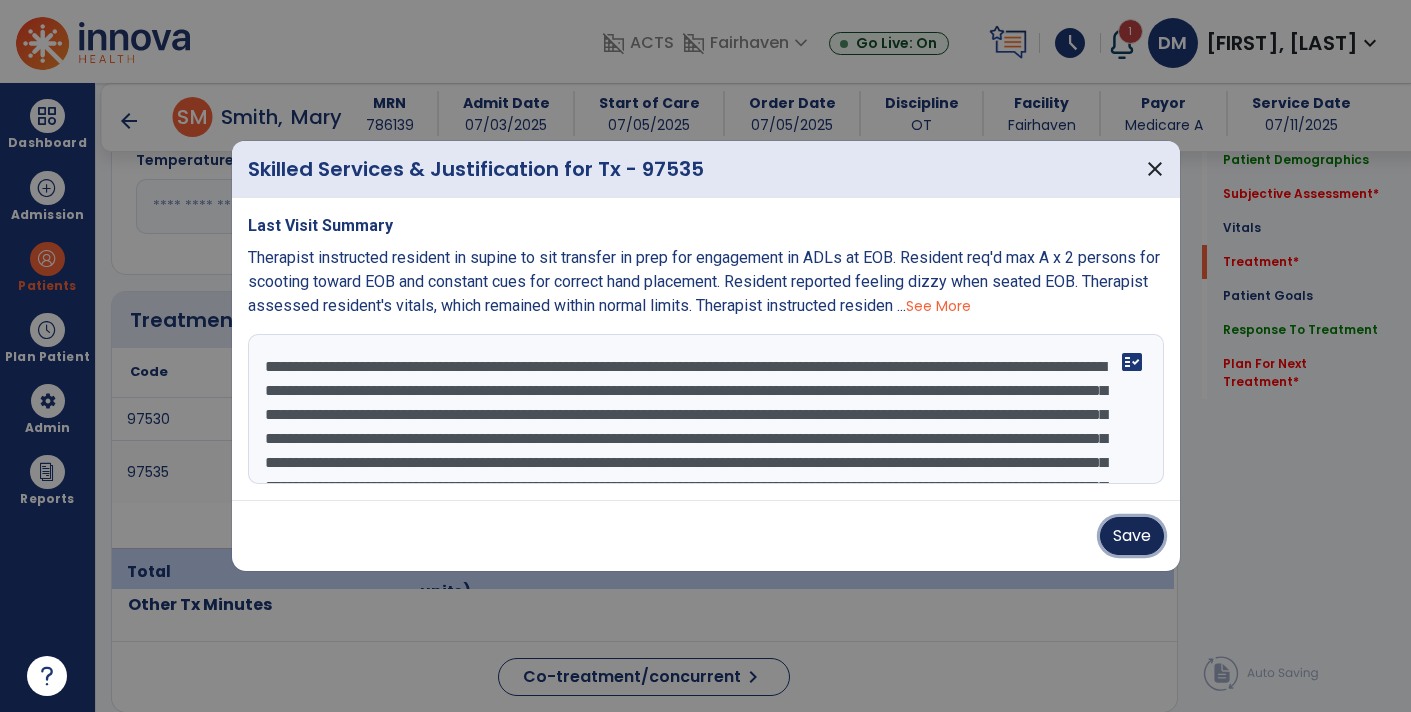 click on "Save" at bounding box center (1132, 536) 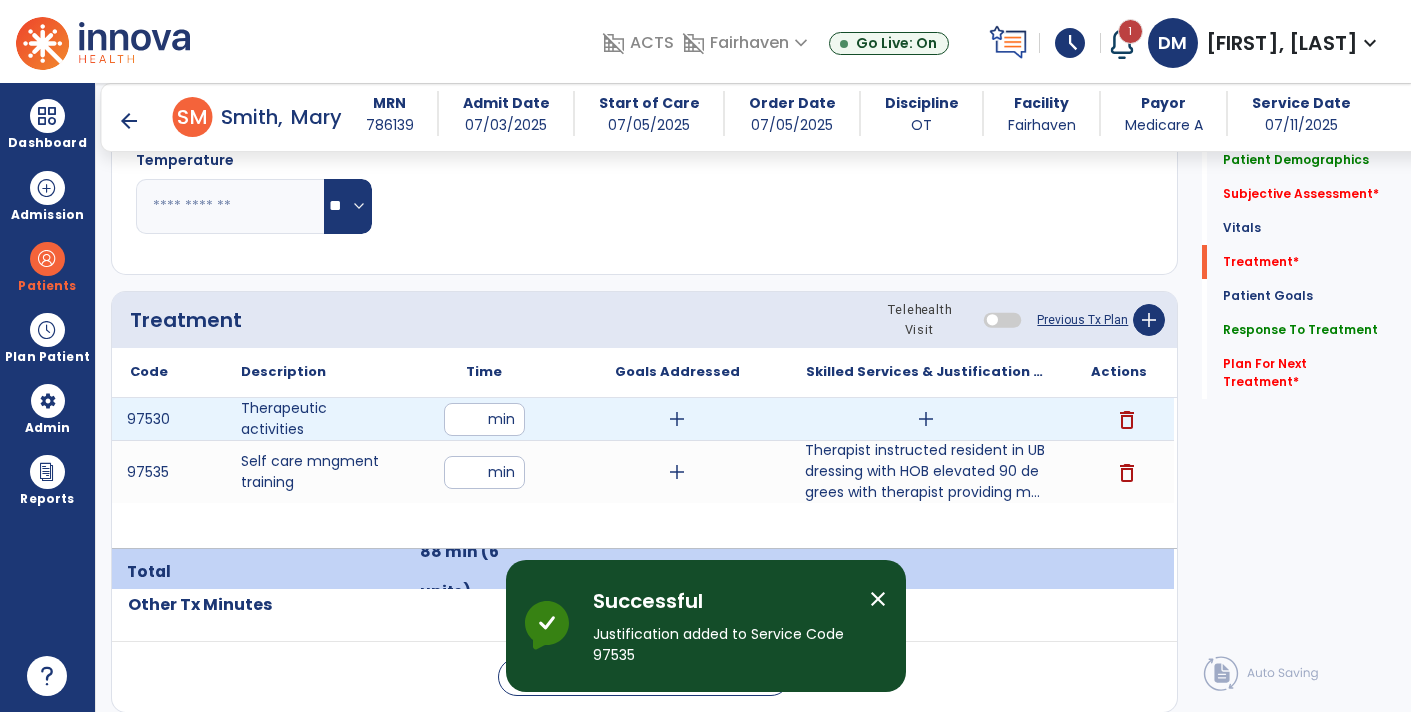click on "delete" at bounding box center [1119, 419] 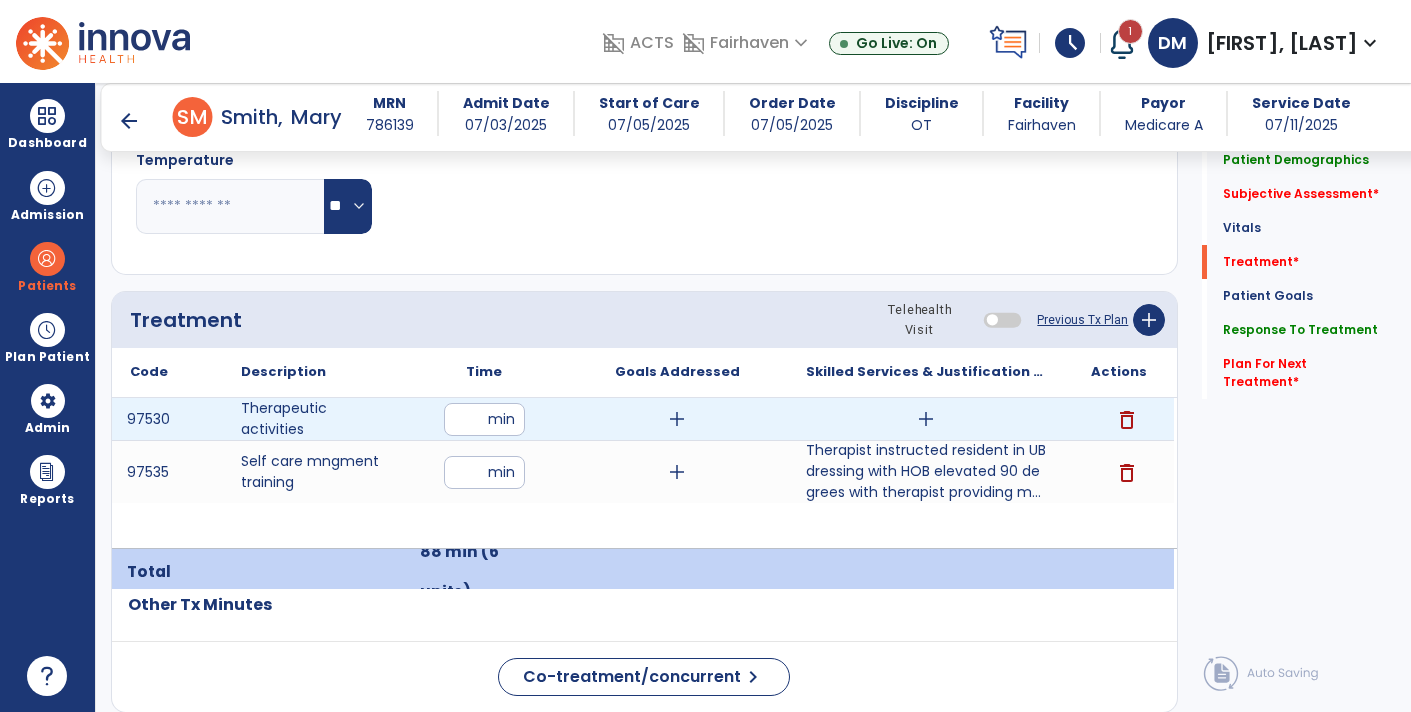 click on "delete" at bounding box center (1127, 420) 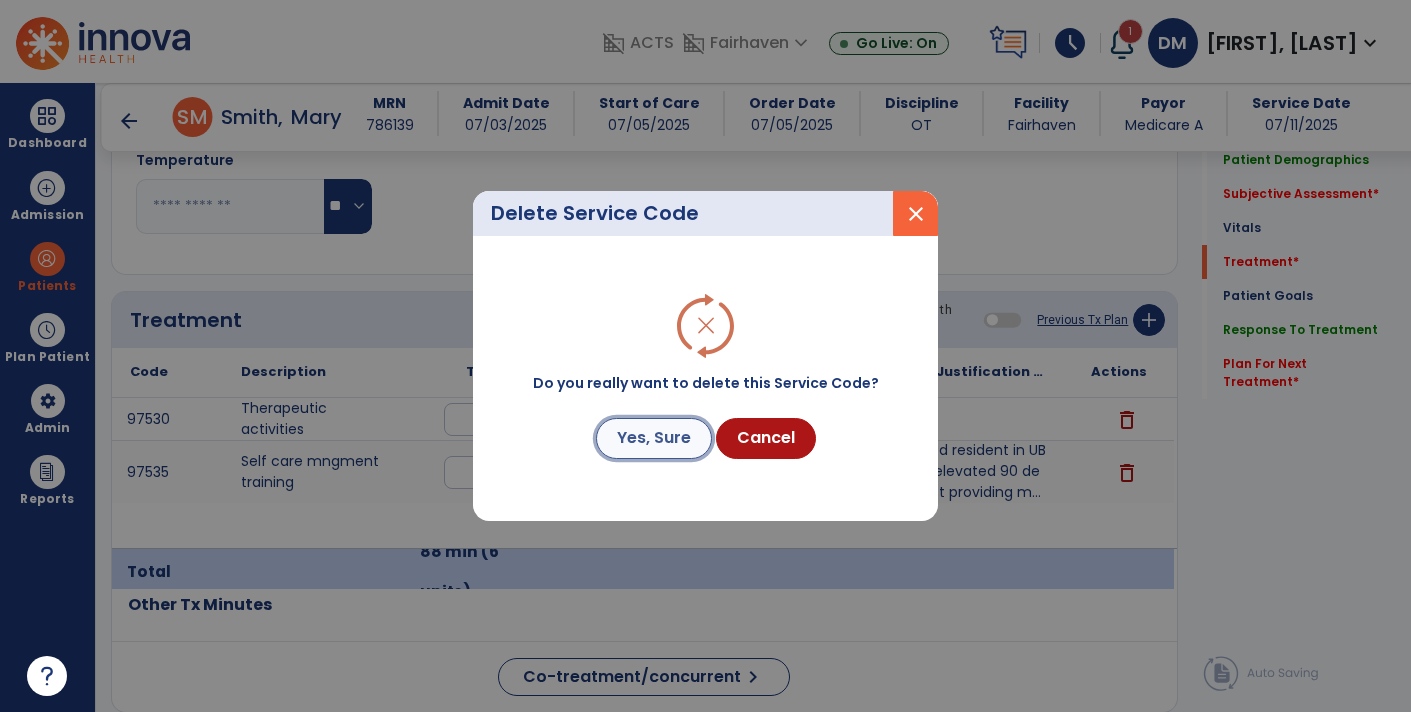 click on "Yes, Sure" at bounding box center (654, 438) 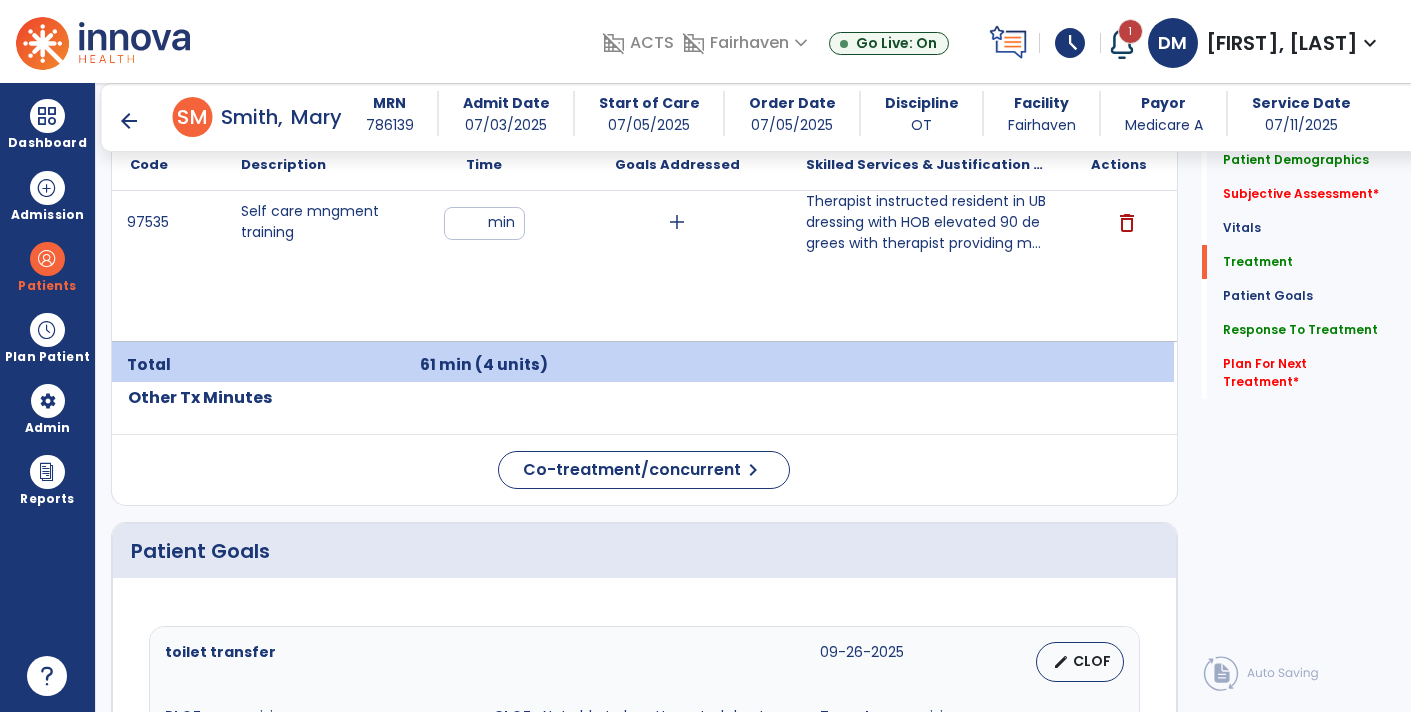 scroll, scrollTop: 1250, scrollLeft: 0, axis: vertical 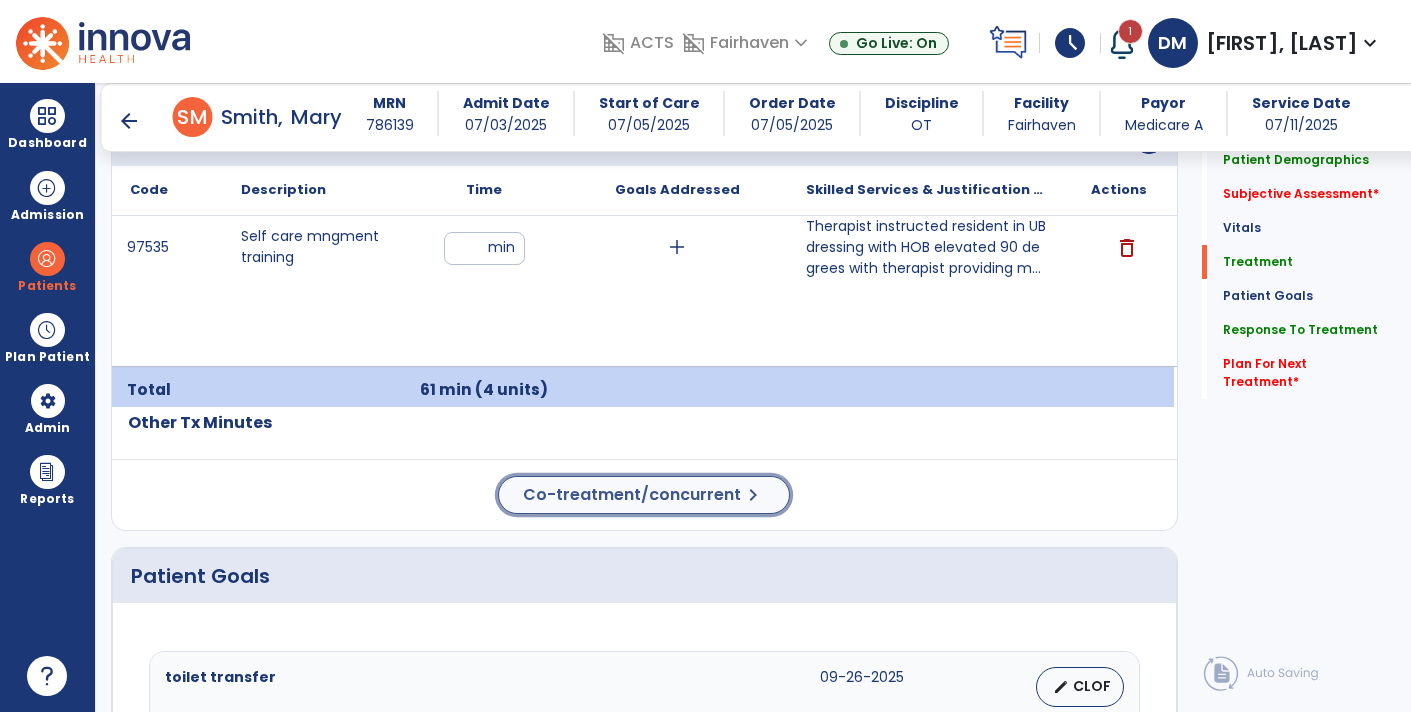 click on "Co-treatment/concurrent" 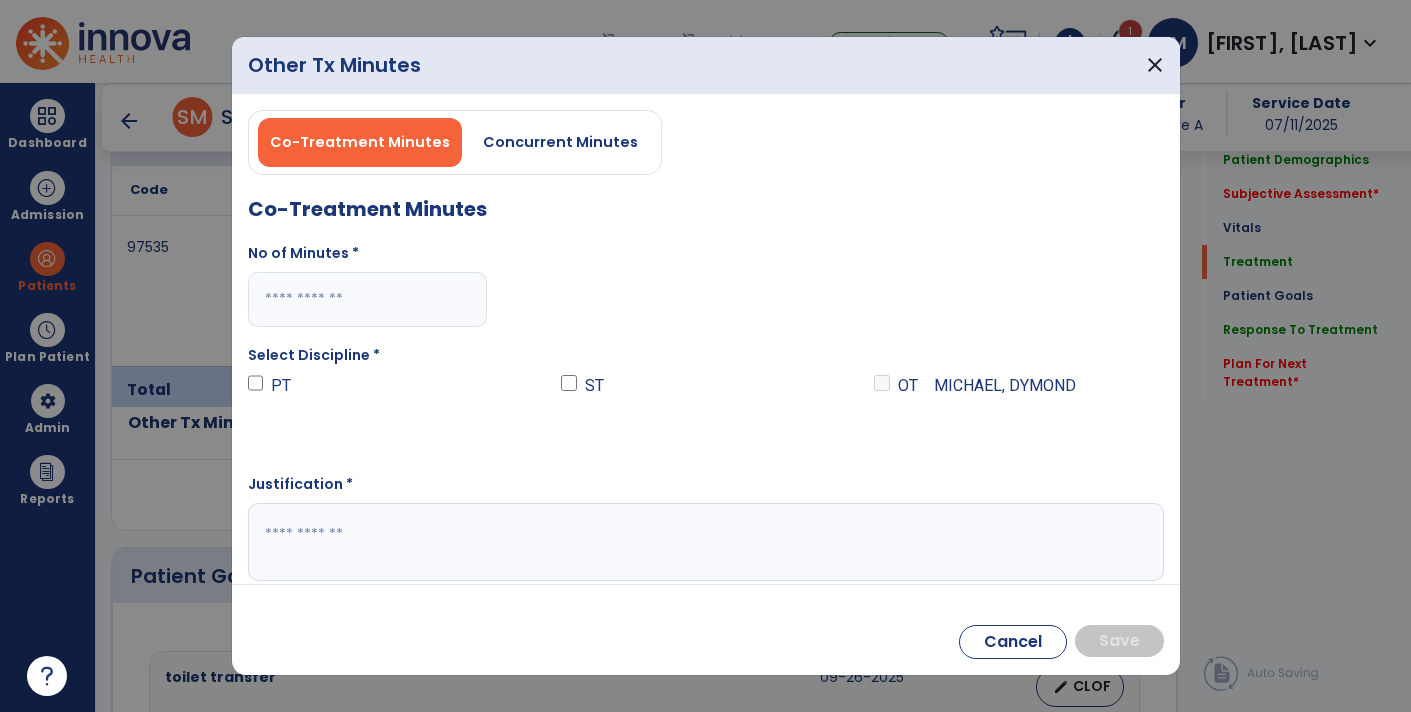 click at bounding box center (368, 299) 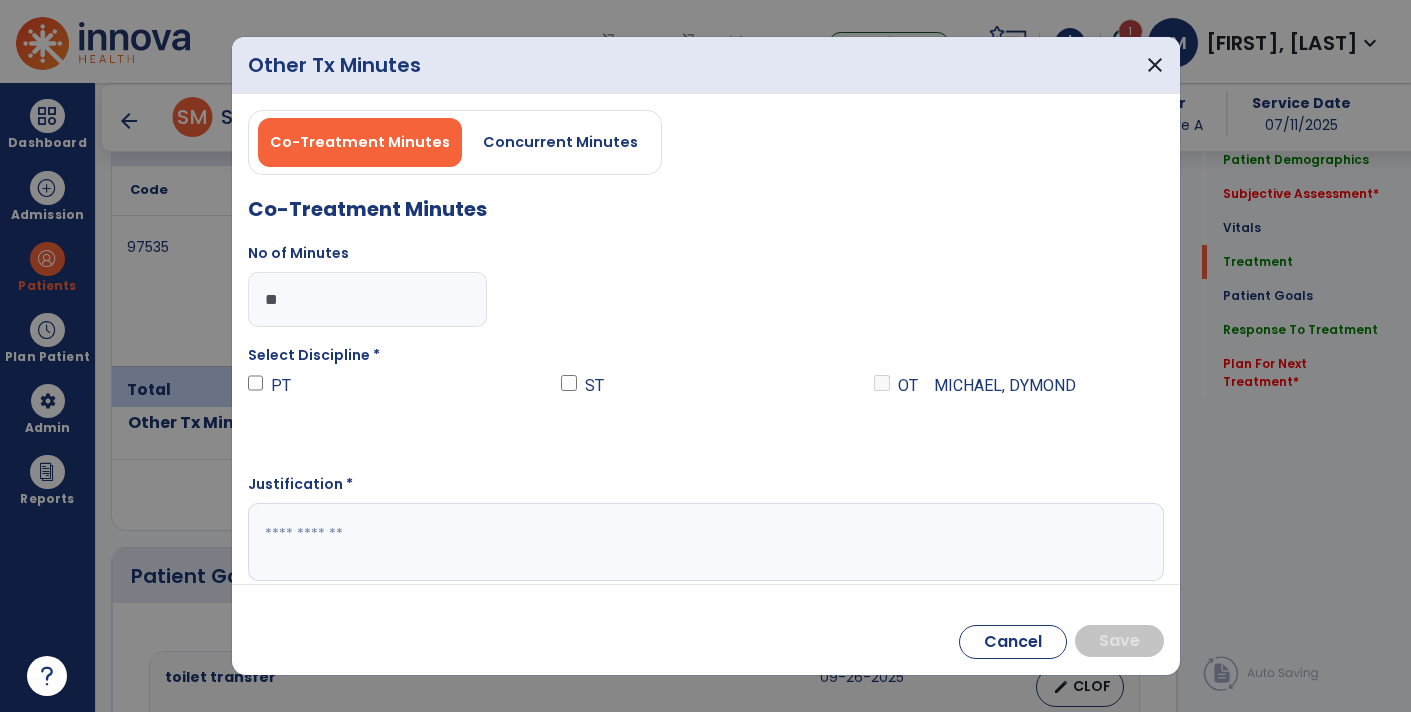 type on "**" 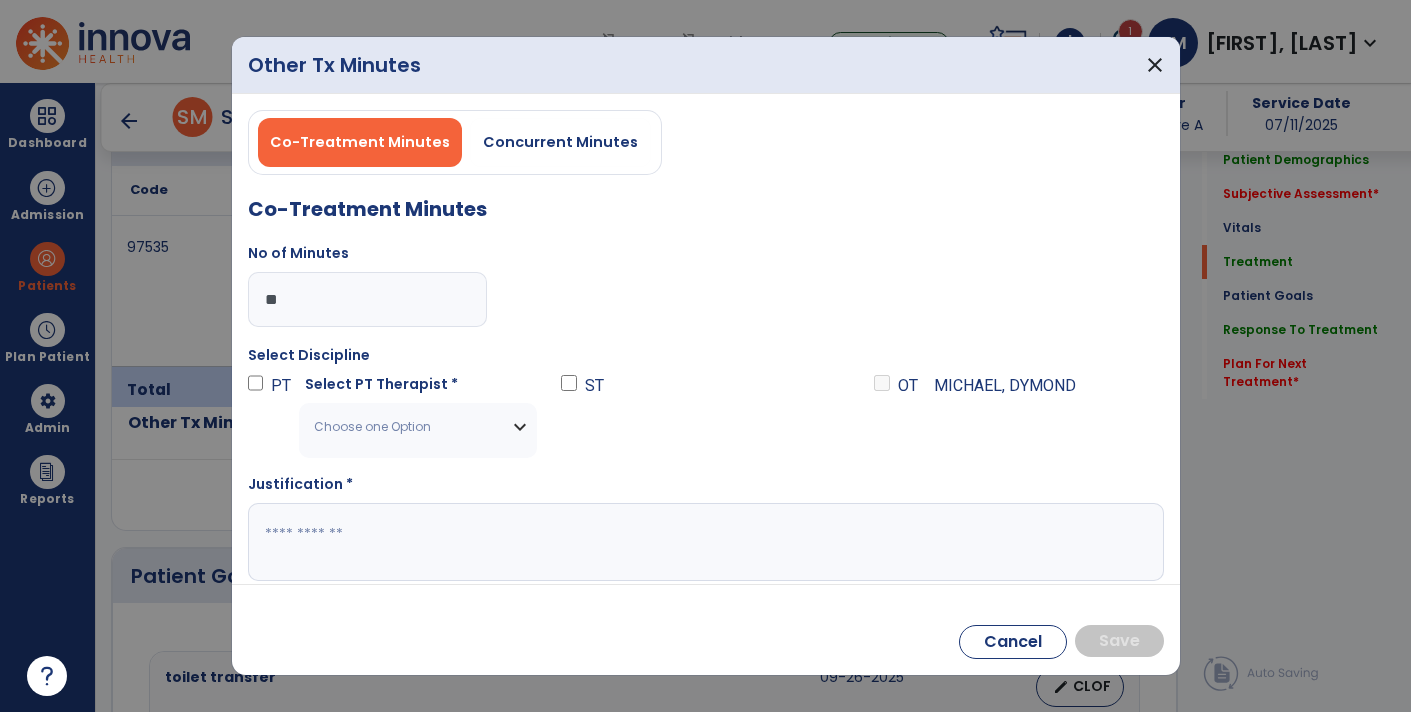 click on "Choose one Option" at bounding box center (405, 427) 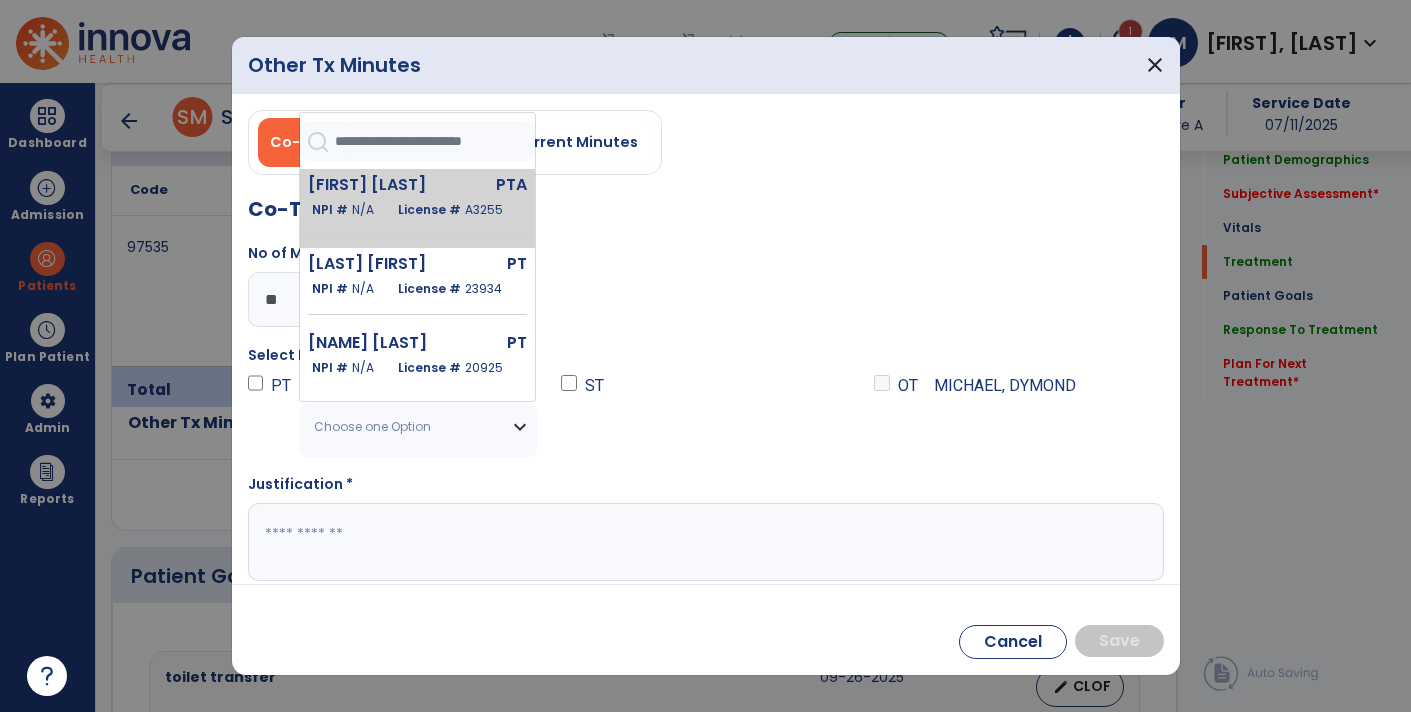 click on "[LAST] [FIRST] PTA NPI # N/A License # A3255" at bounding box center [417, 208] 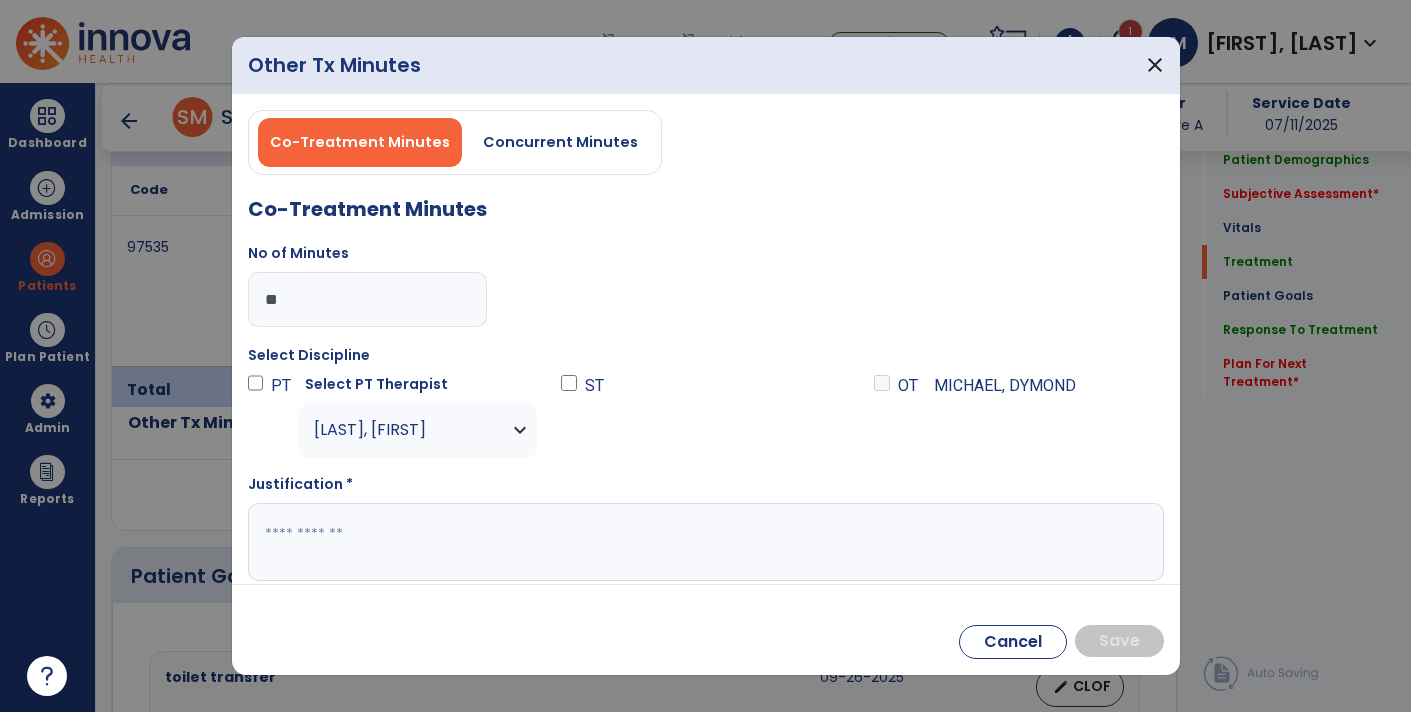click at bounding box center (704, 542) 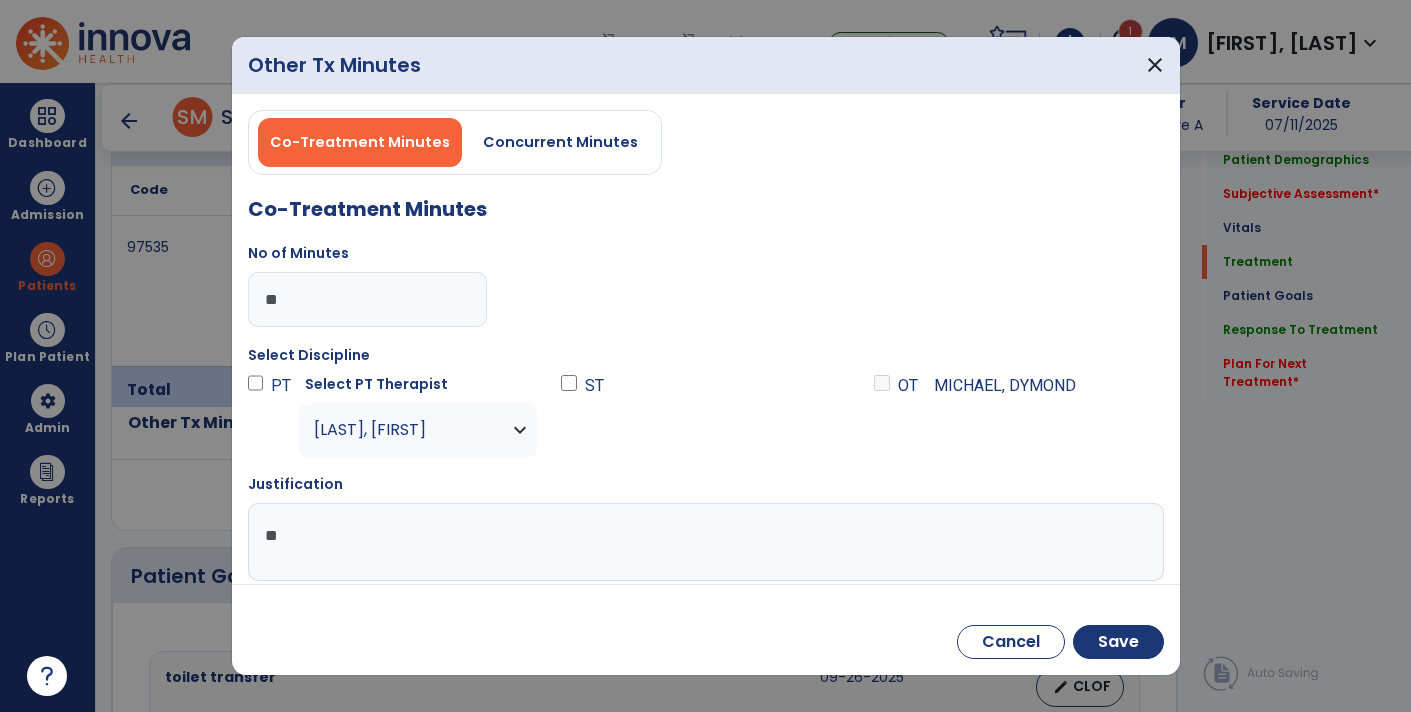 type on "*" 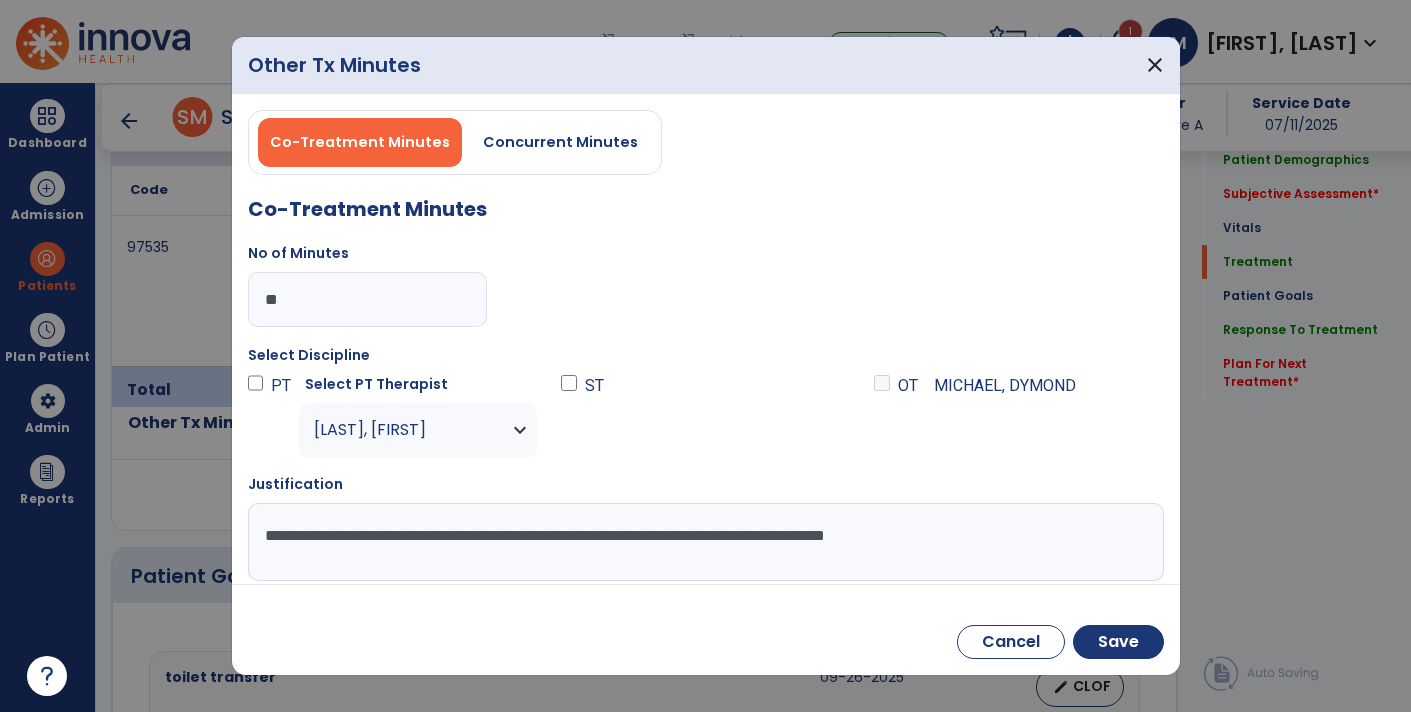 type on "**********" 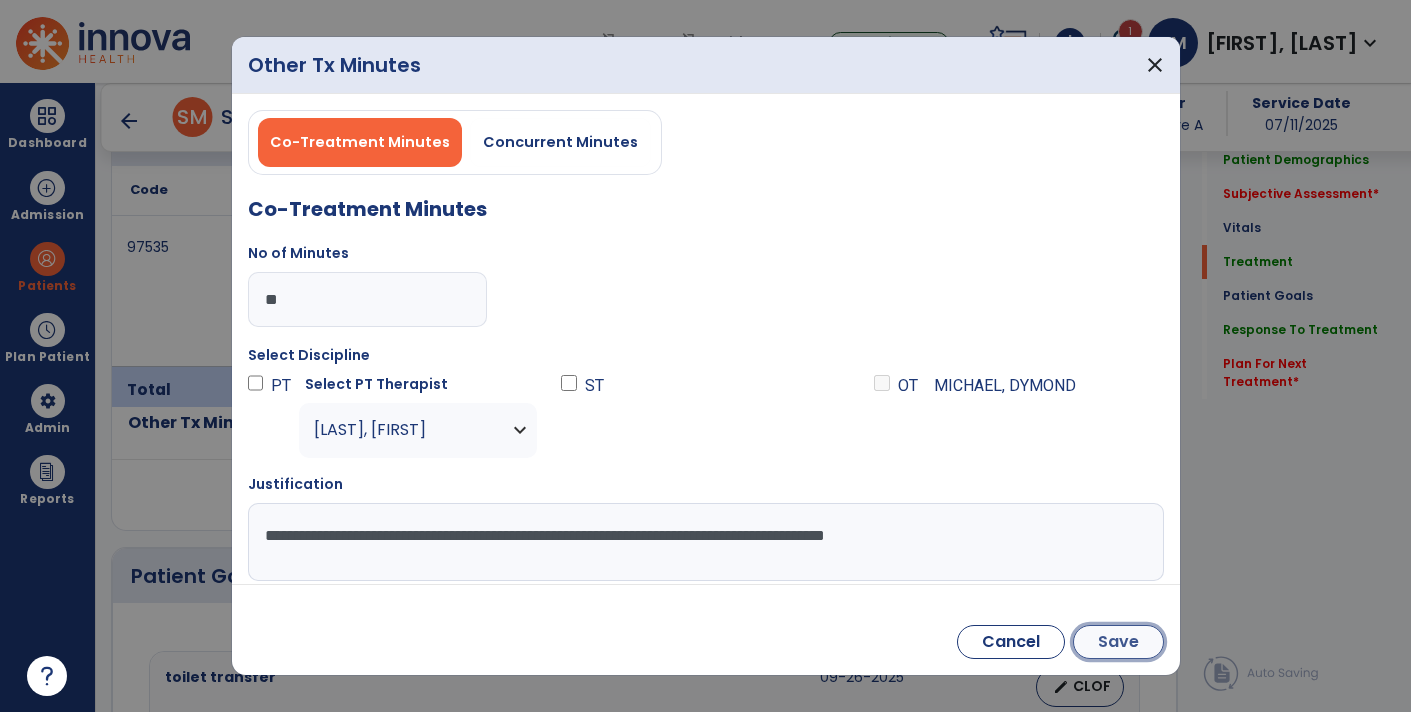 click on "Save" at bounding box center (1118, 642) 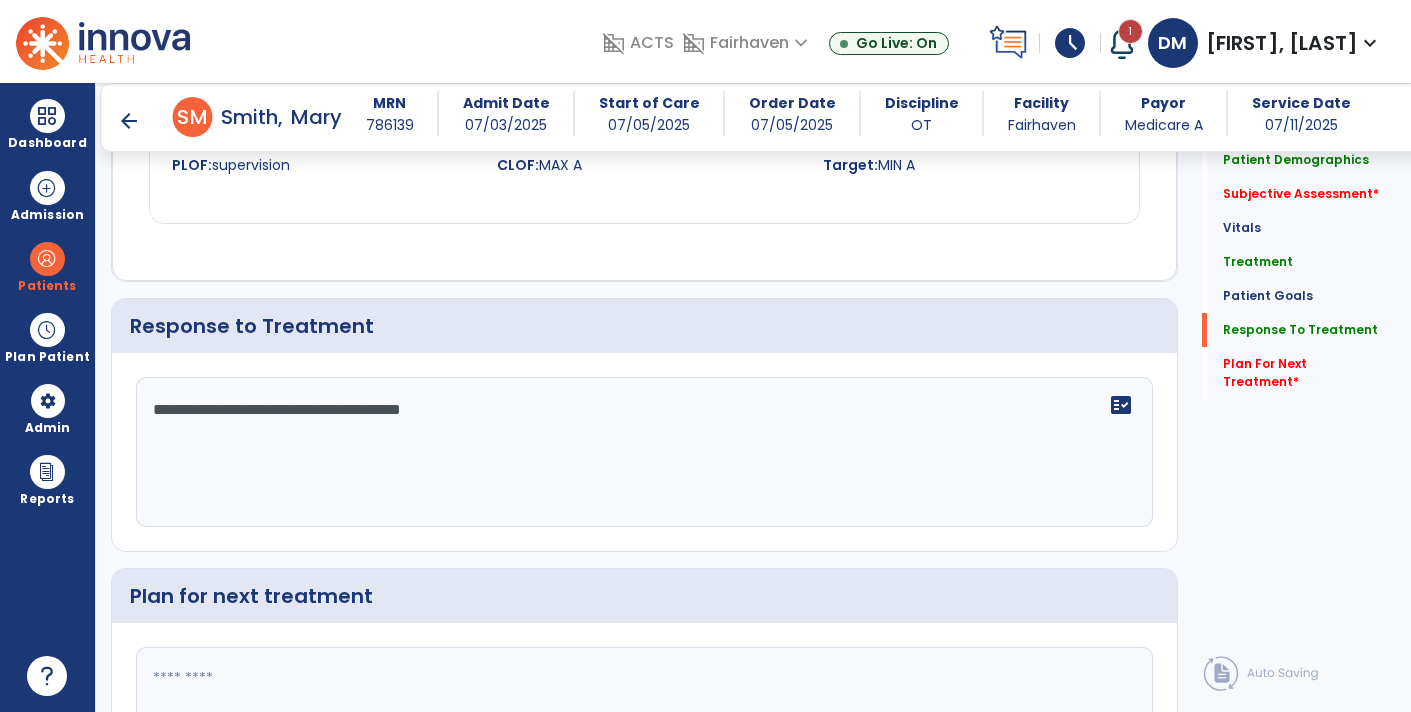 scroll, scrollTop: 2652, scrollLeft: 0, axis: vertical 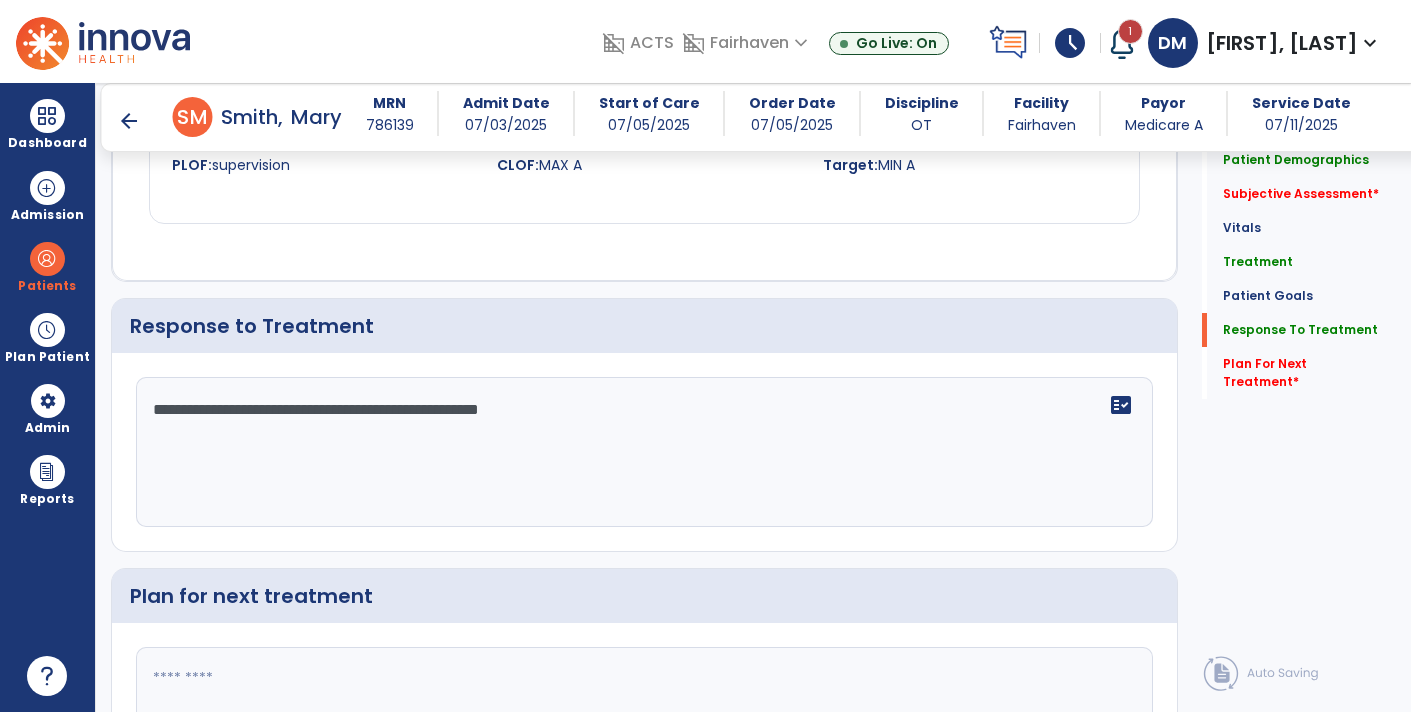 click on "**********" 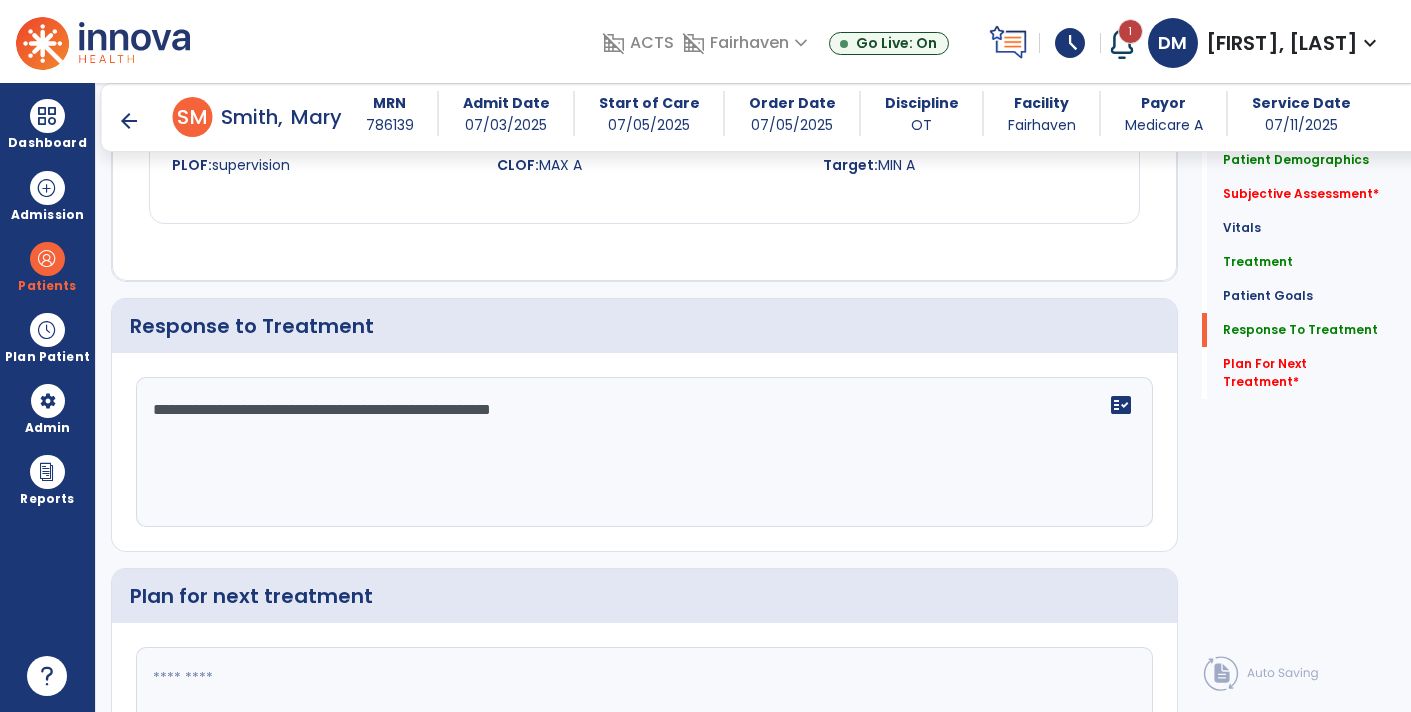 click on "**********" 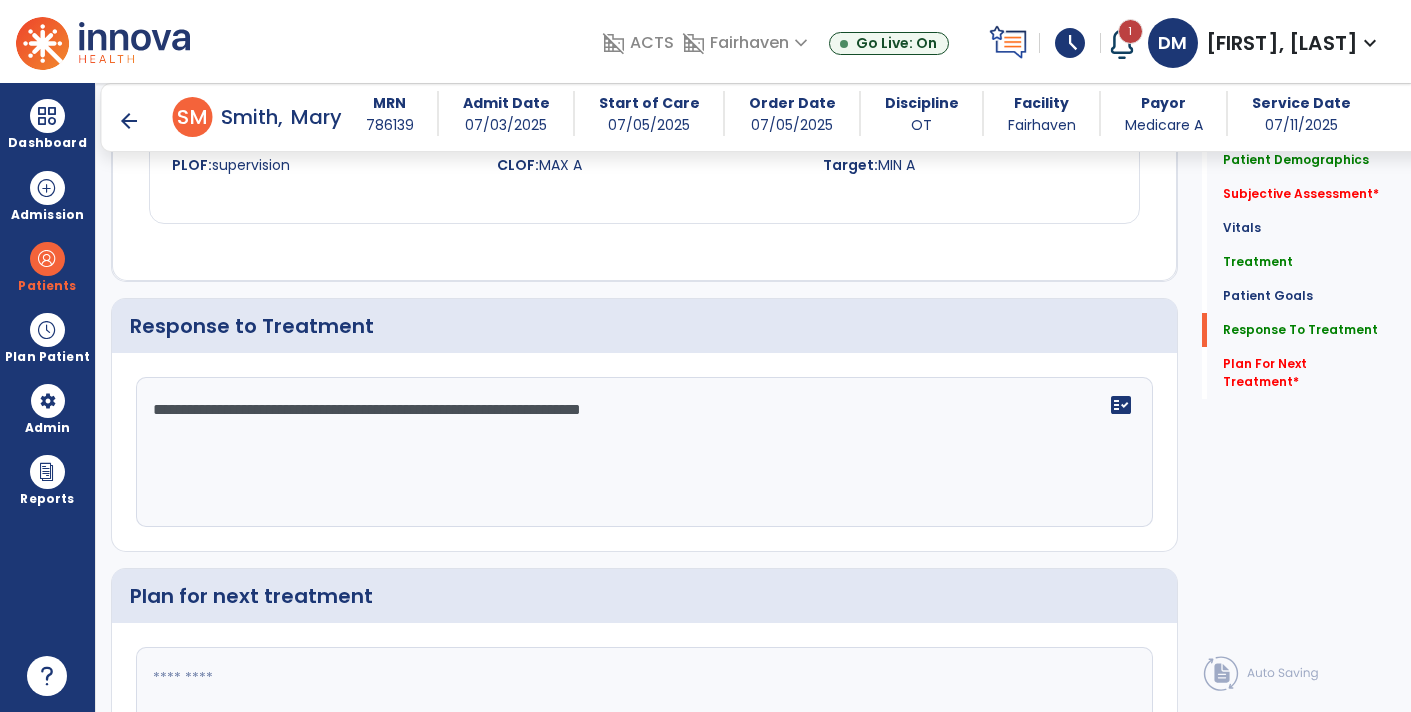 click on "**********" 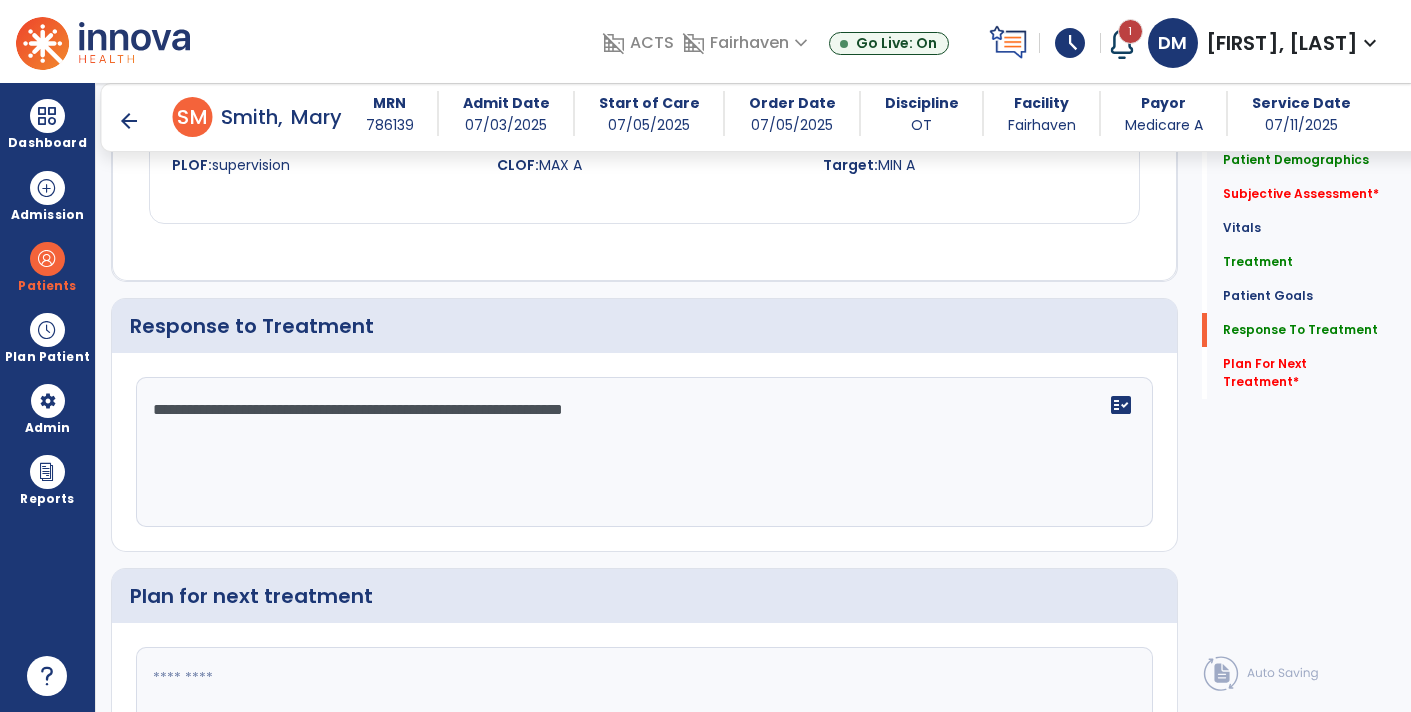click on "**********" 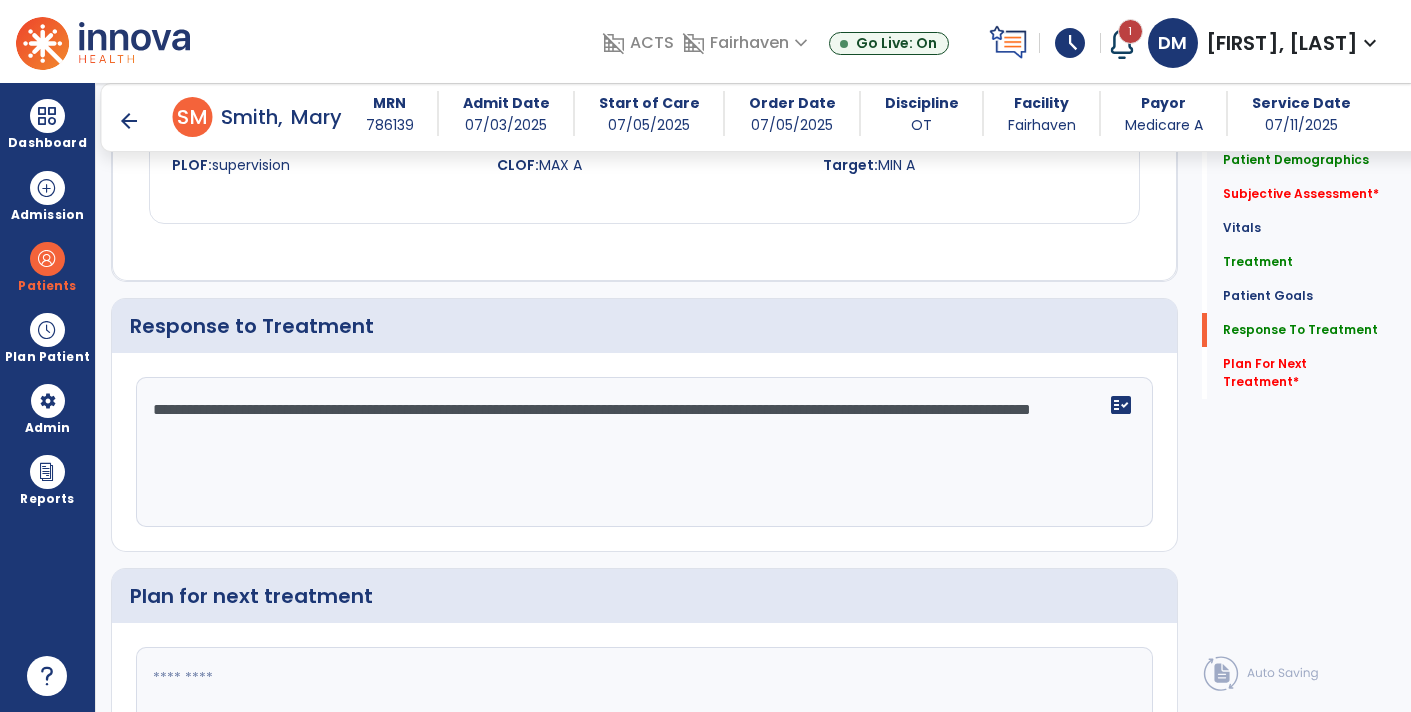 click on "**********" 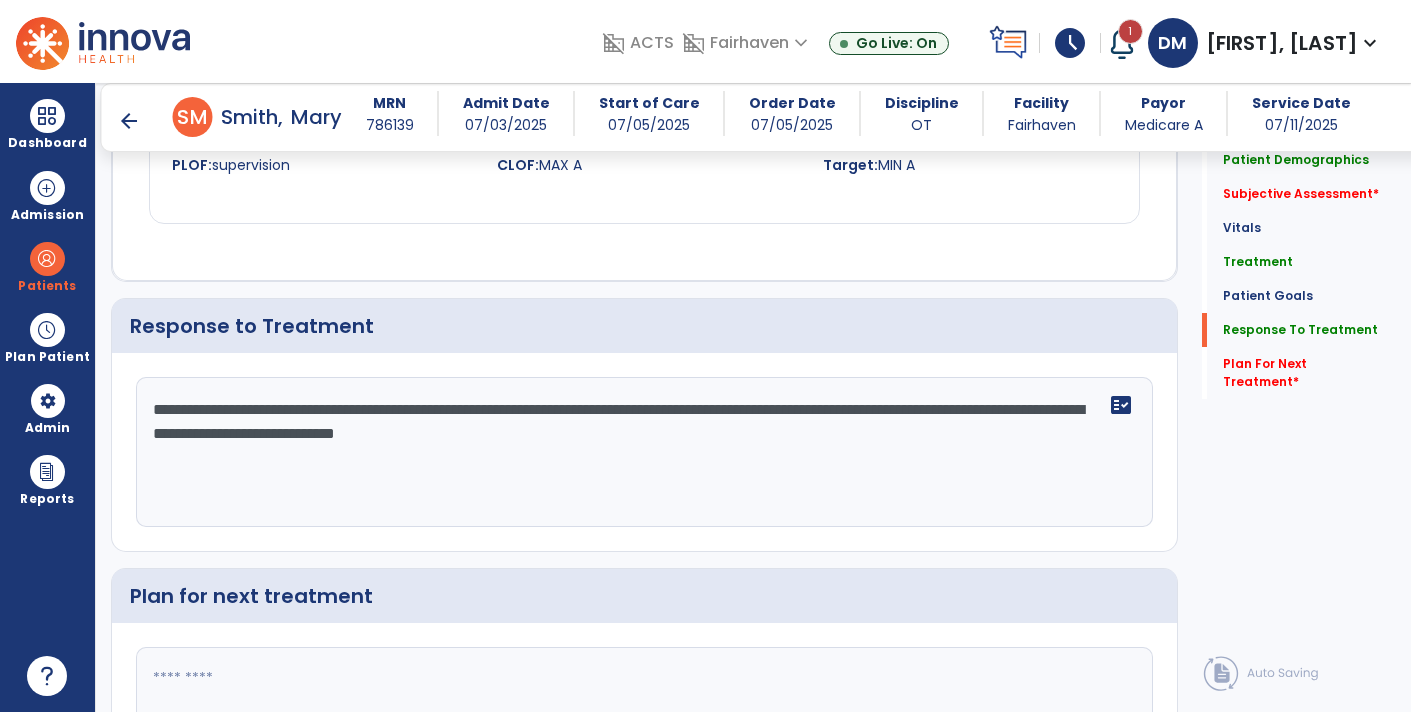 click on "**********" 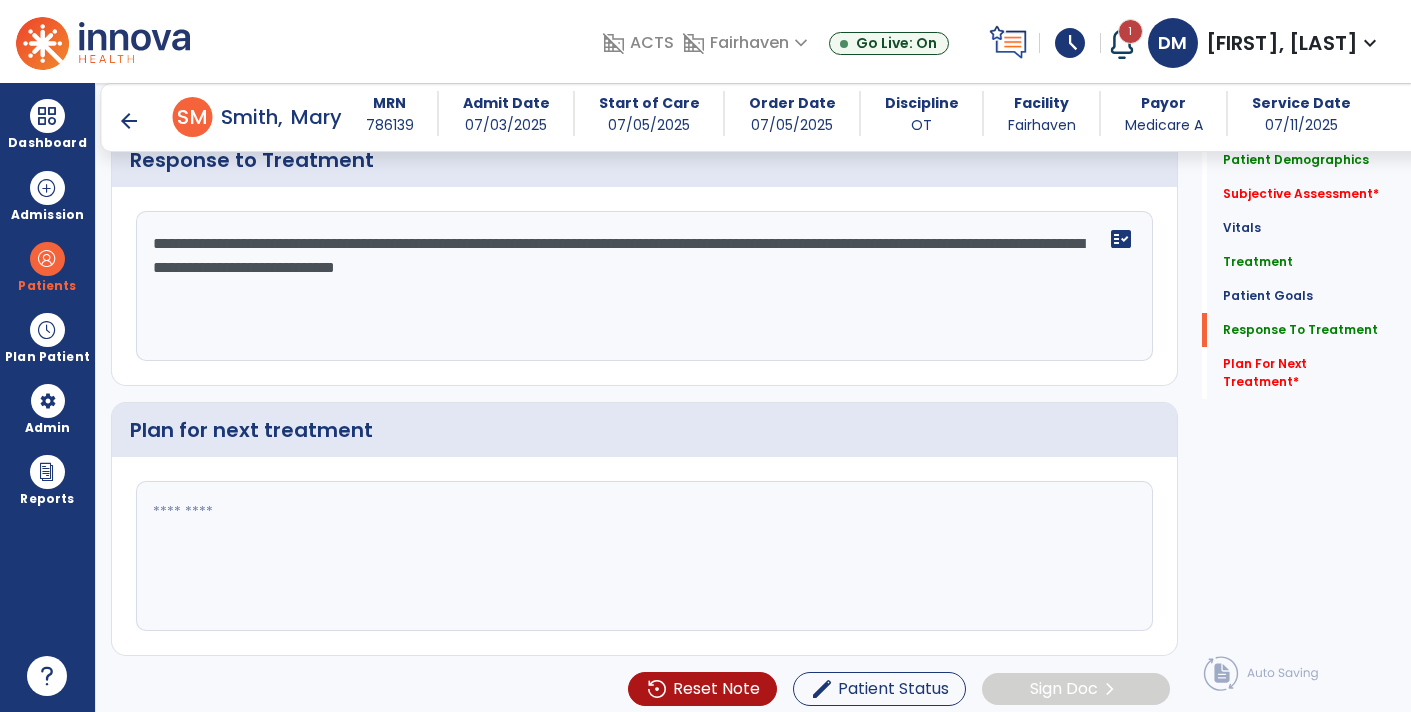 type on "**********" 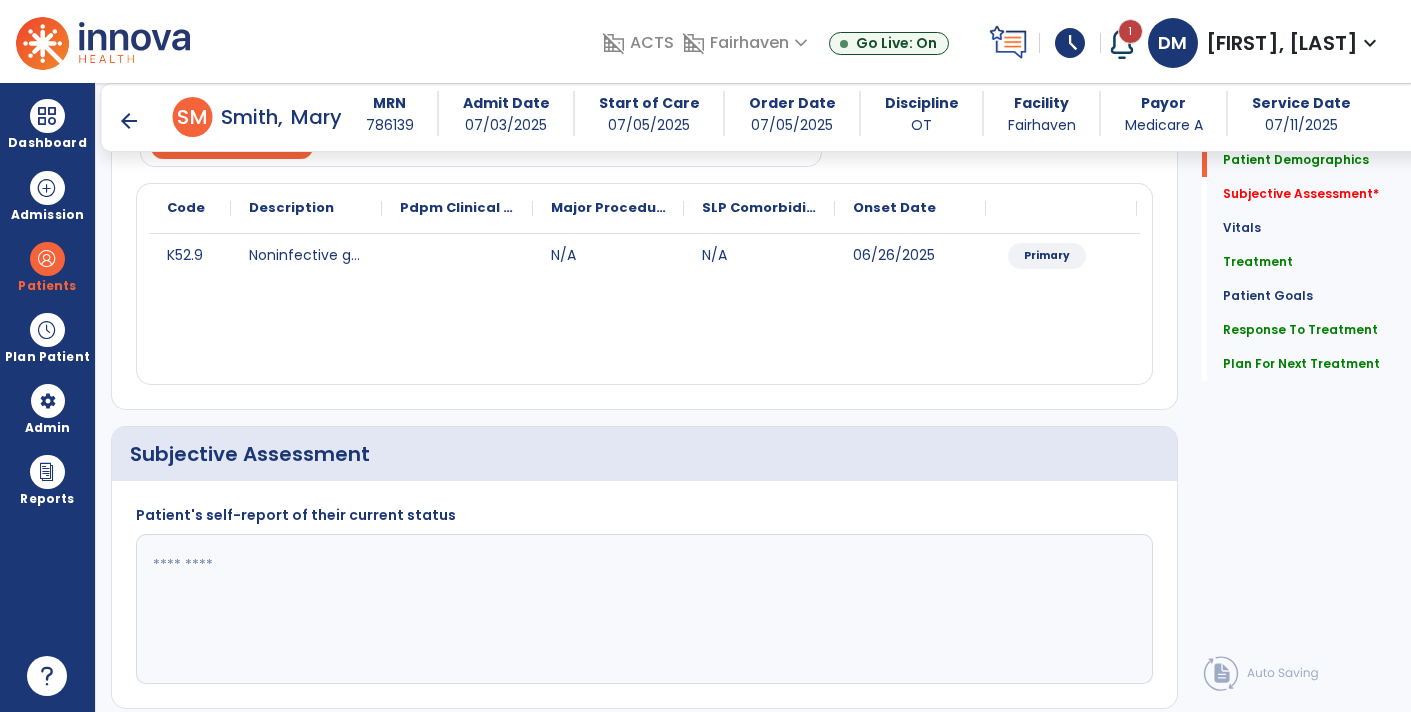 scroll, scrollTop: 213, scrollLeft: 0, axis: vertical 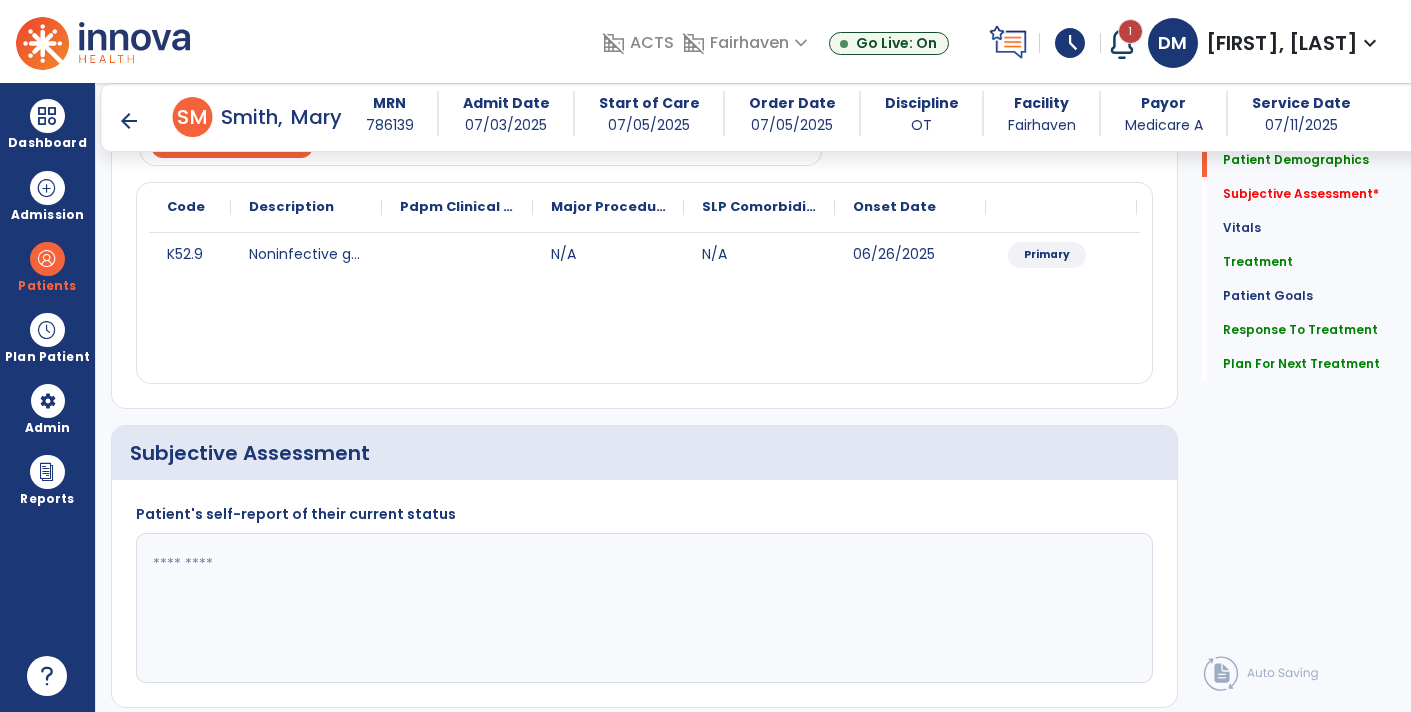 type on "**********" 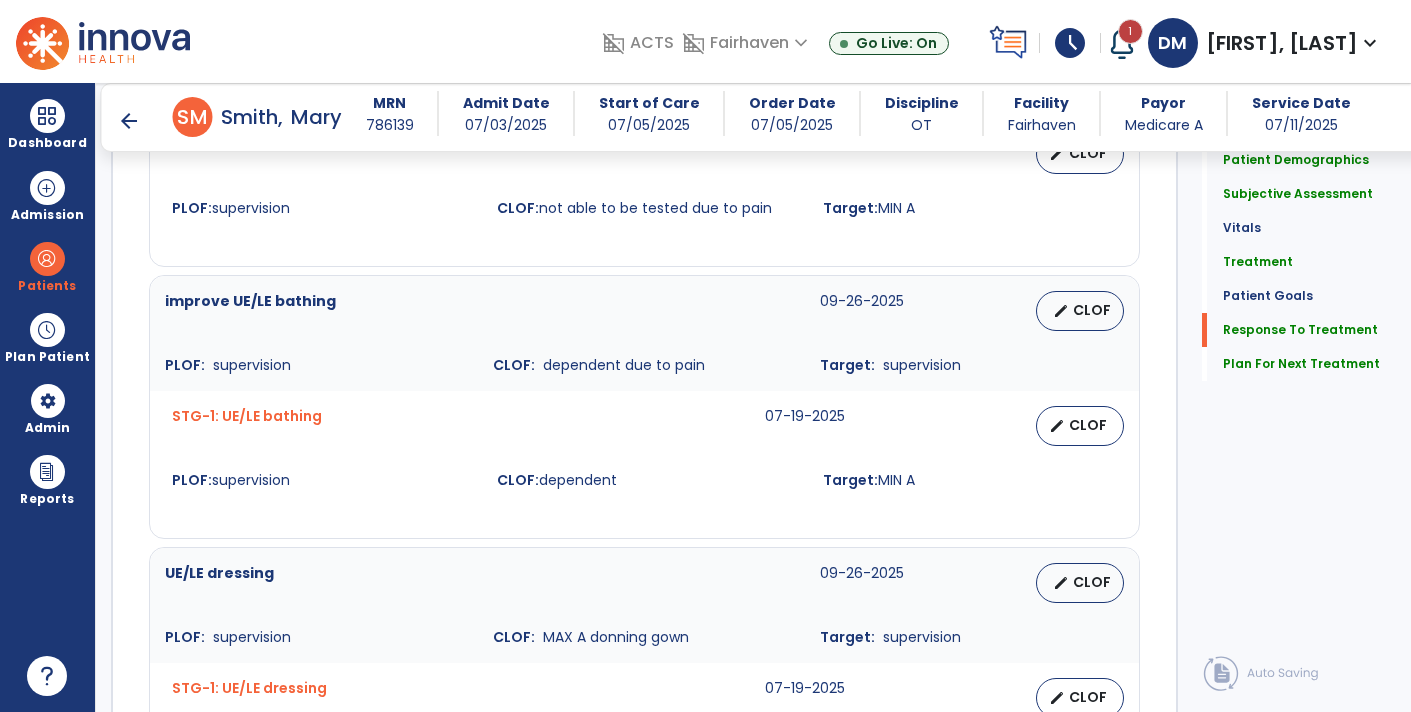 scroll, scrollTop: 2818, scrollLeft: 0, axis: vertical 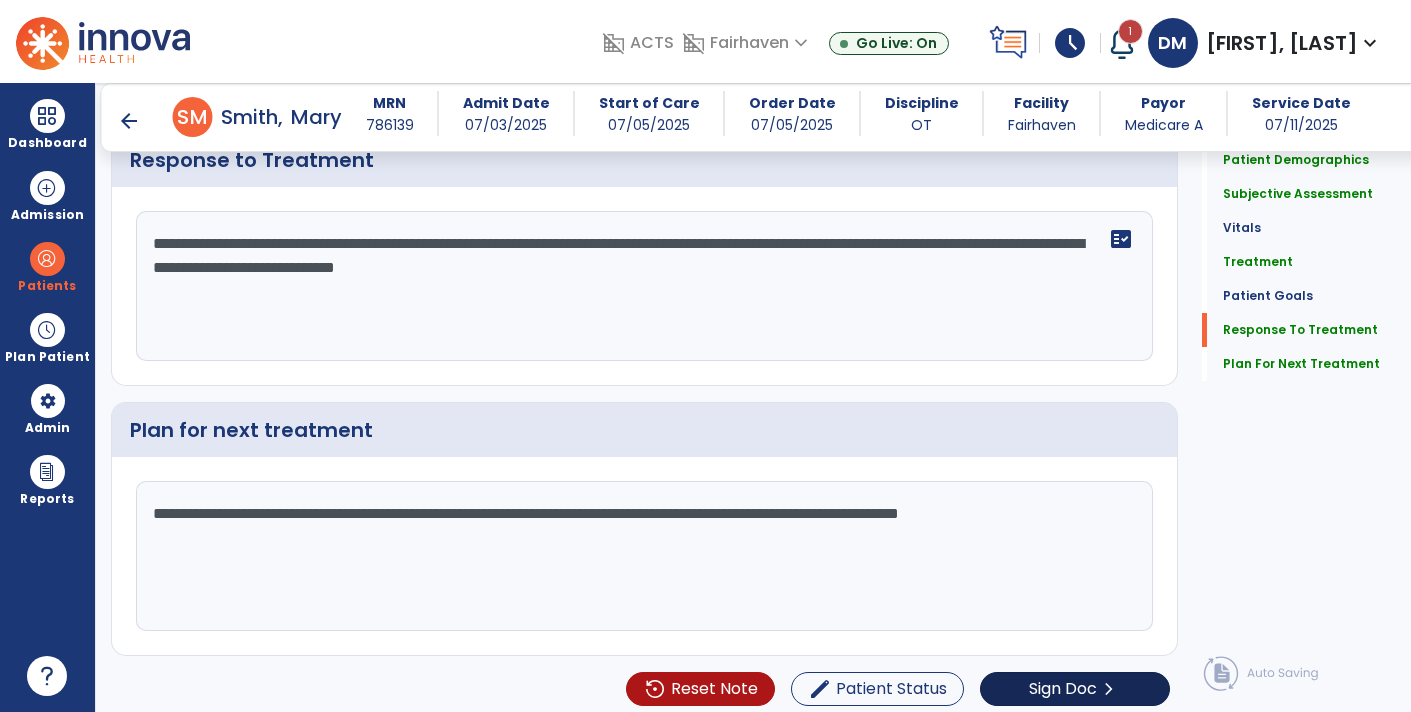 type on "**********" 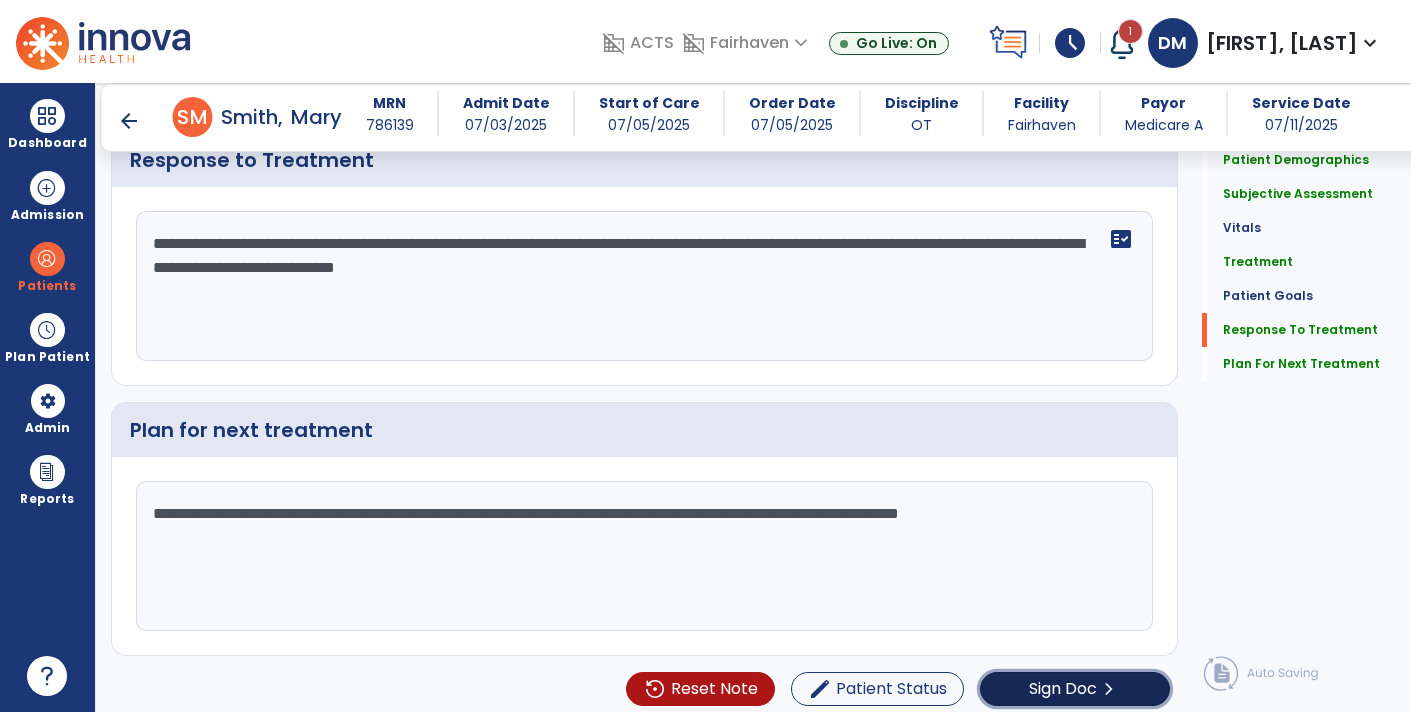 click on "Sign Doc  chevron_right" 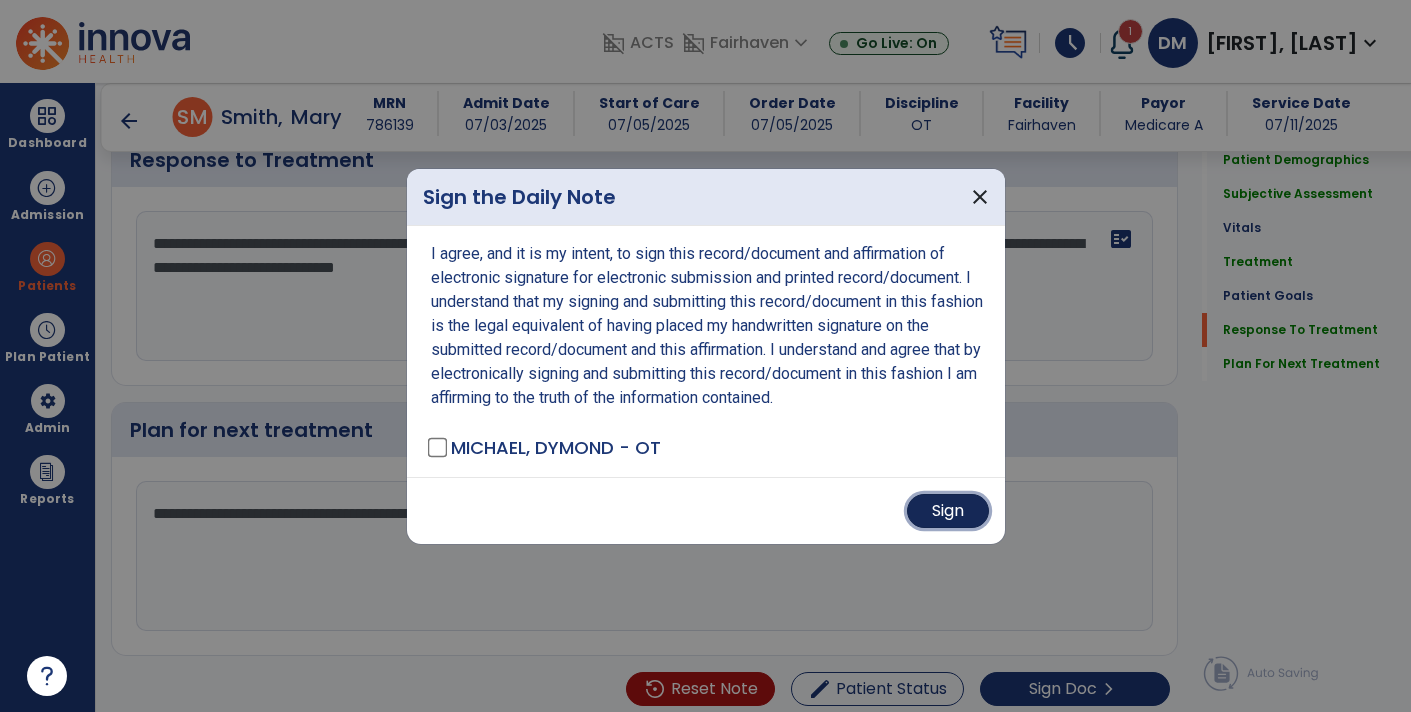 click on "Sign" at bounding box center [948, 511] 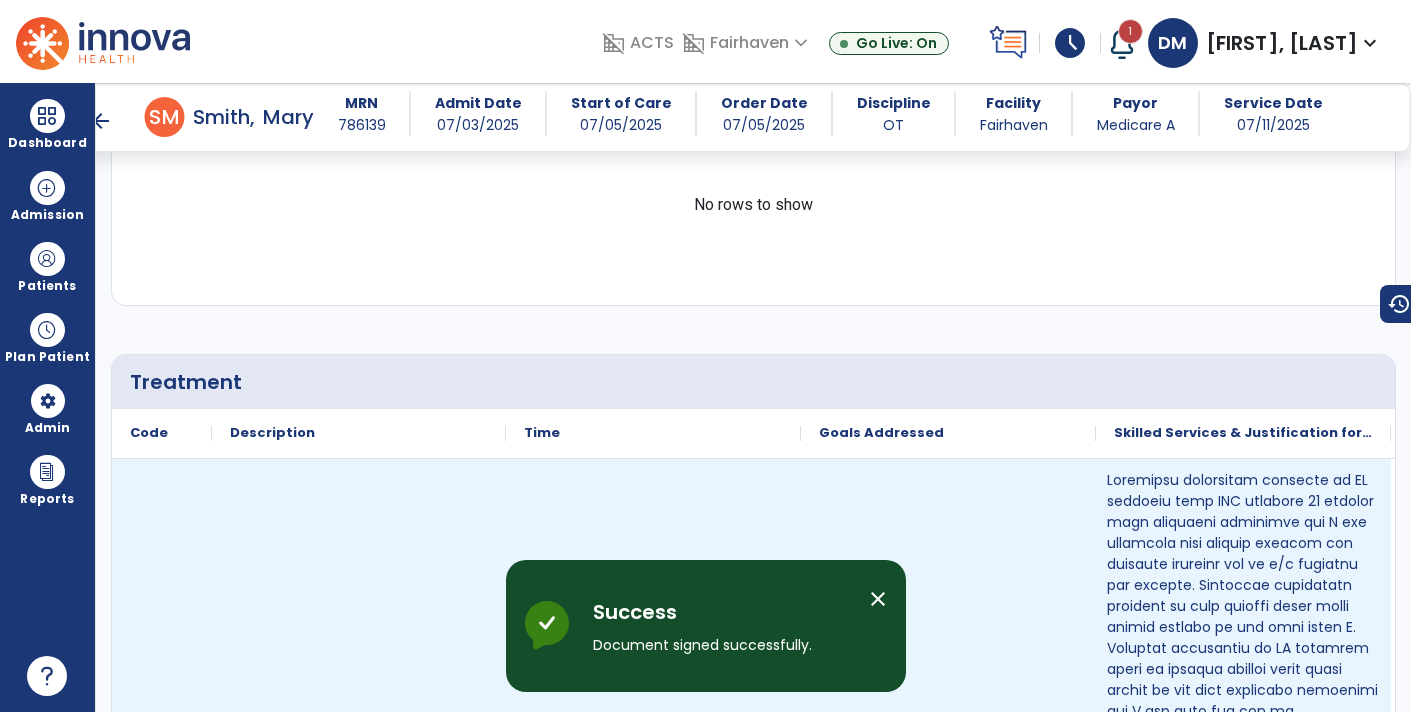 scroll, scrollTop: 0, scrollLeft: 0, axis: both 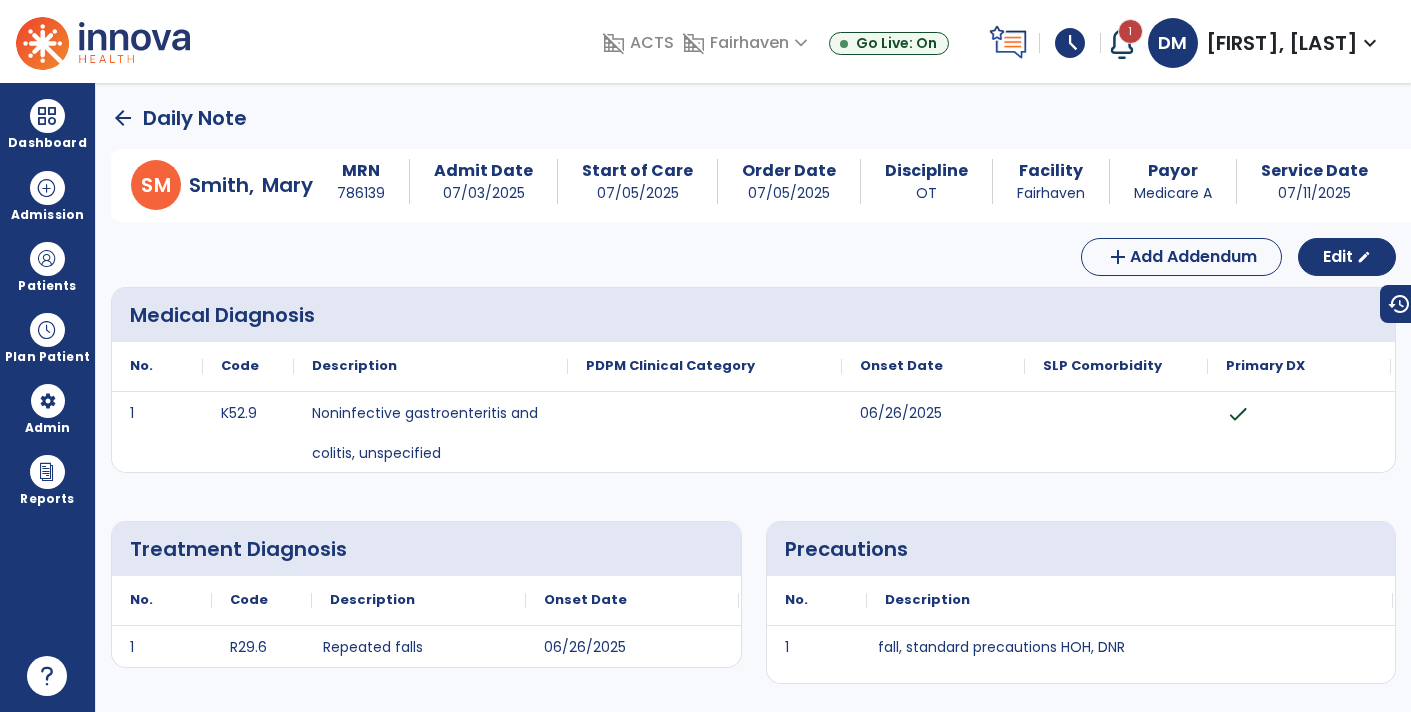 click on "arrow_back   Daily Note   S  M  [LAST],   [FIRST] MRN 786139 Admit Date 07/03/2025 Start of Care 07/05/2025 Order Date 07/05/2025 Discipline OT Facility Fairhaven Payor Medicare A Service Date 07/11/2025  add  Addendum Edit  edit  Medical Diagnosis
No.
Code
1 K52.9" at bounding box center [753, 397] 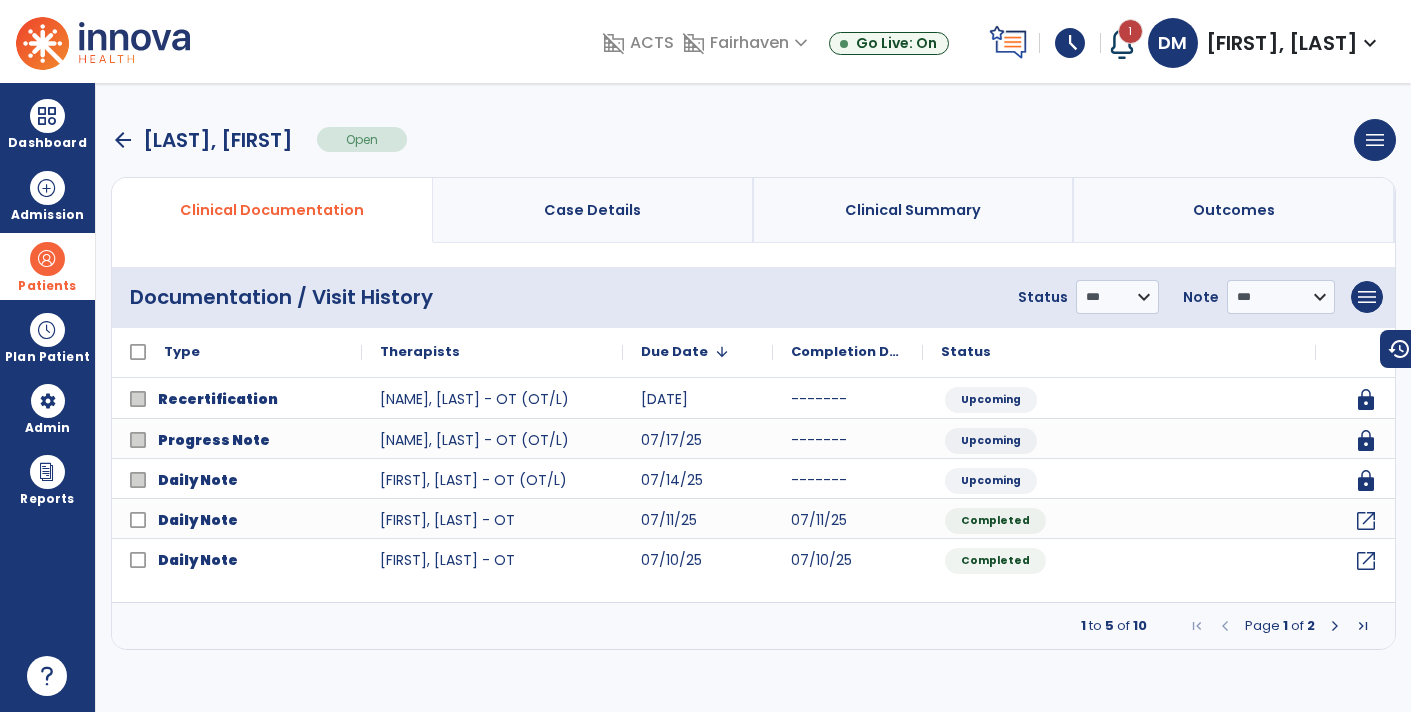 click at bounding box center (47, 259) 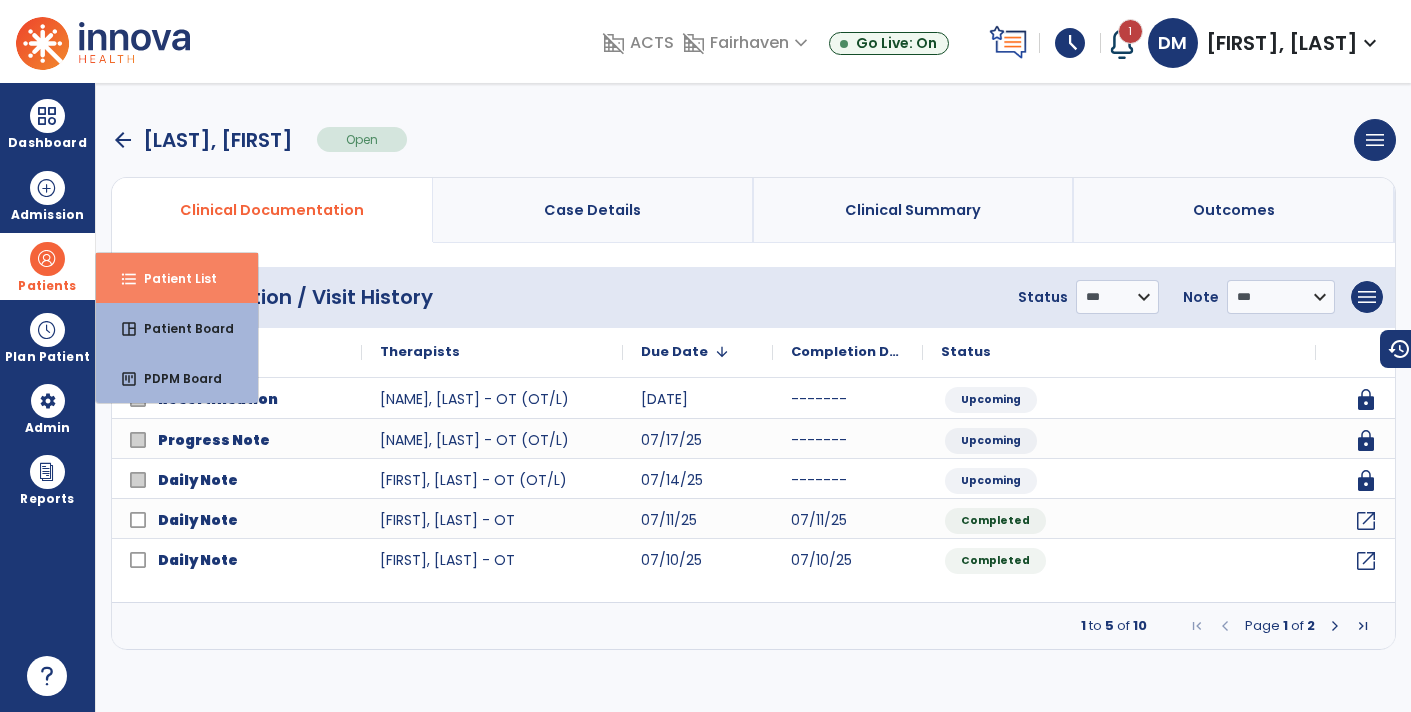 click on "Patient List" at bounding box center (172, 278) 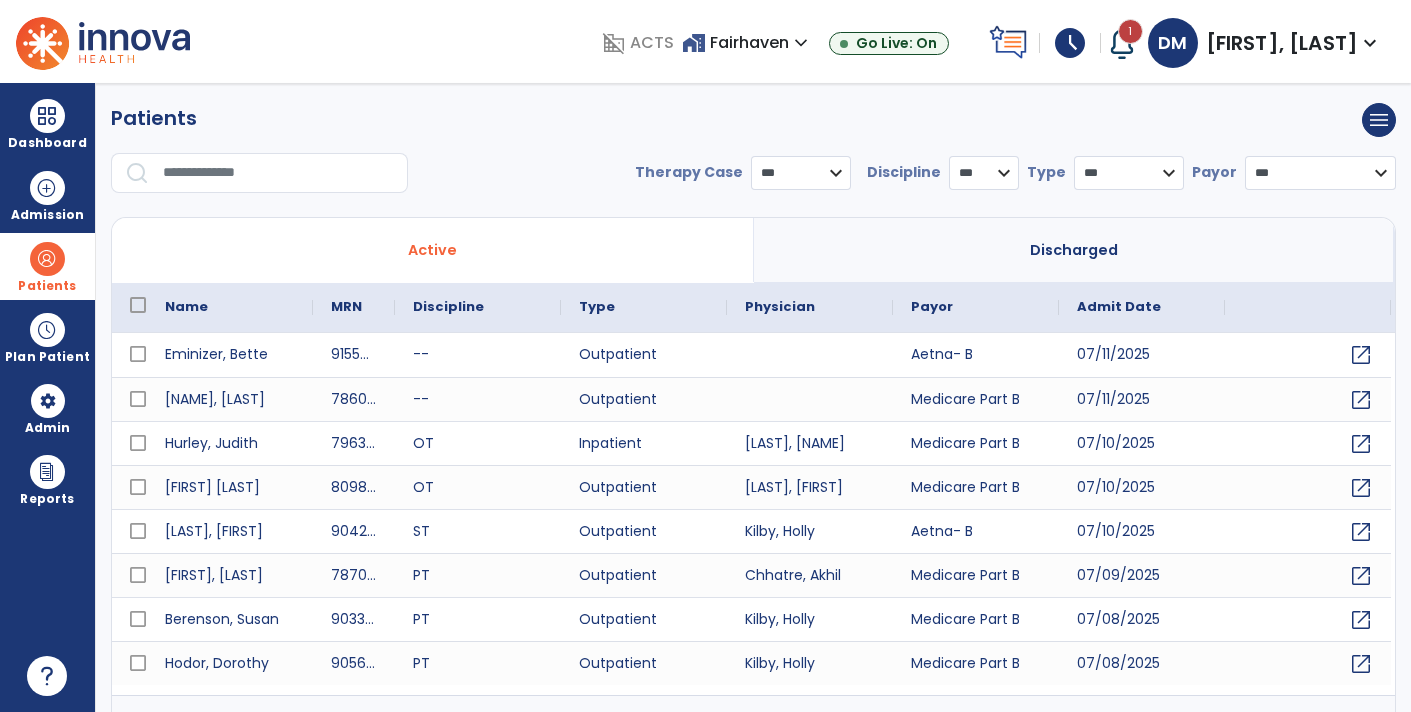 click at bounding box center [278, 173] 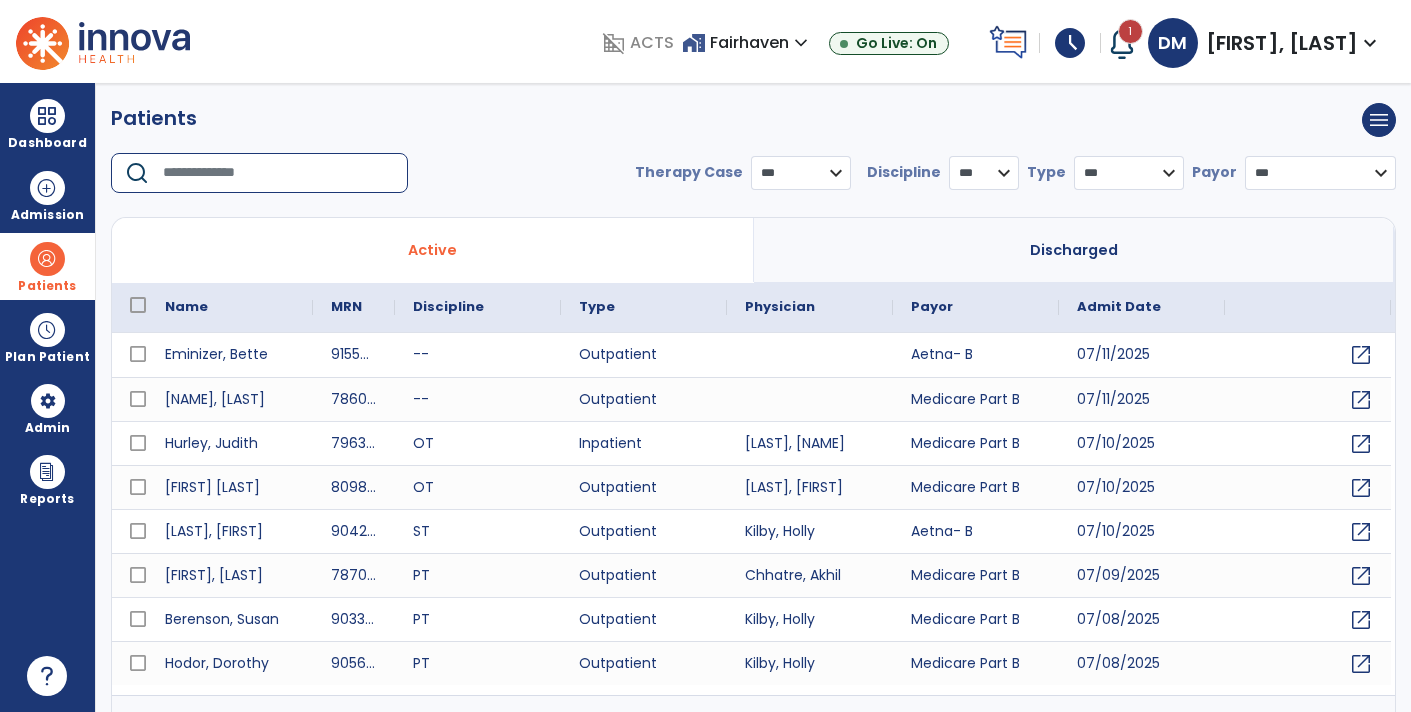 type on "*" 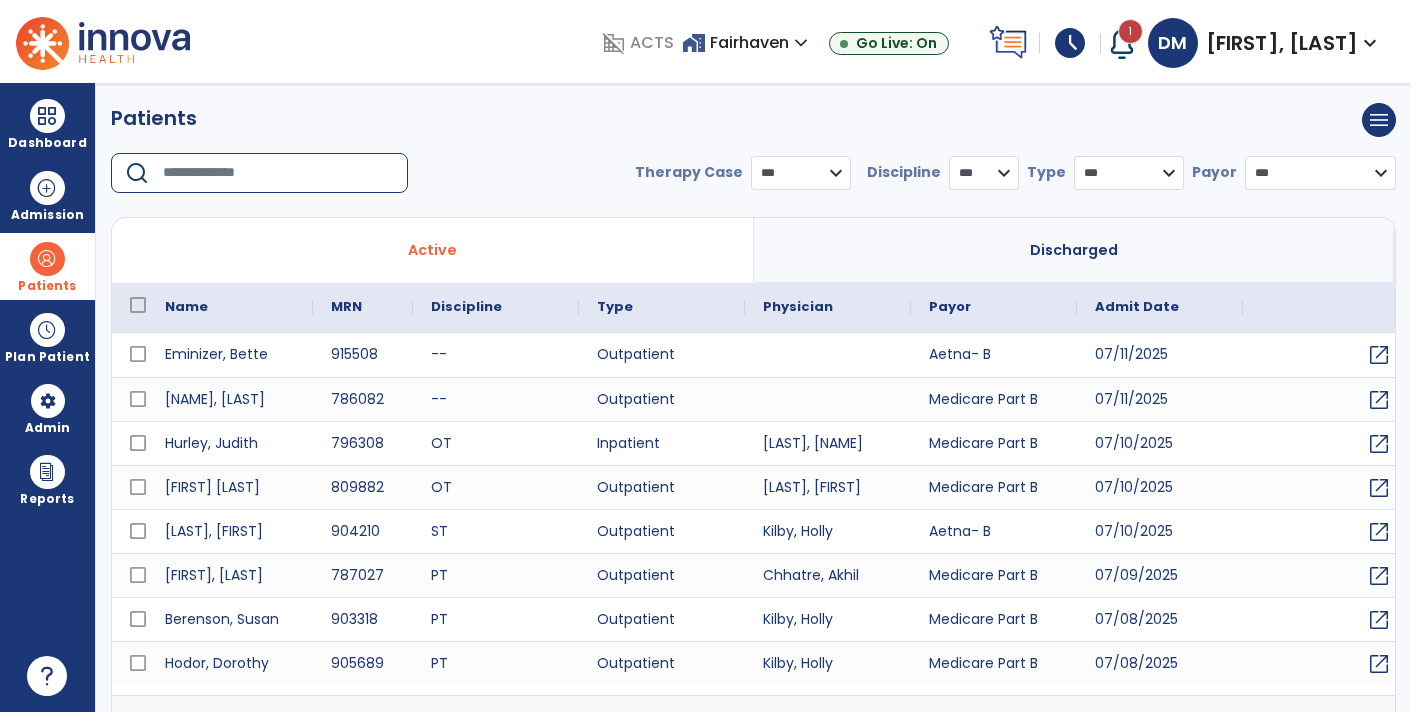 type on "*" 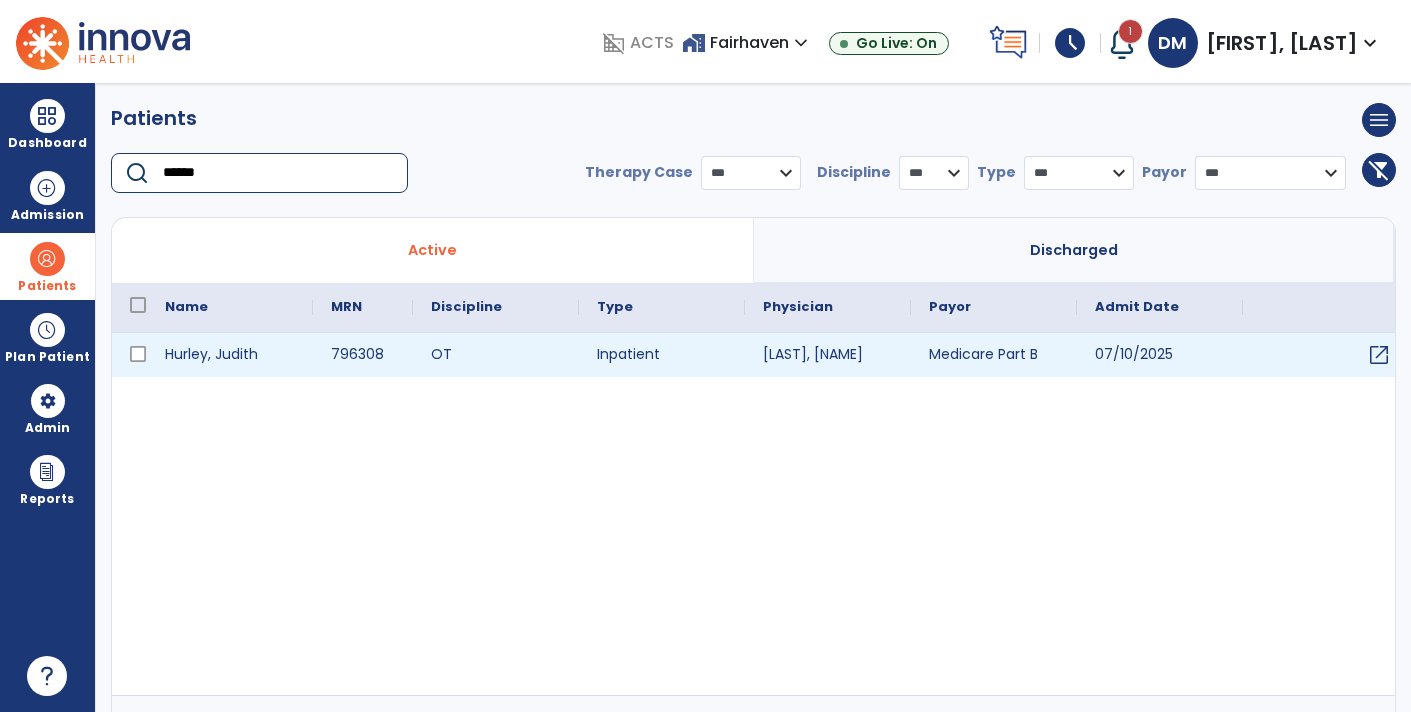 type on "******" 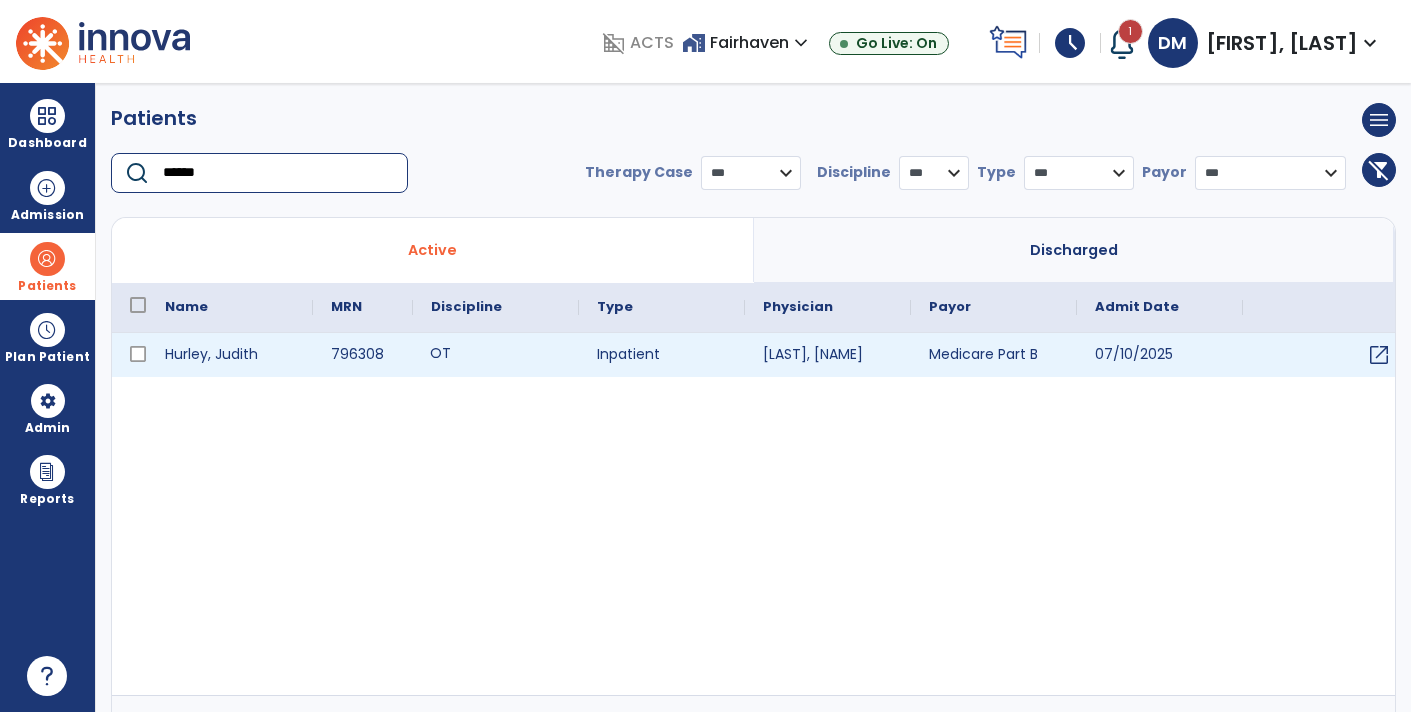 click on "OT" at bounding box center [496, 355] 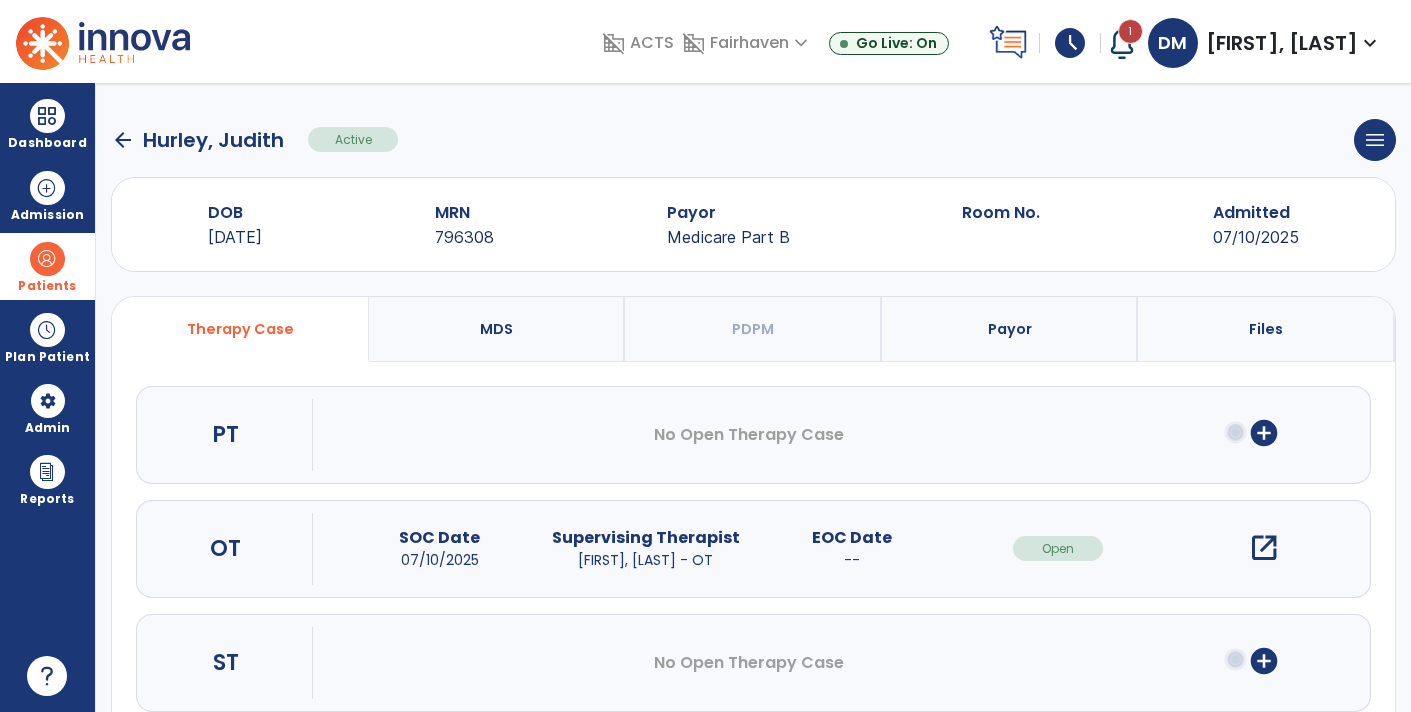 click on "open_in_new" at bounding box center [1264, 548] 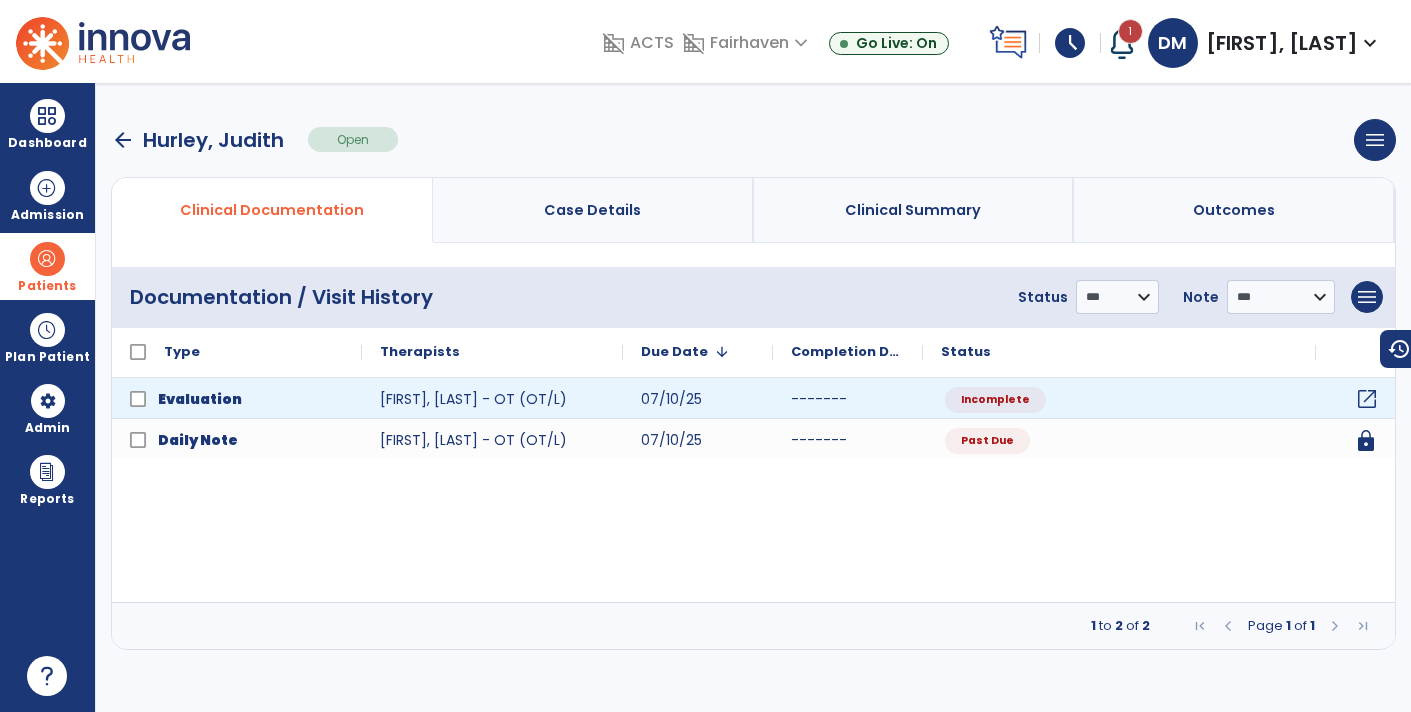 click on "open_in_new" 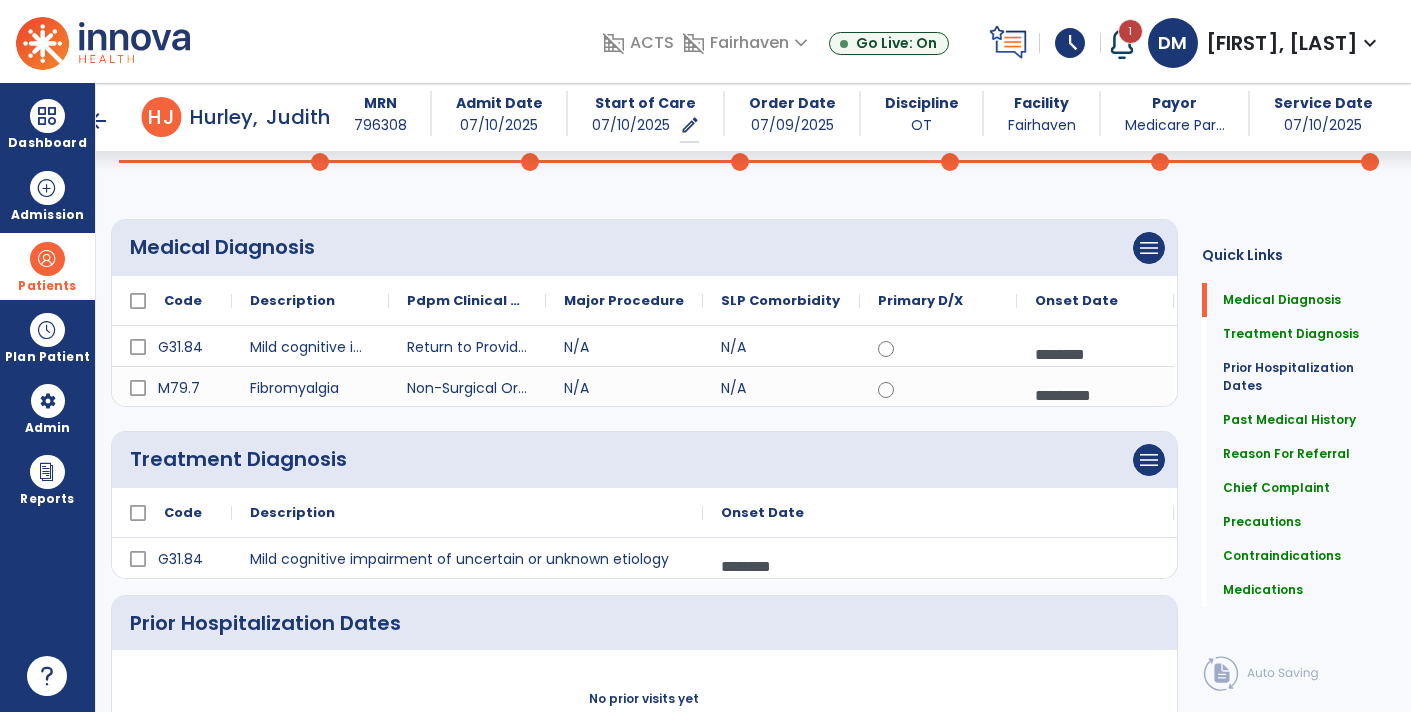 scroll, scrollTop: 0, scrollLeft: 0, axis: both 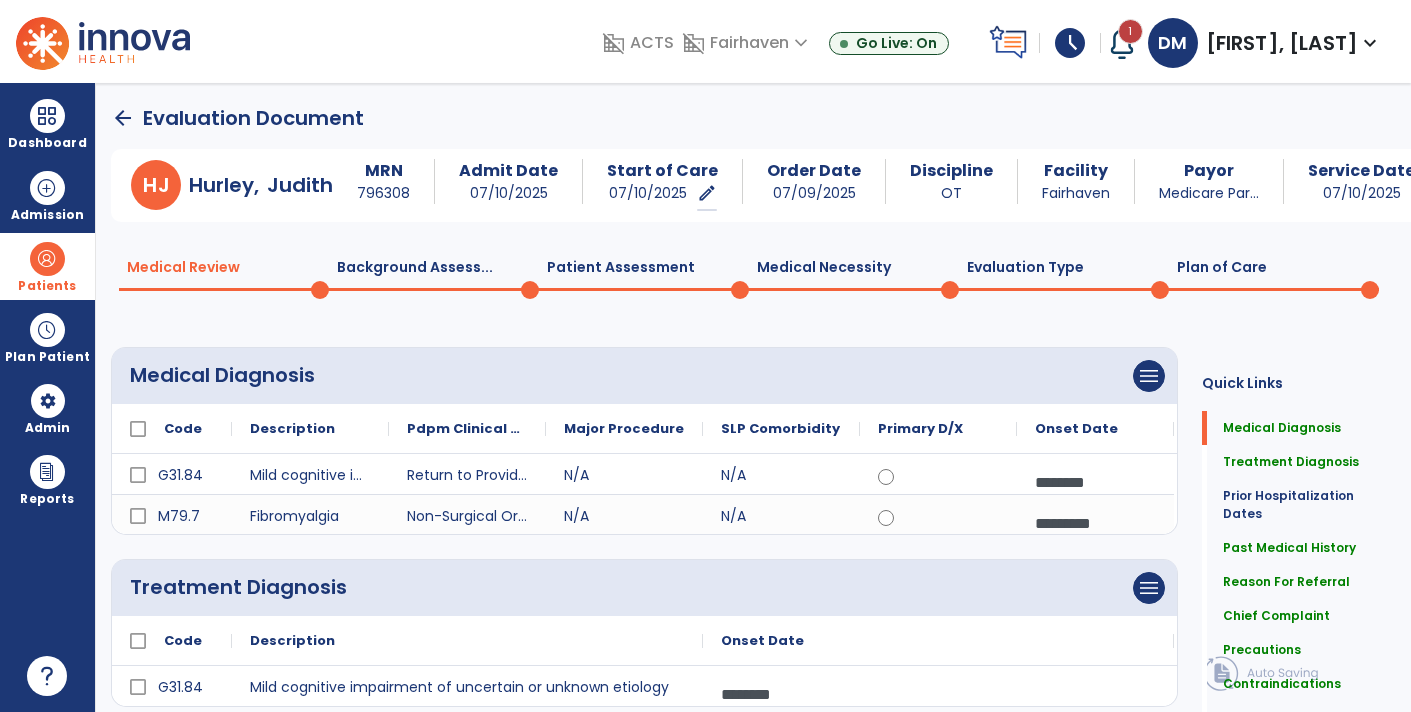 click on "Evaluation Type  0" 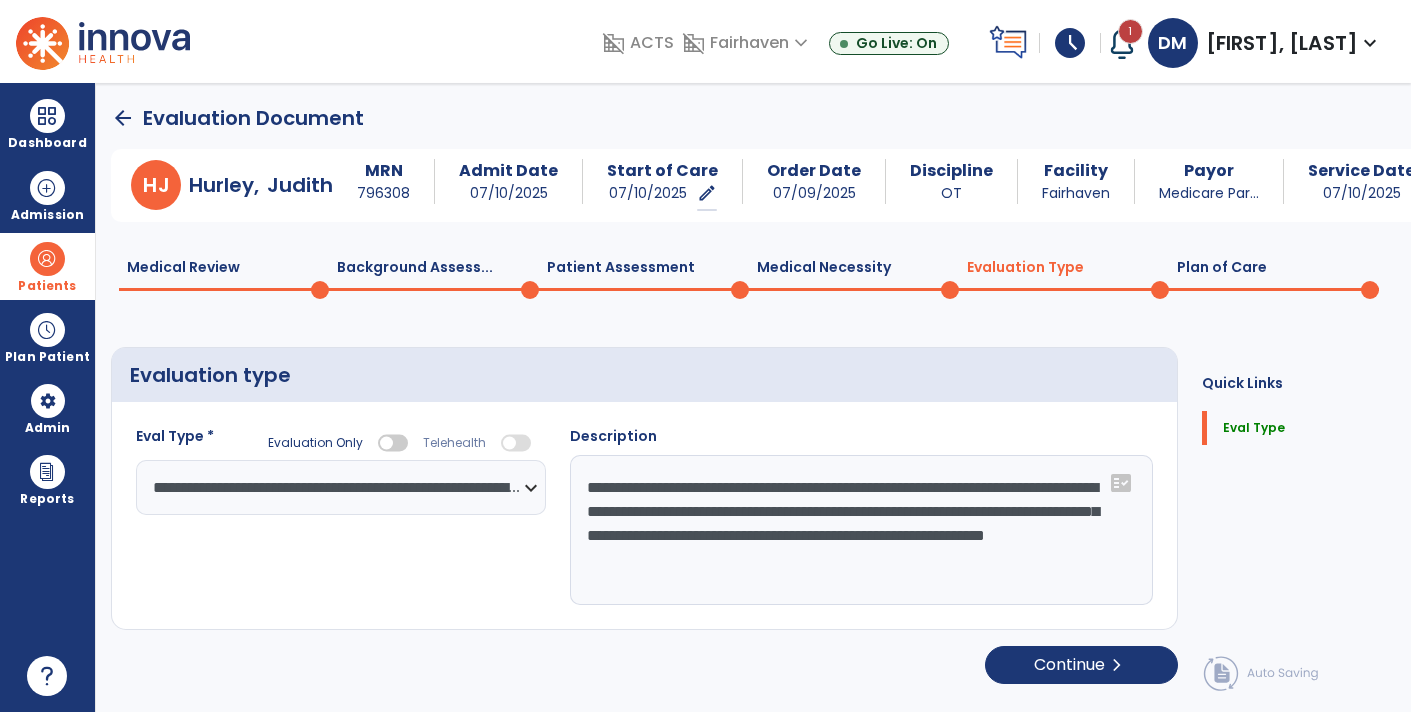 click on "Plan of Care  0" 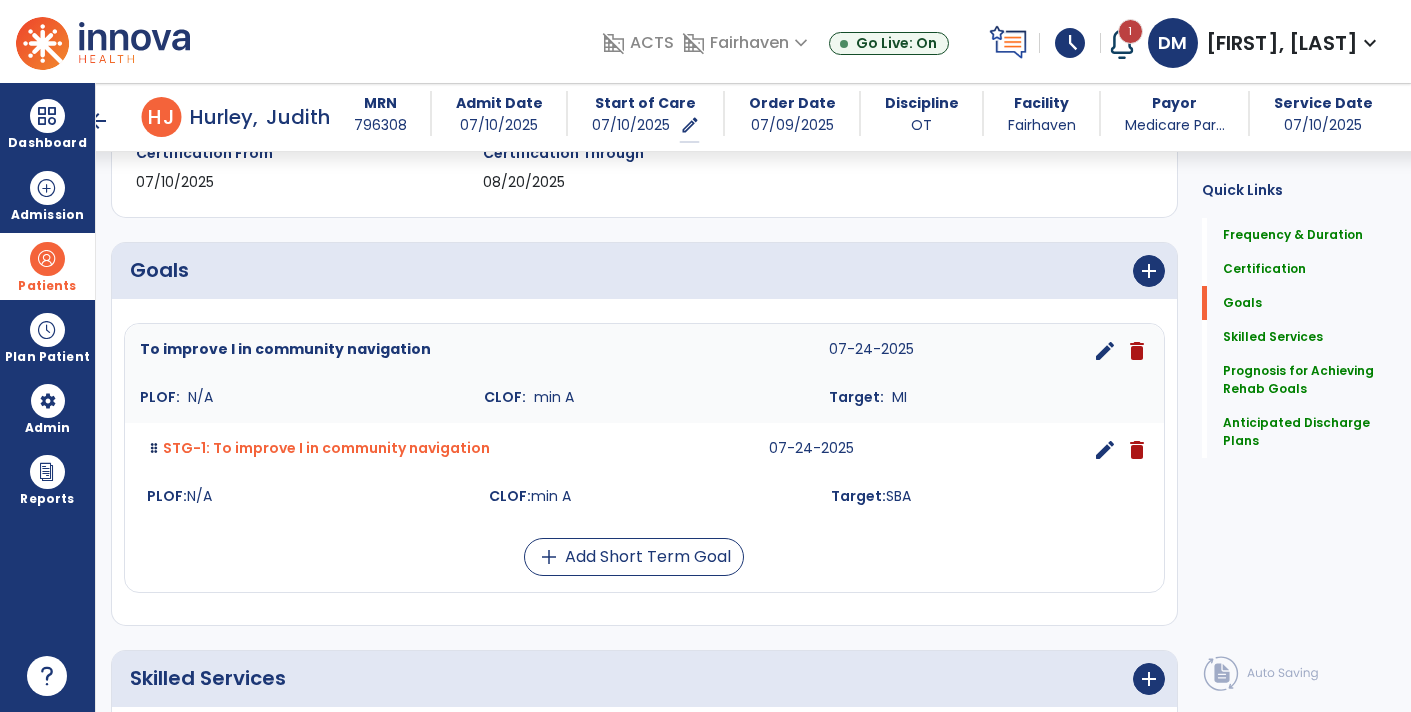 scroll, scrollTop: 377, scrollLeft: 0, axis: vertical 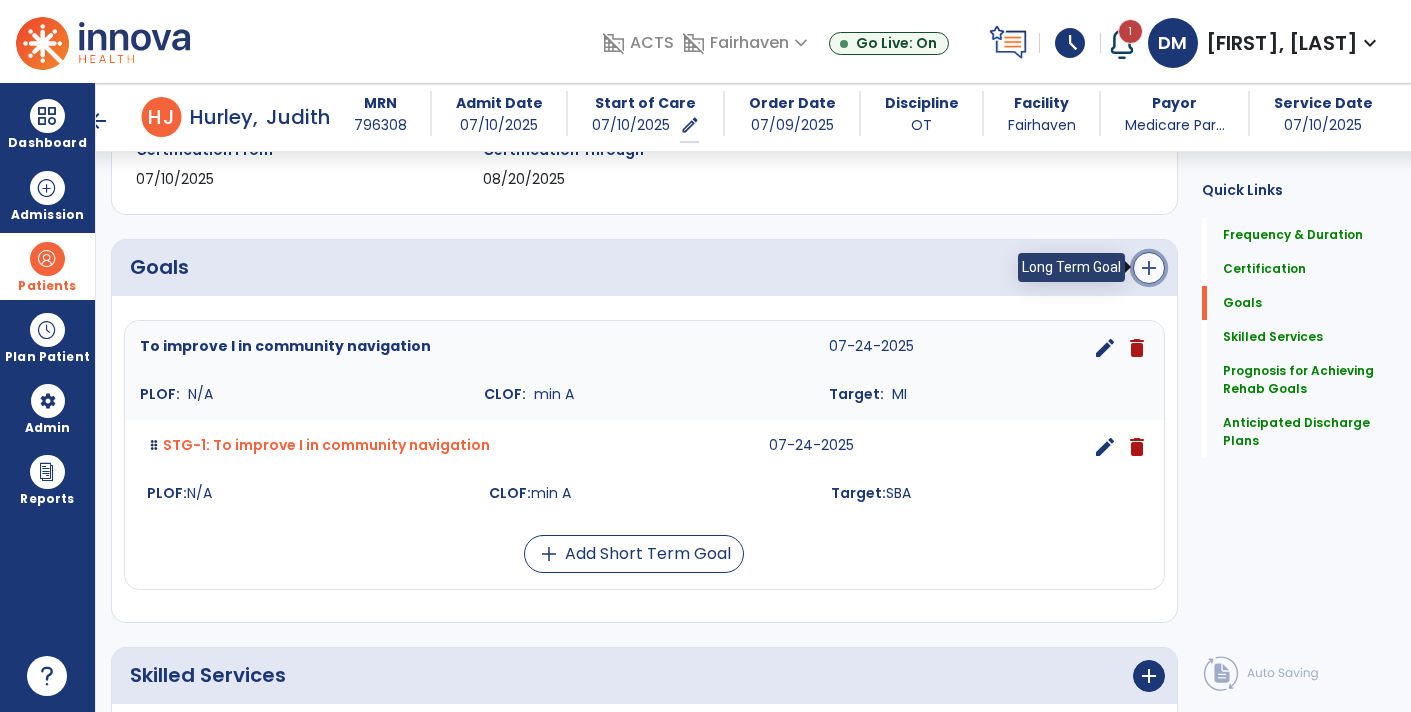 click on "add" at bounding box center (1149, 268) 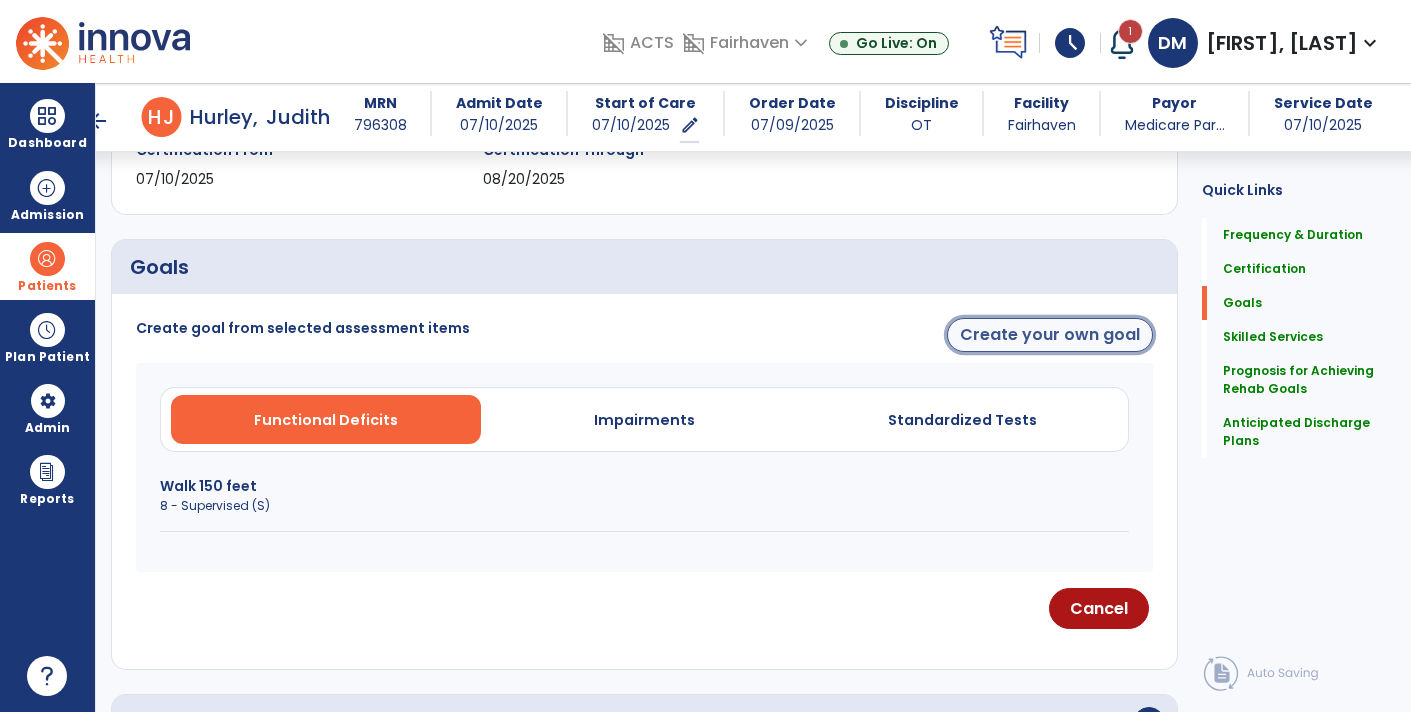 click on "Create your own goal" at bounding box center (1050, 335) 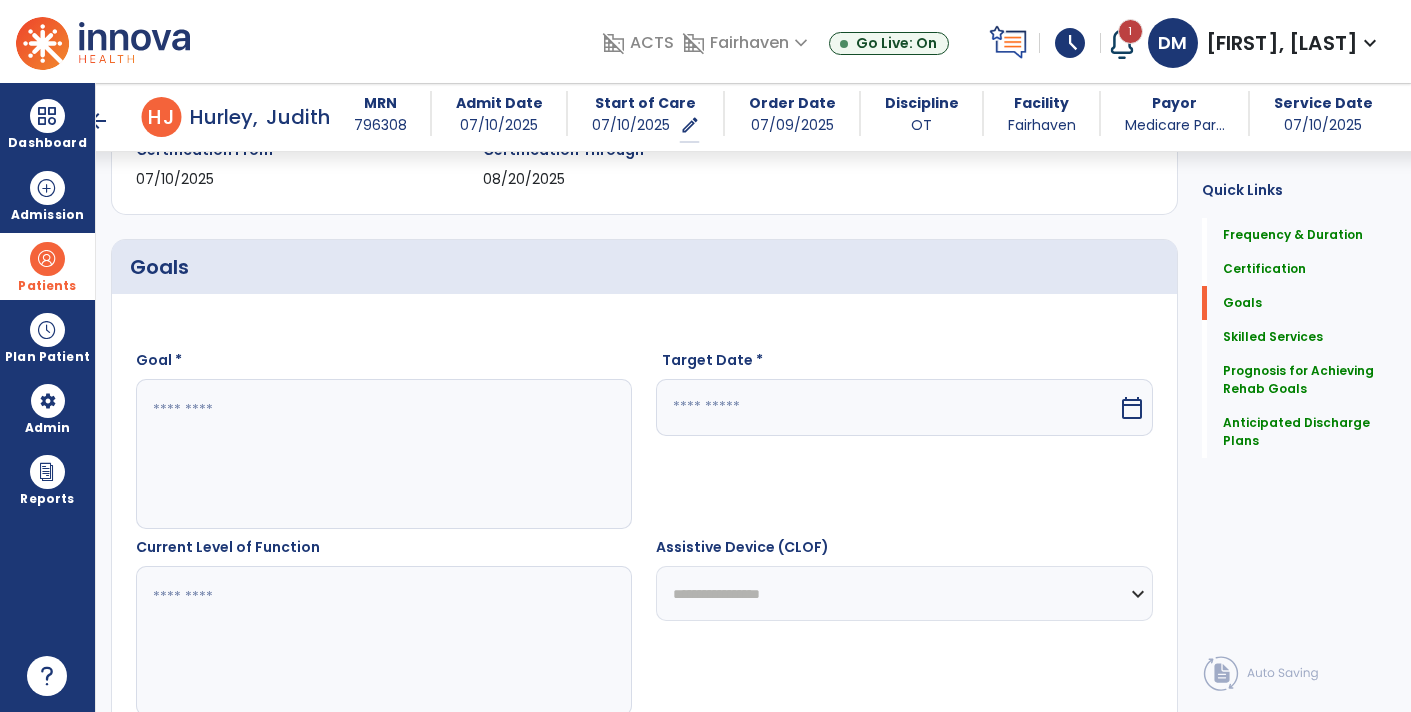 click at bounding box center (383, 454) 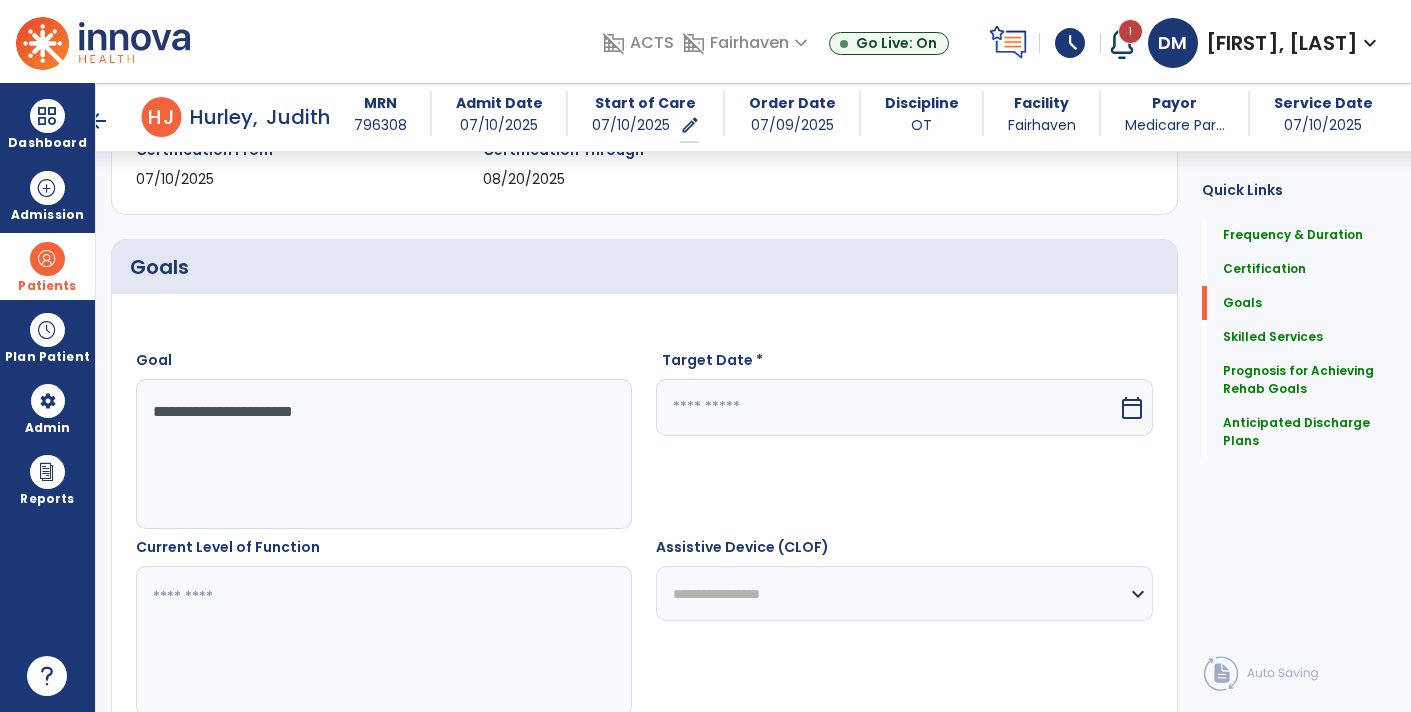 type on "**********" 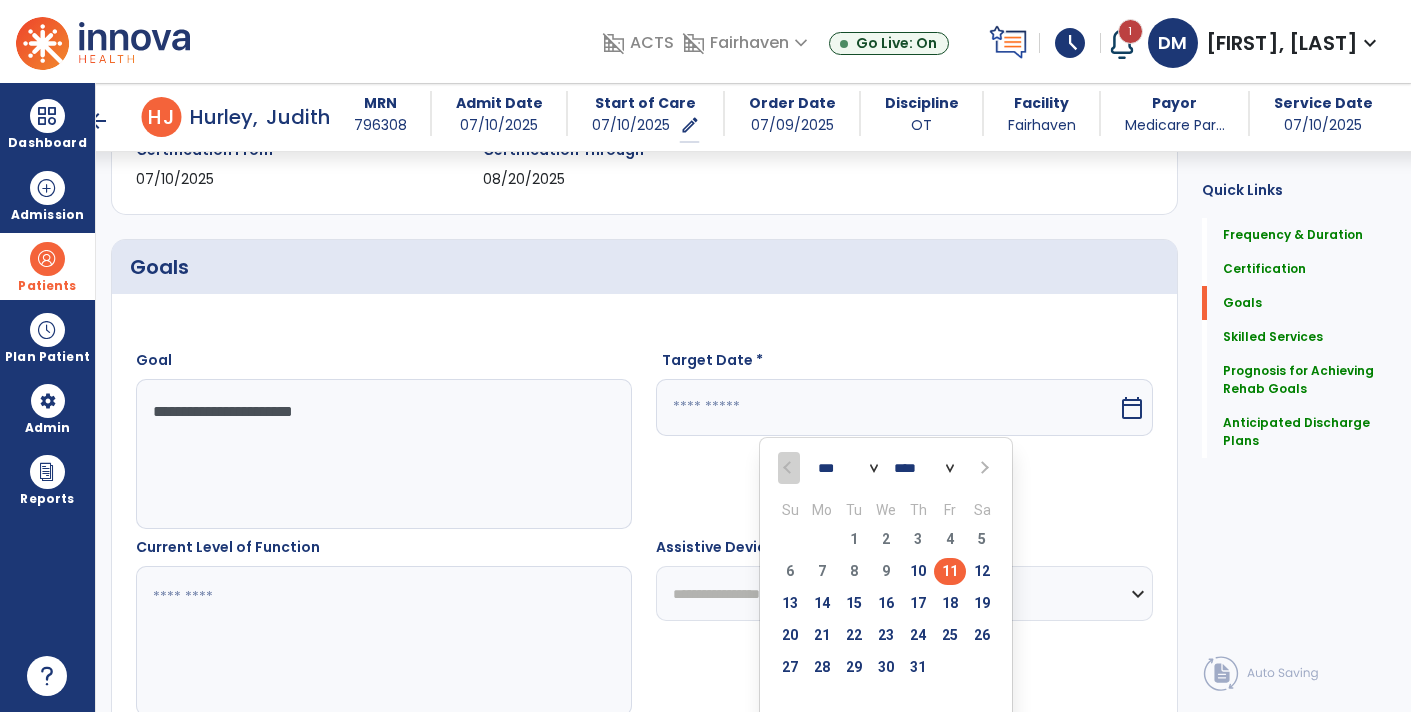 click on "*** ***" at bounding box center (848, 469) 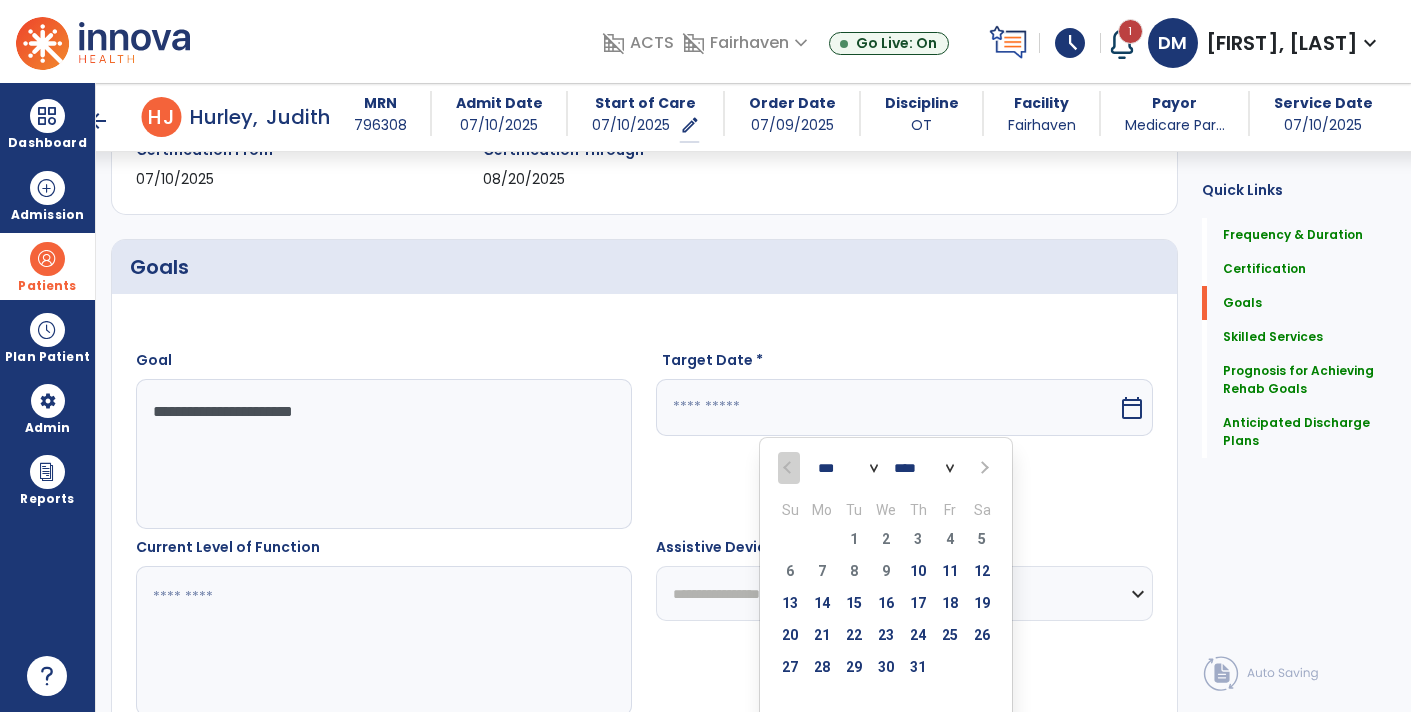 select on "*" 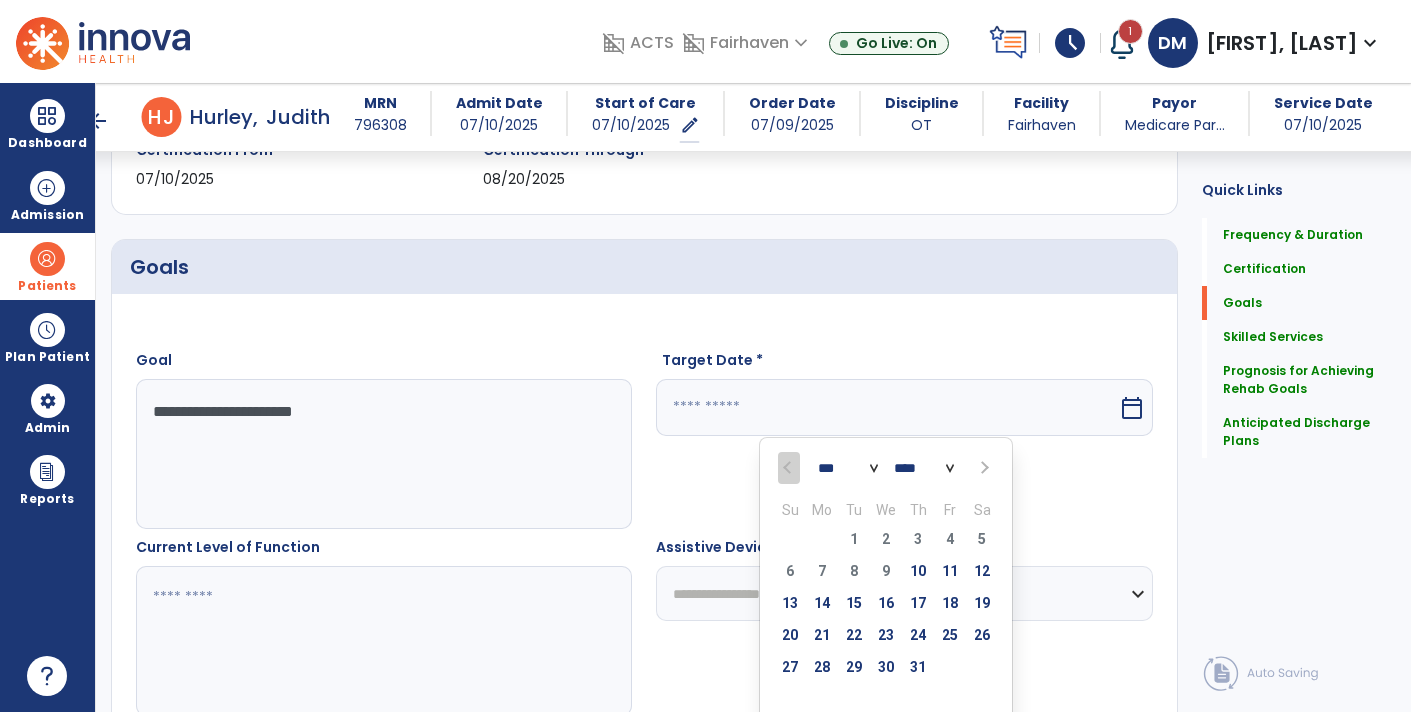 click on "*** ***" at bounding box center (848, 469) 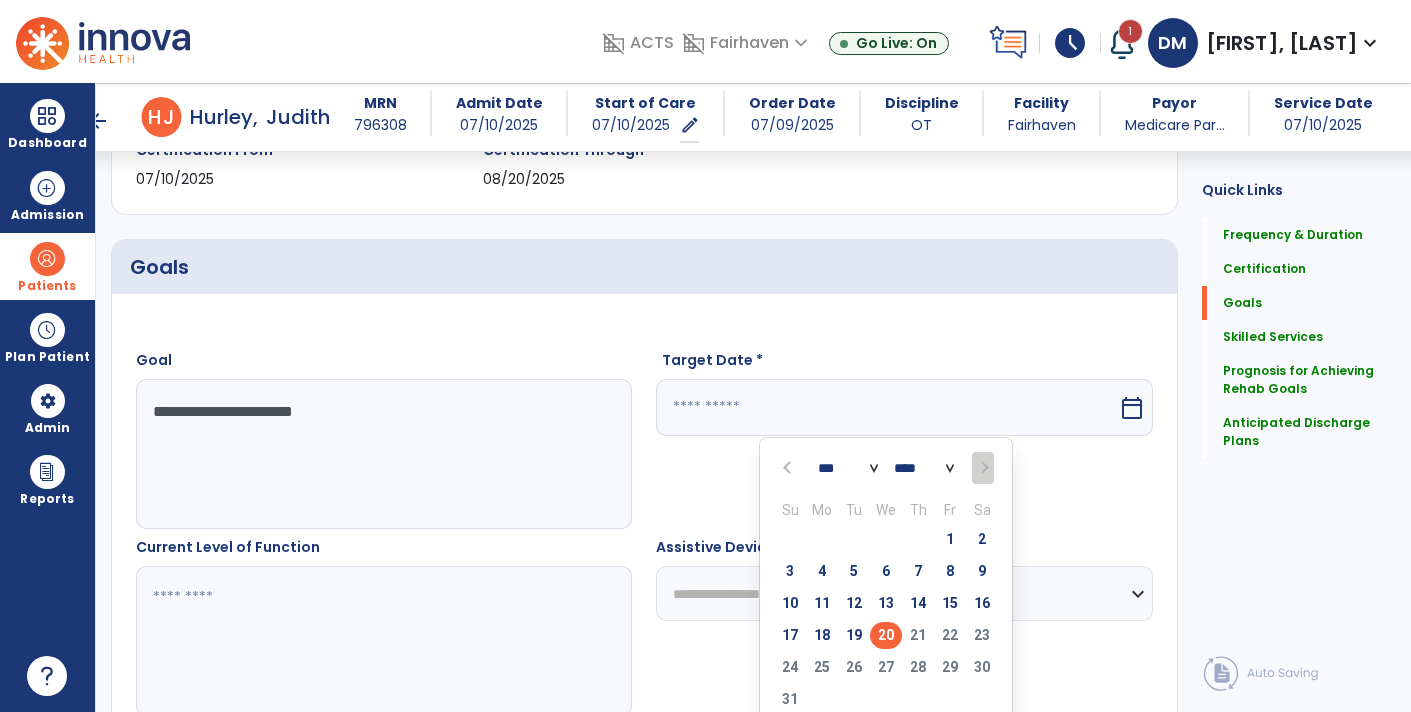 click on "20" at bounding box center (886, 635) 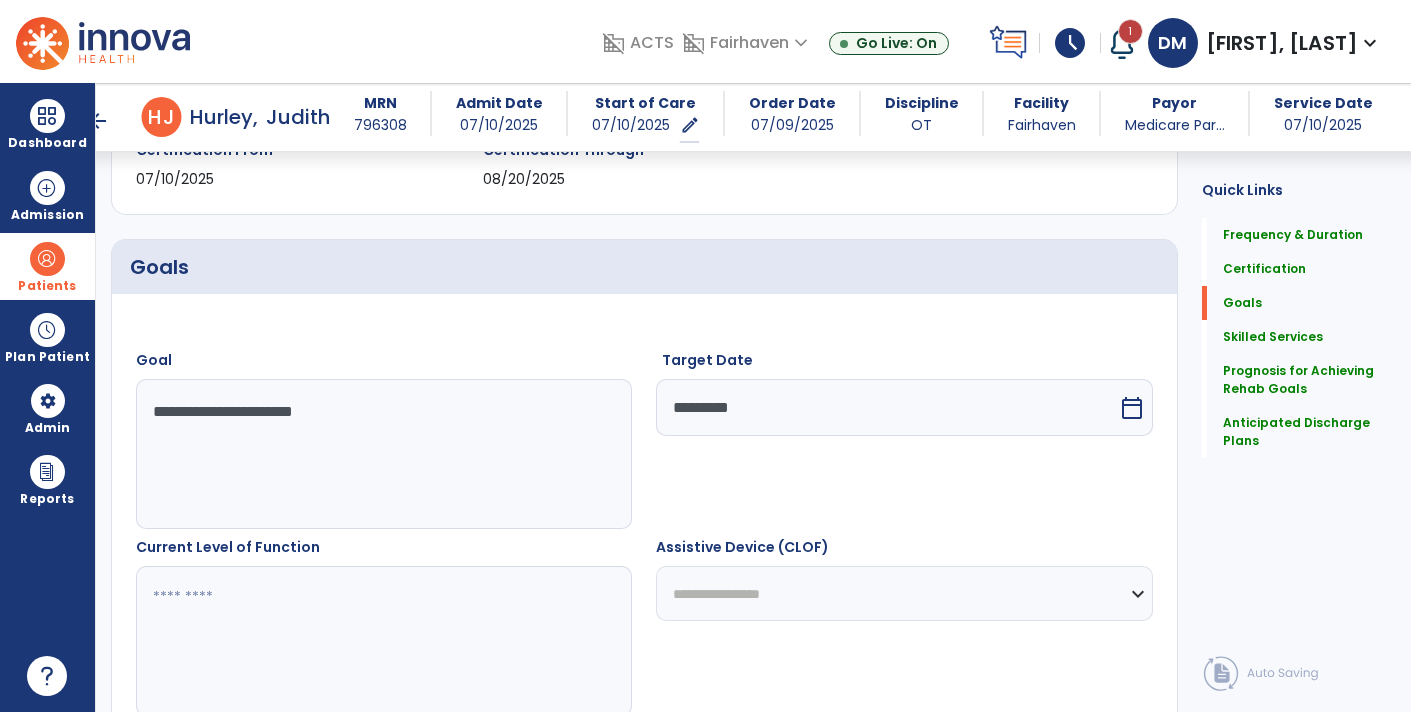 click at bounding box center (383, 641) 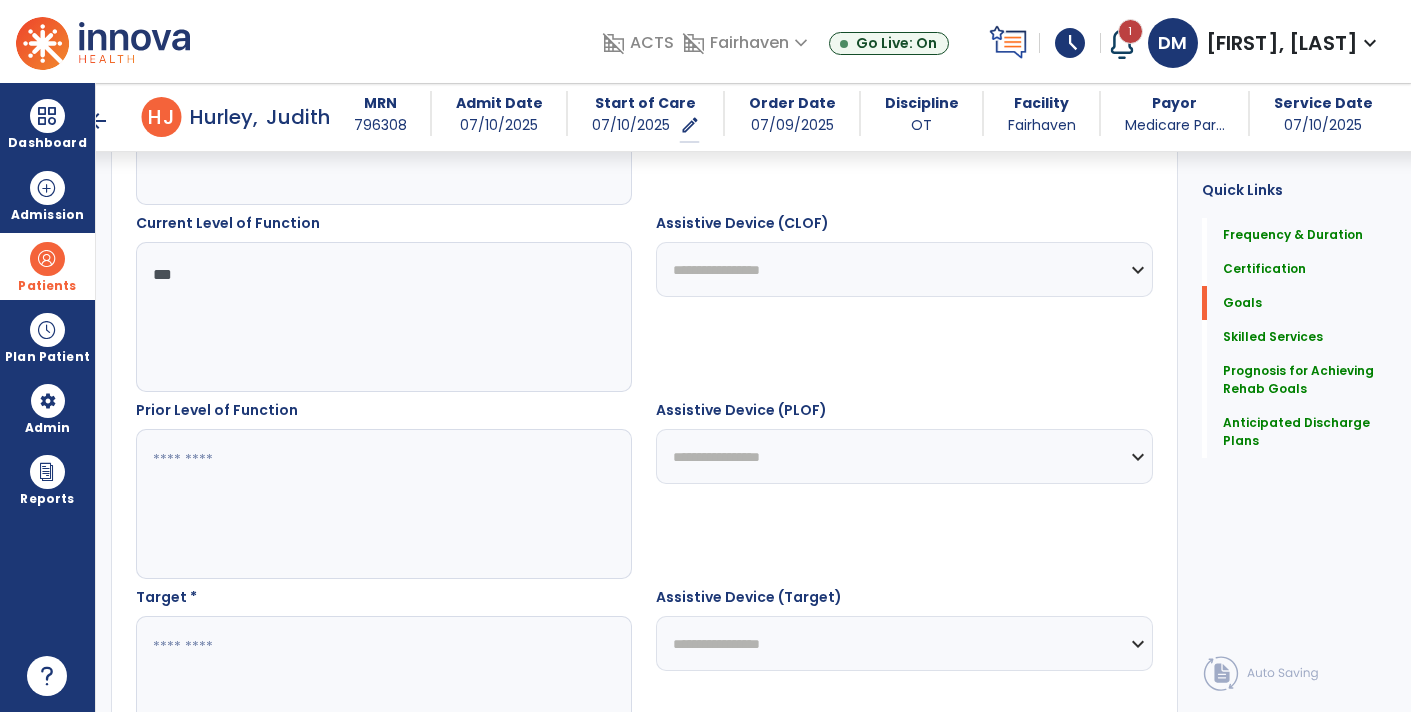 scroll, scrollTop: 709, scrollLeft: 0, axis: vertical 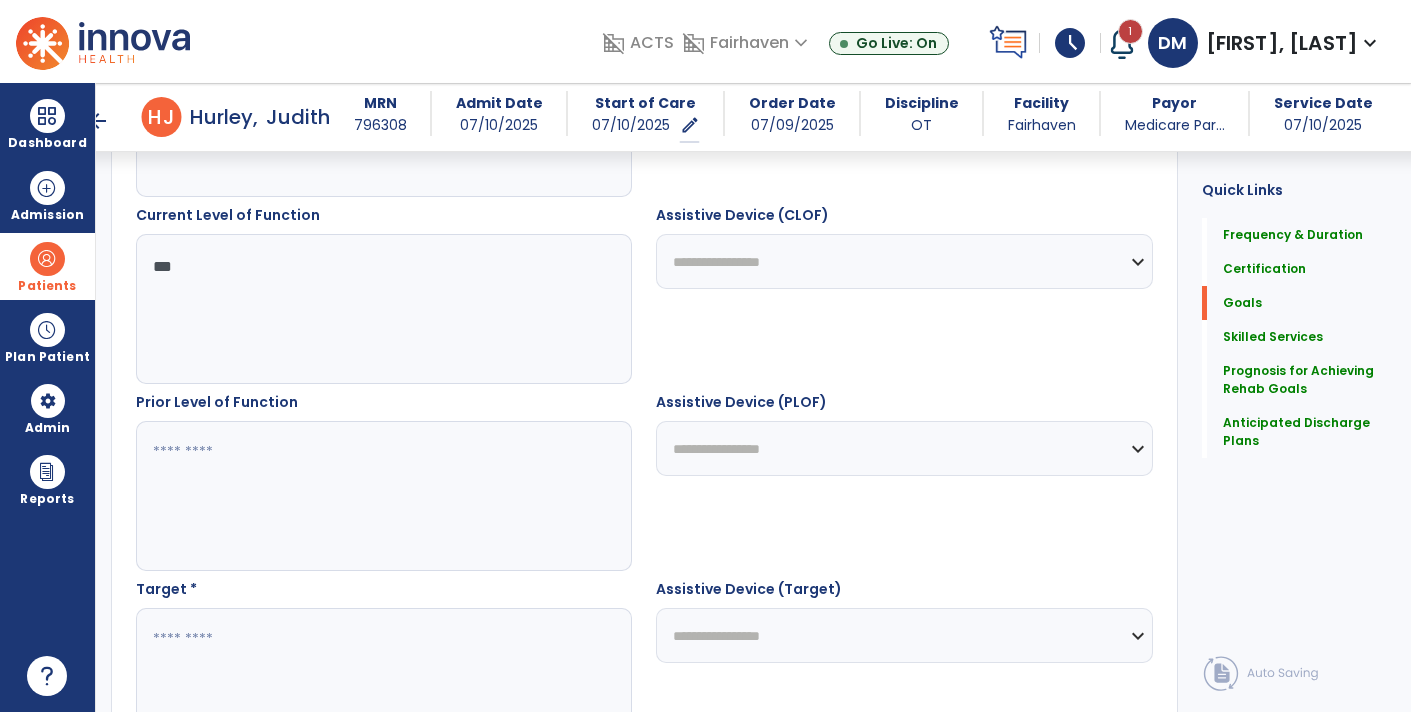 type on "***" 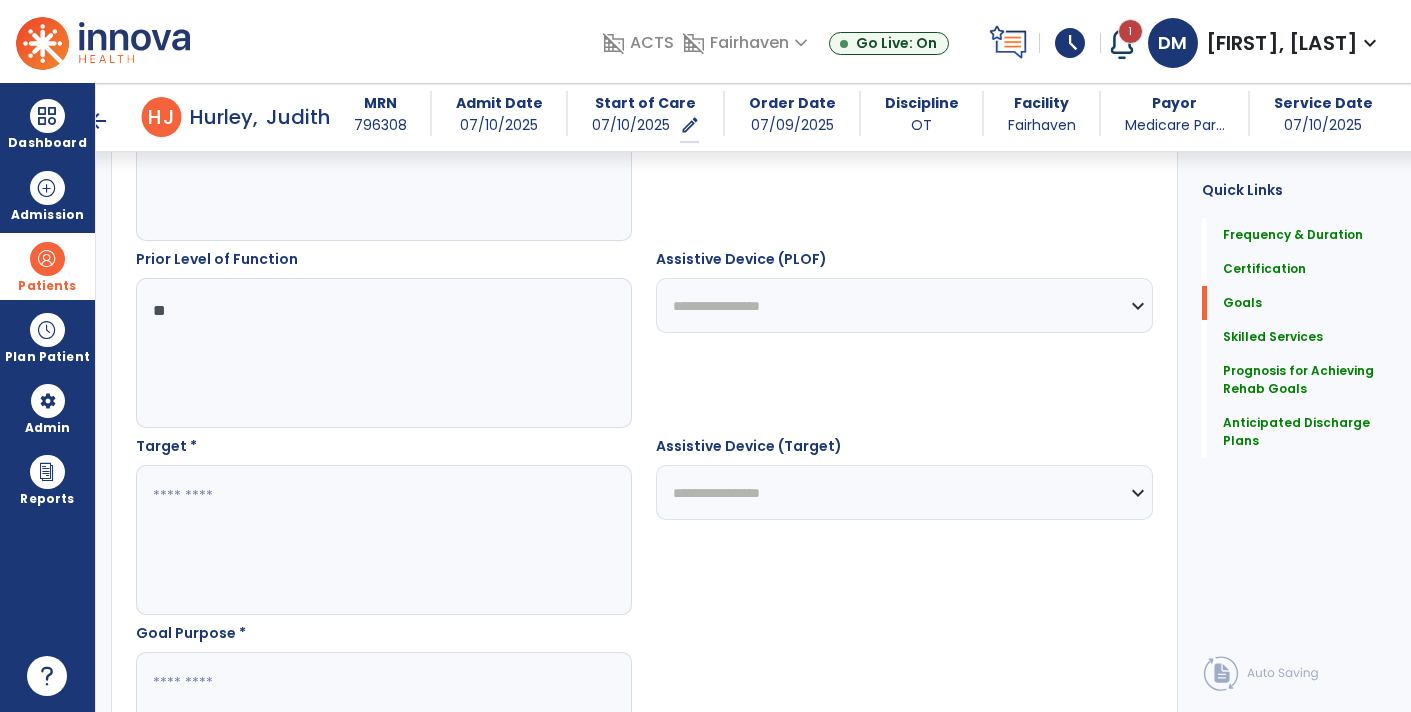 scroll, scrollTop: 850, scrollLeft: 0, axis: vertical 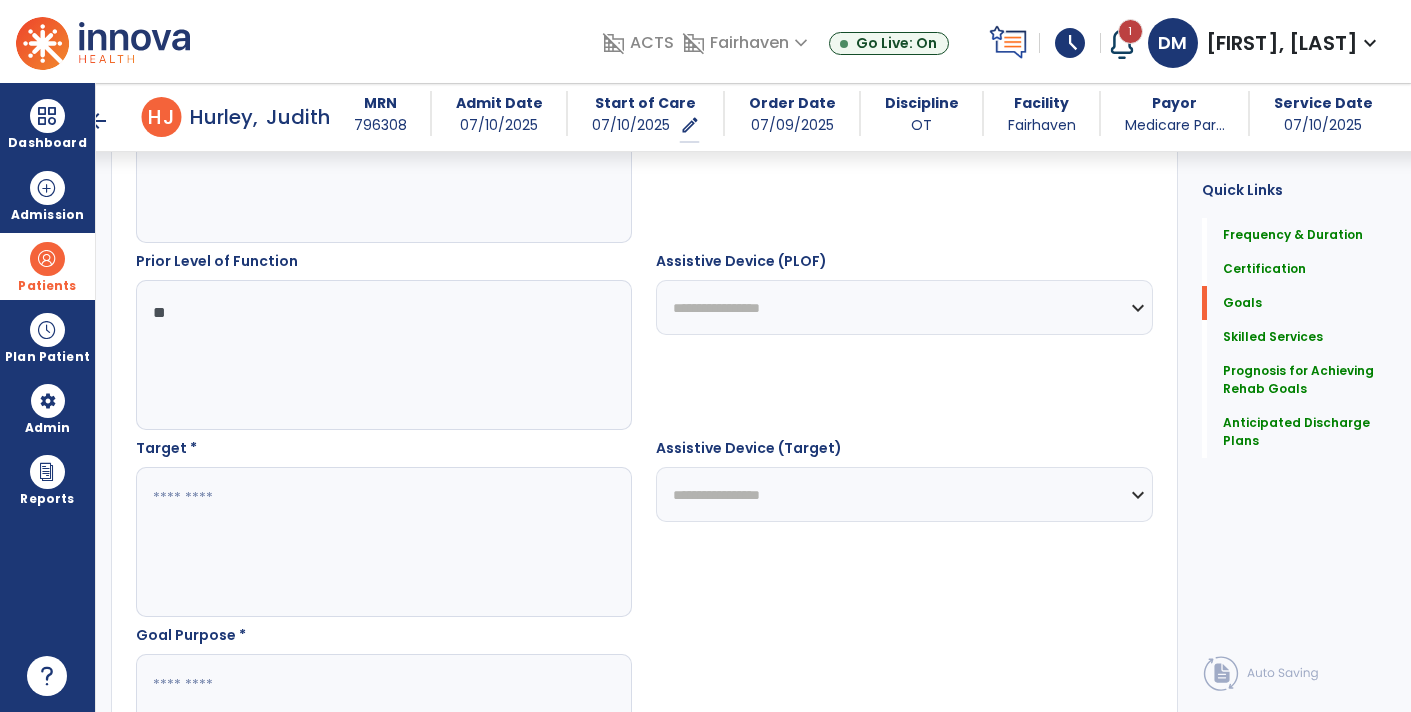type on "**" 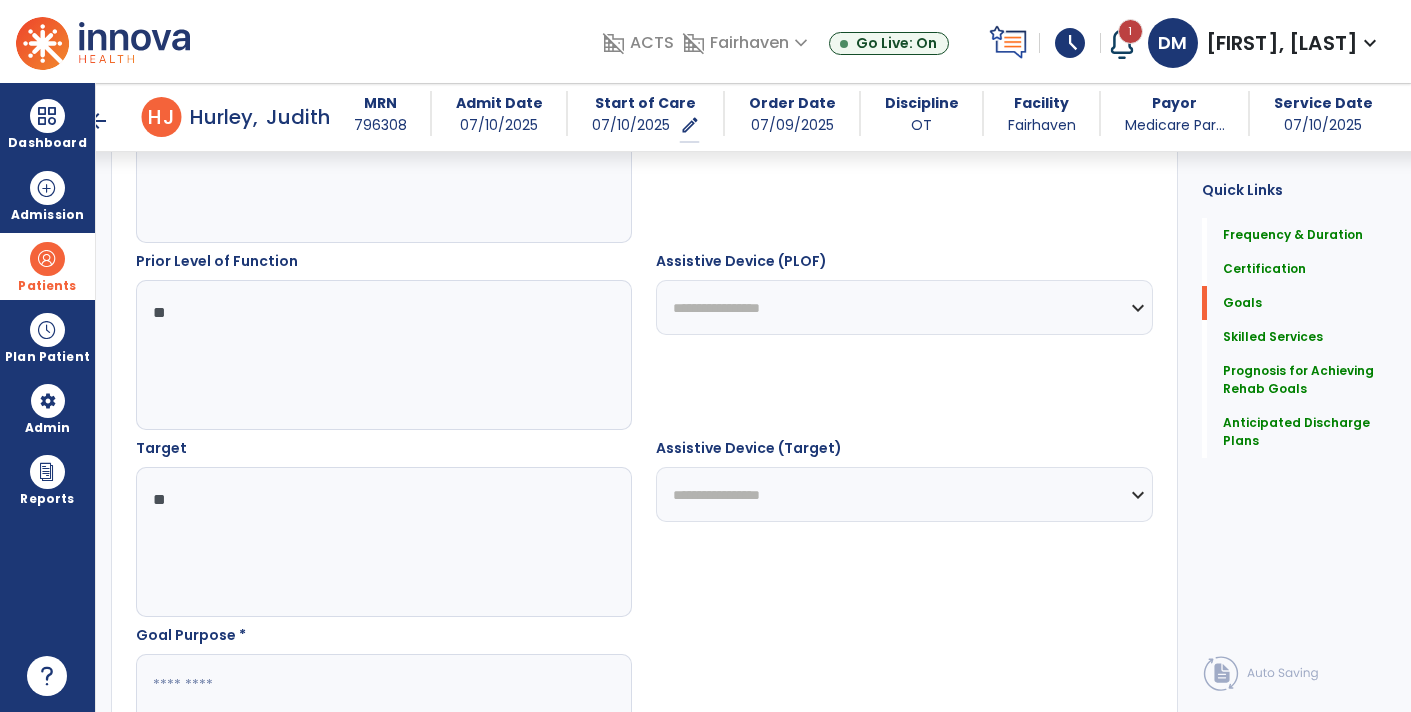 type on "*" 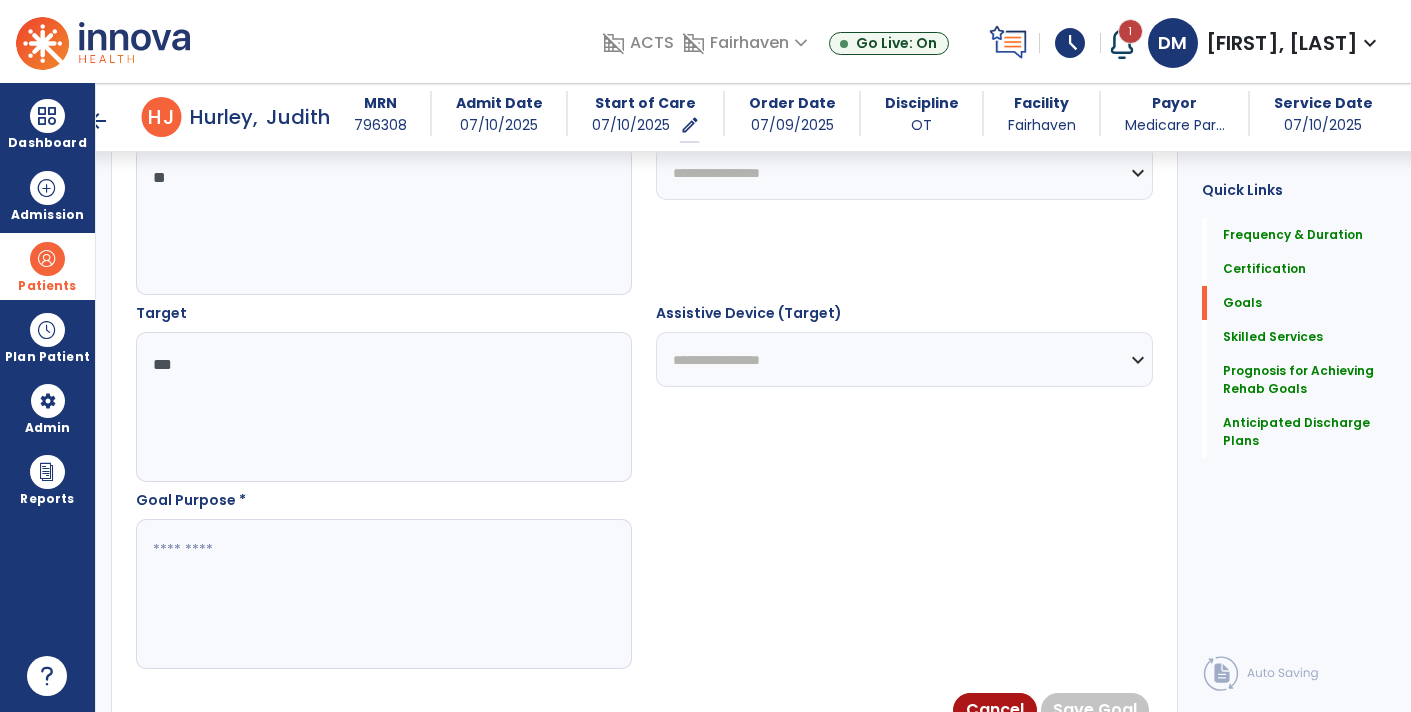 scroll, scrollTop: 996, scrollLeft: 0, axis: vertical 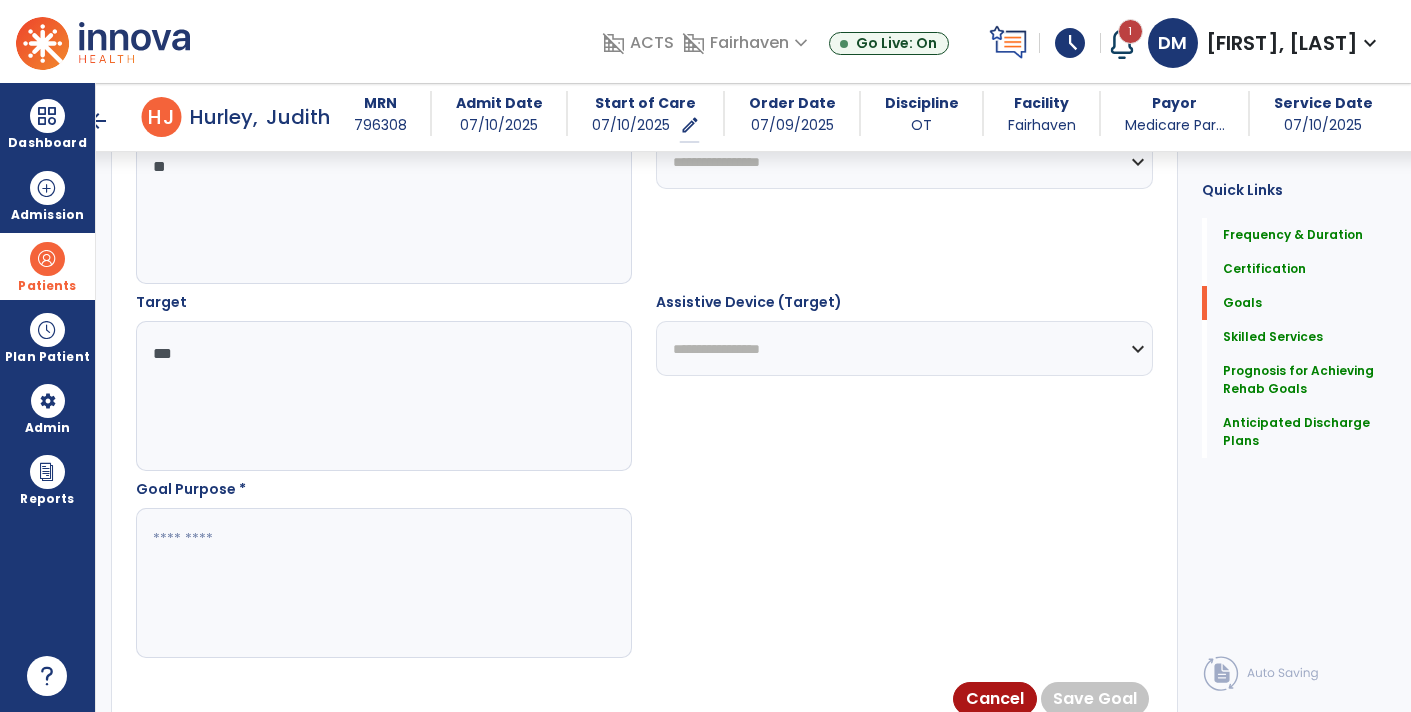 type on "***" 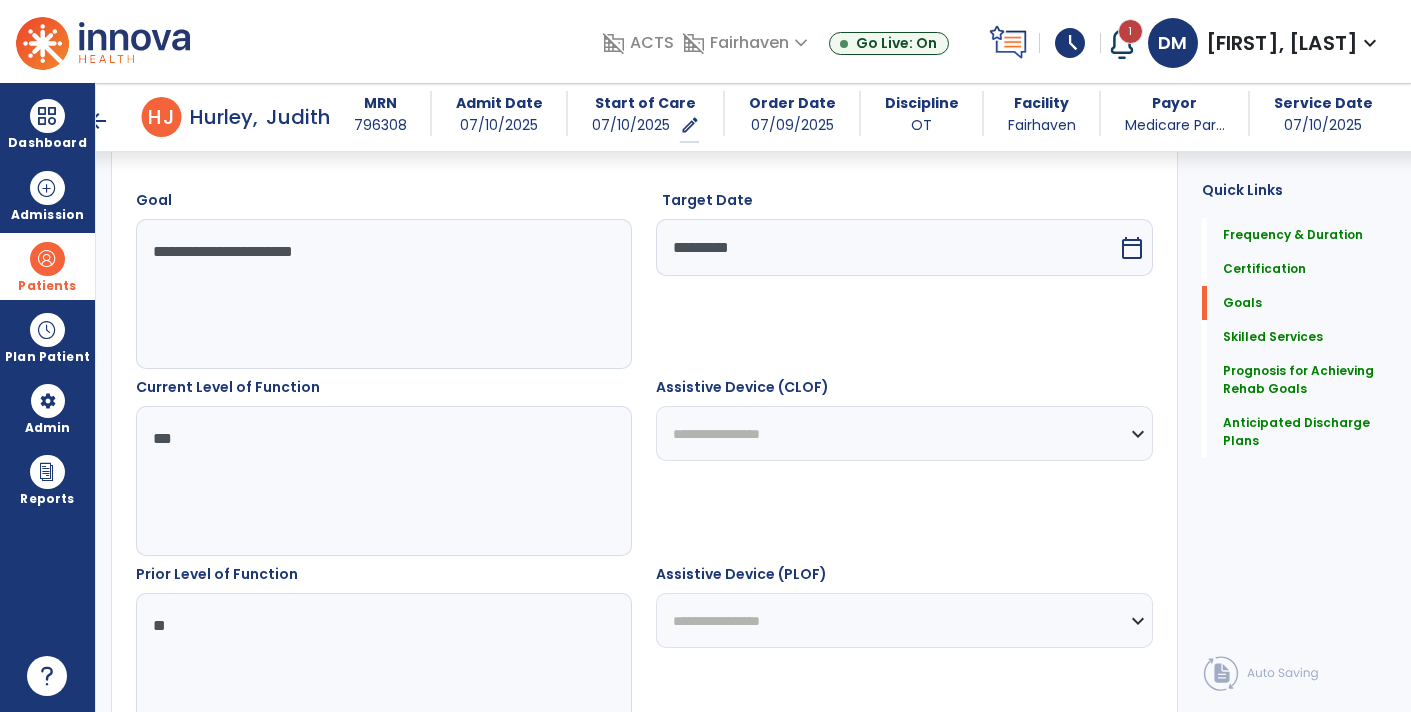 scroll, scrollTop: 526, scrollLeft: 0, axis: vertical 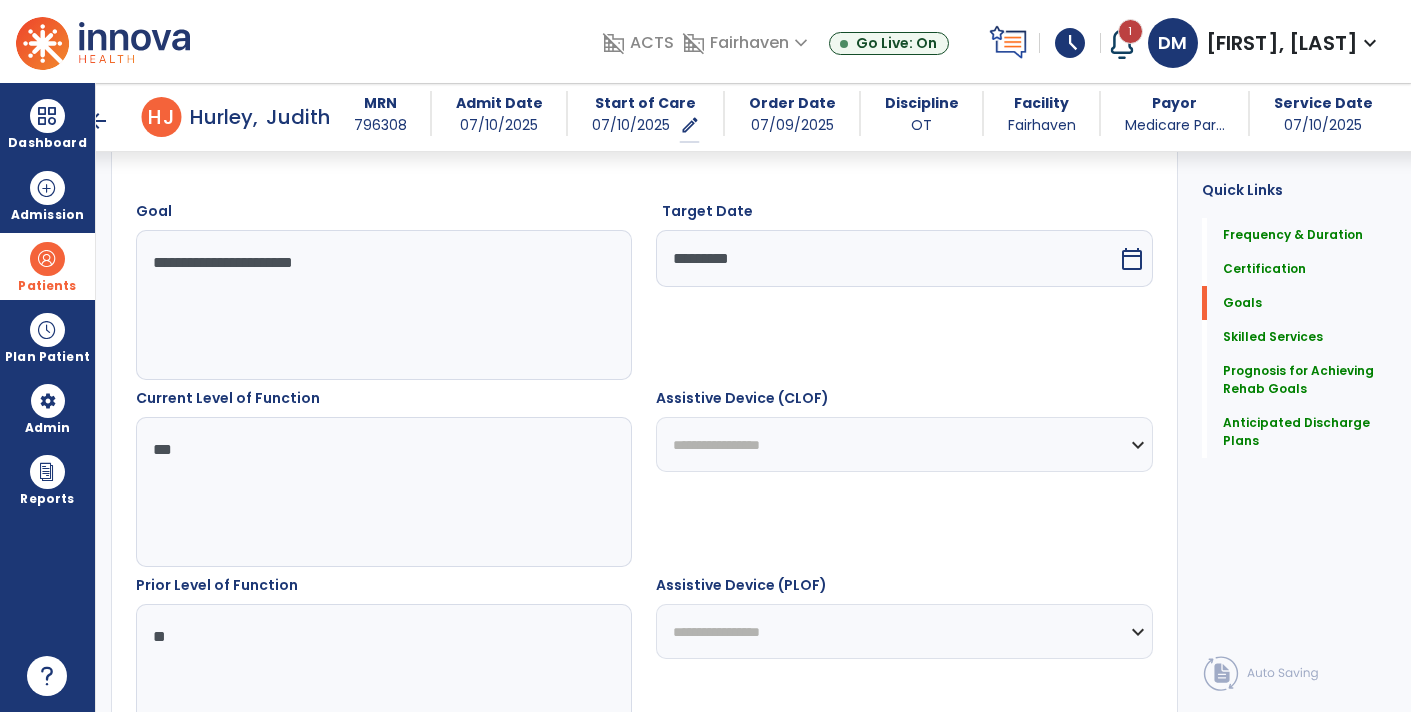 click on "**********" at bounding box center (383, 305) 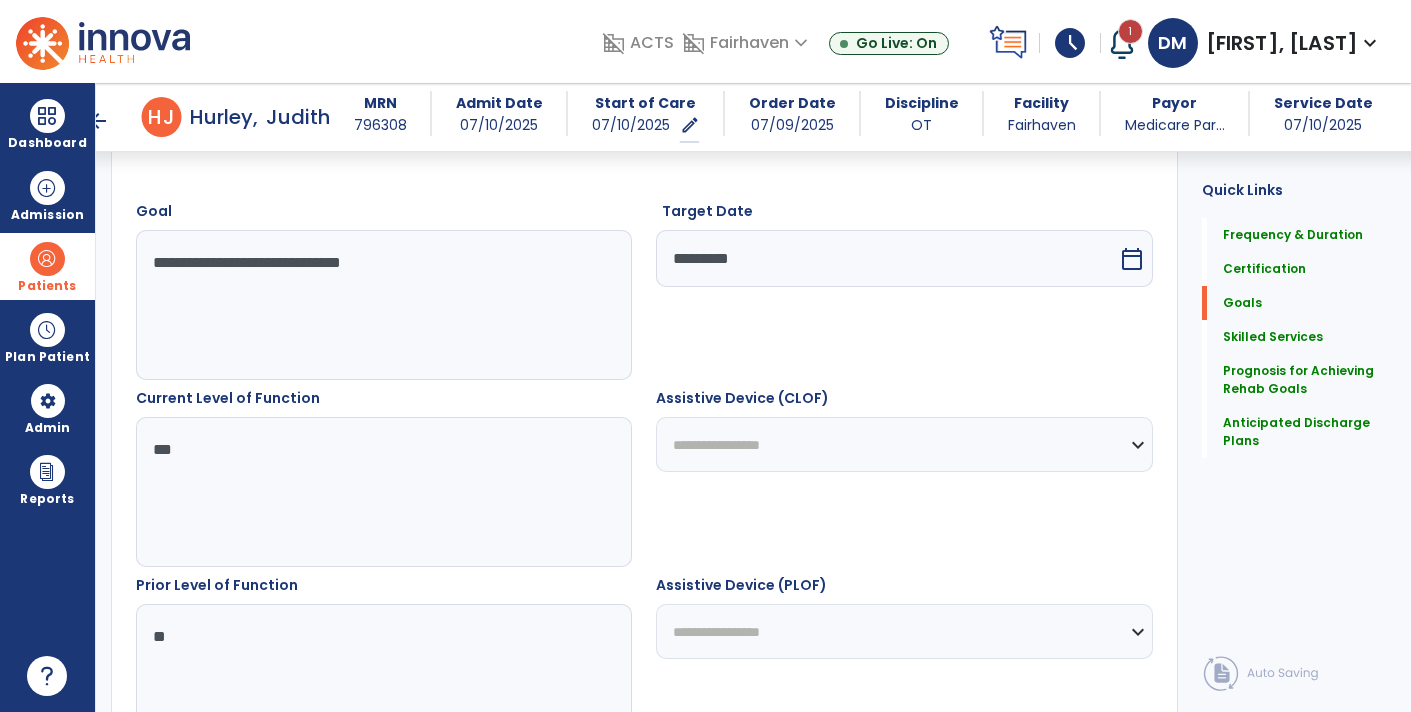 click on "**********" at bounding box center (383, 305) 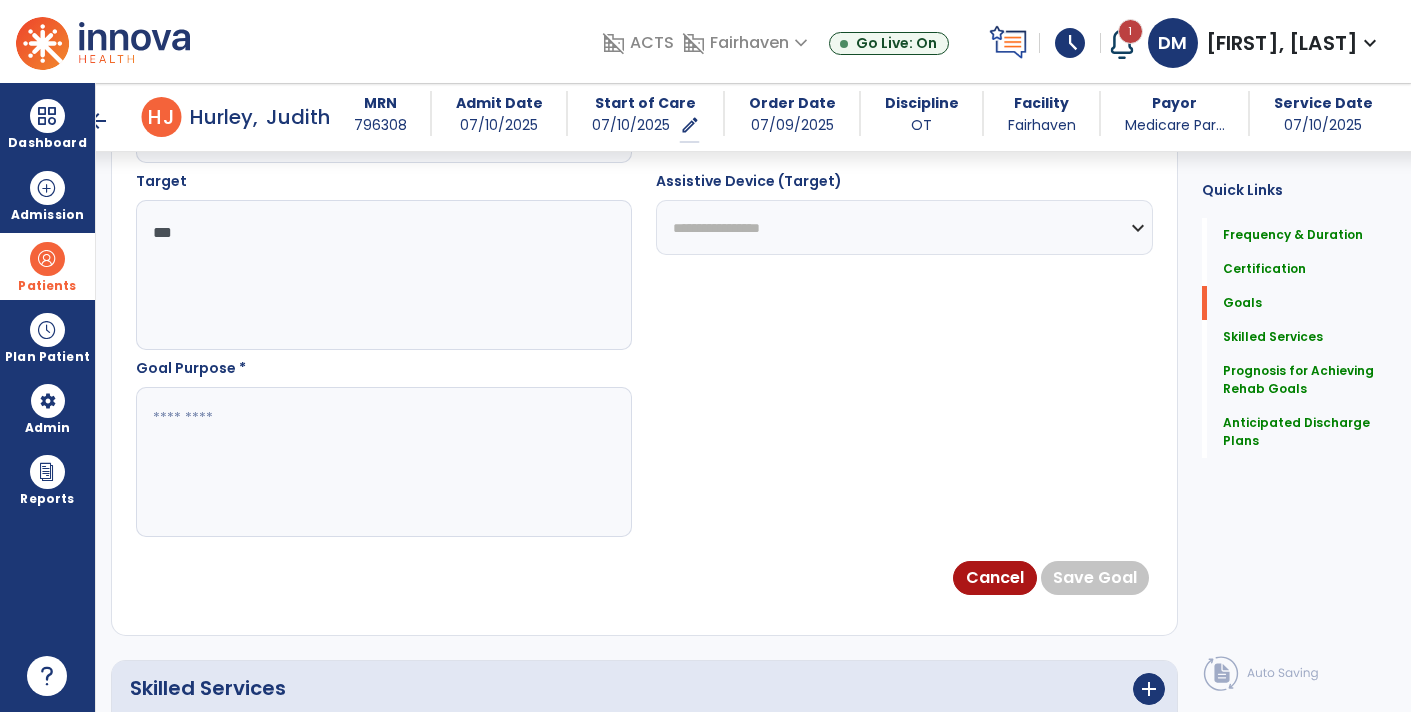 scroll, scrollTop: 1206, scrollLeft: 0, axis: vertical 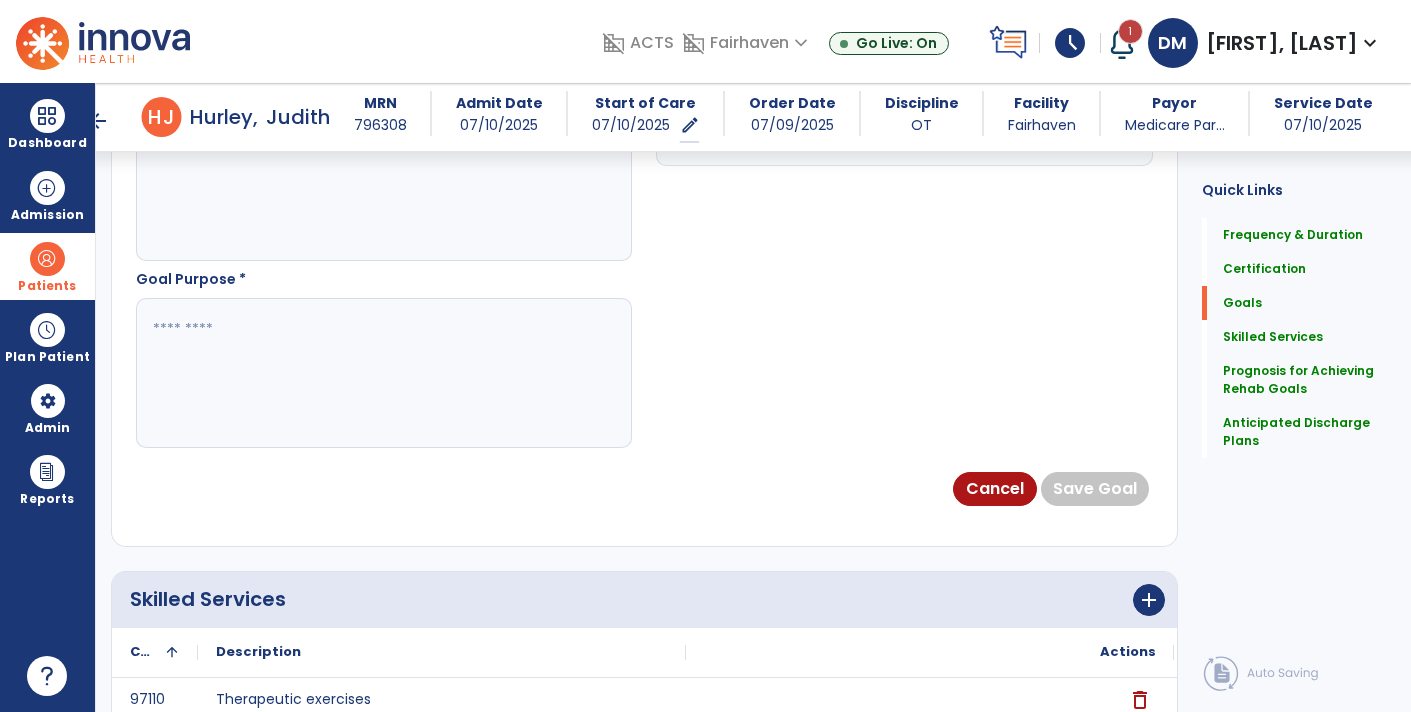 type on "**********" 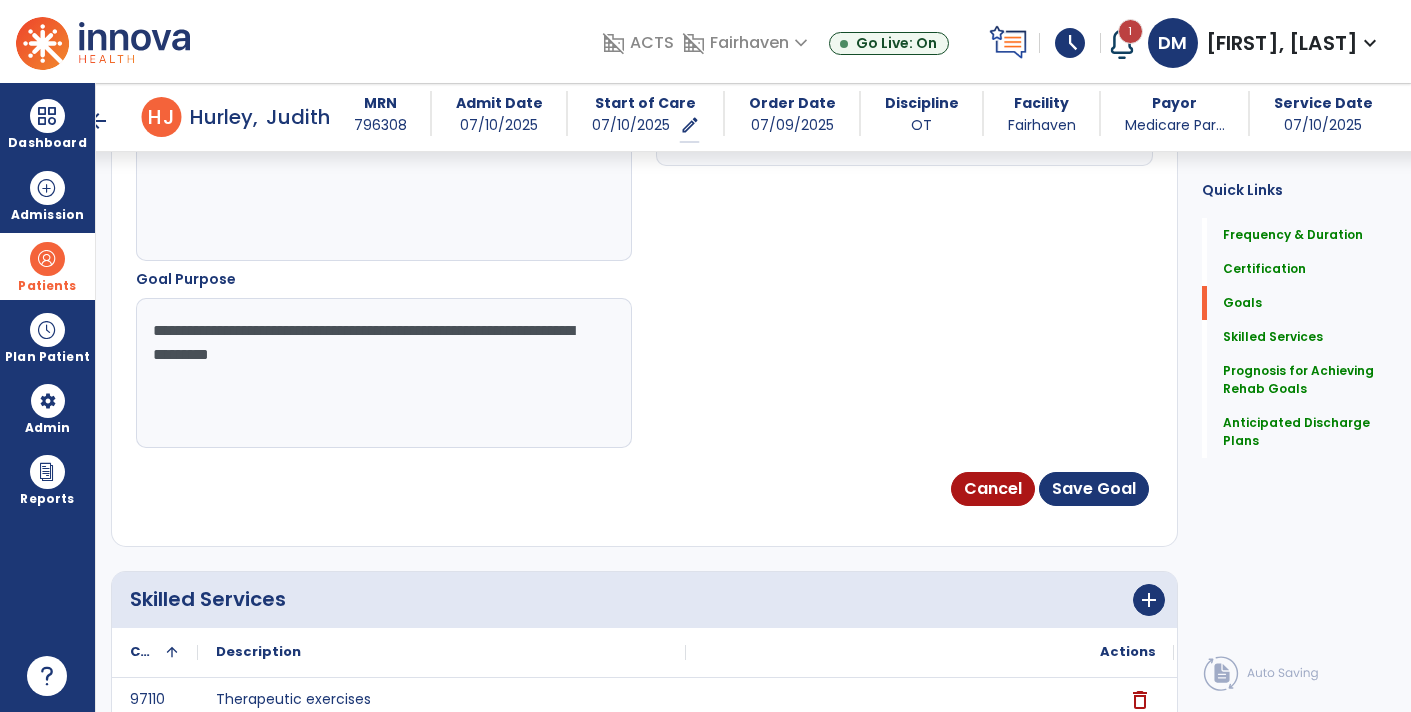 type on "**********" 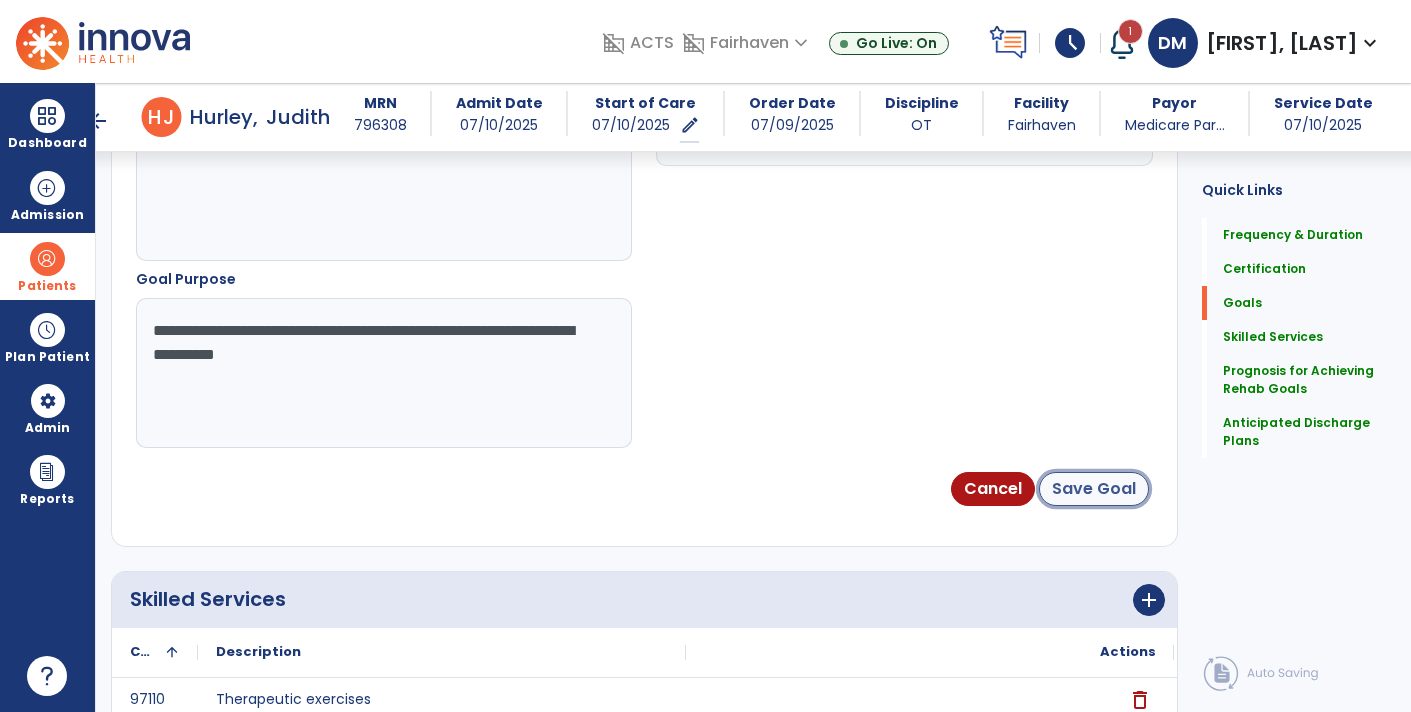 click on "Save Goal" at bounding box center (1094, 489) 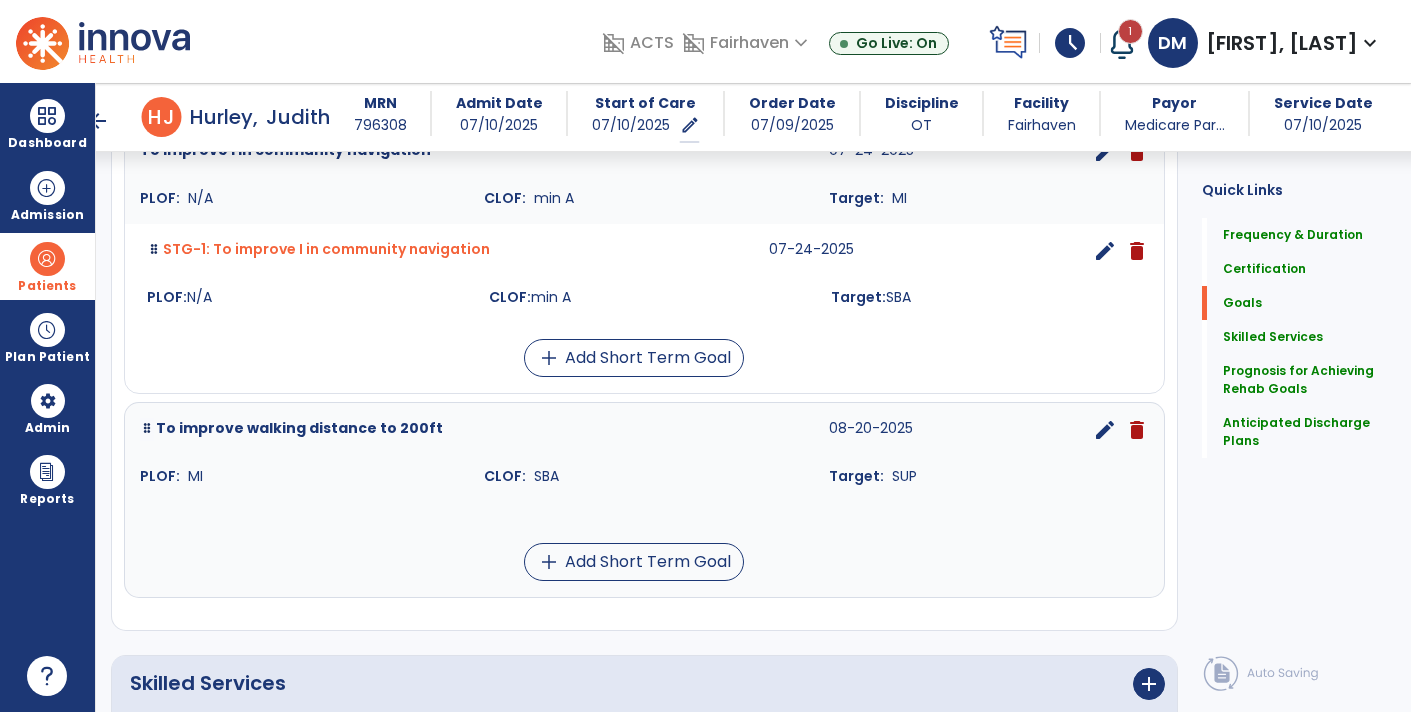 scroll, scrollTop: 572, scrollLeft: 0, axis: vertical 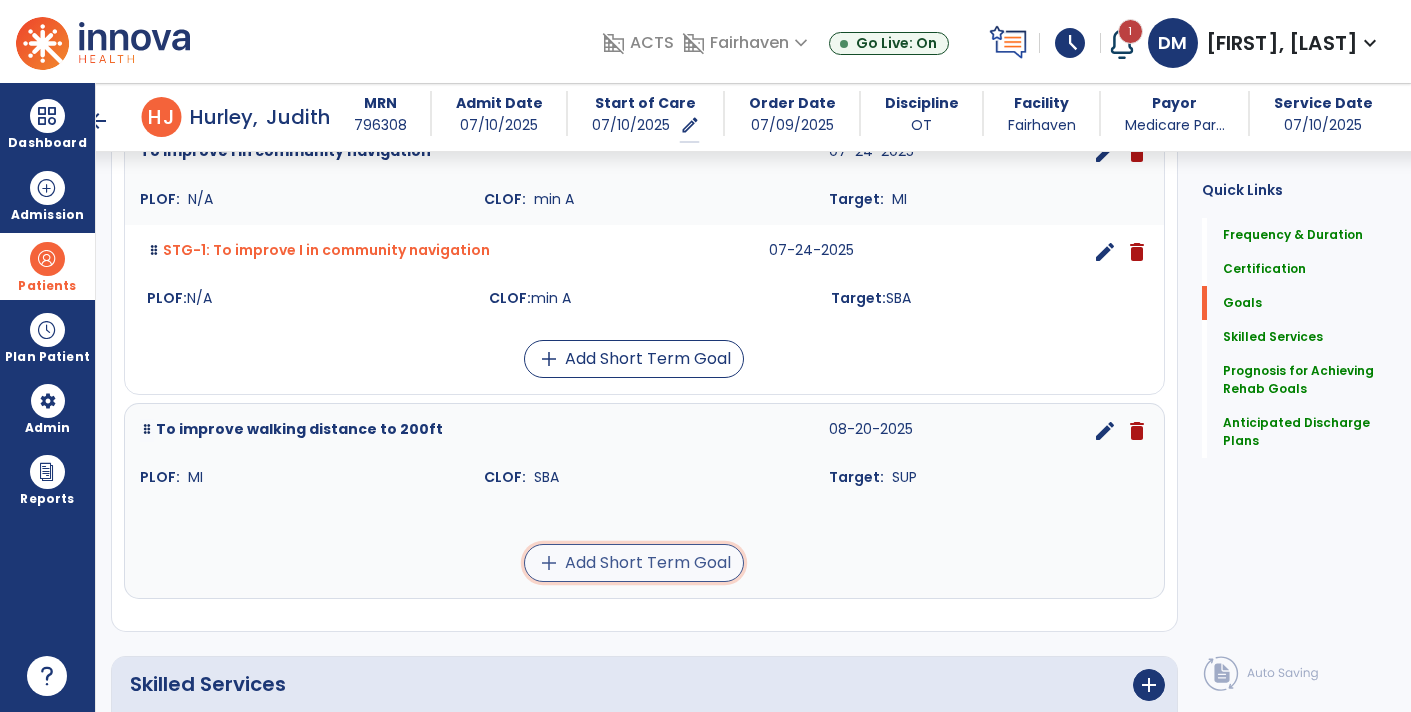 click on "add  Add Short Term Goal" at bounding box center [634, 563] 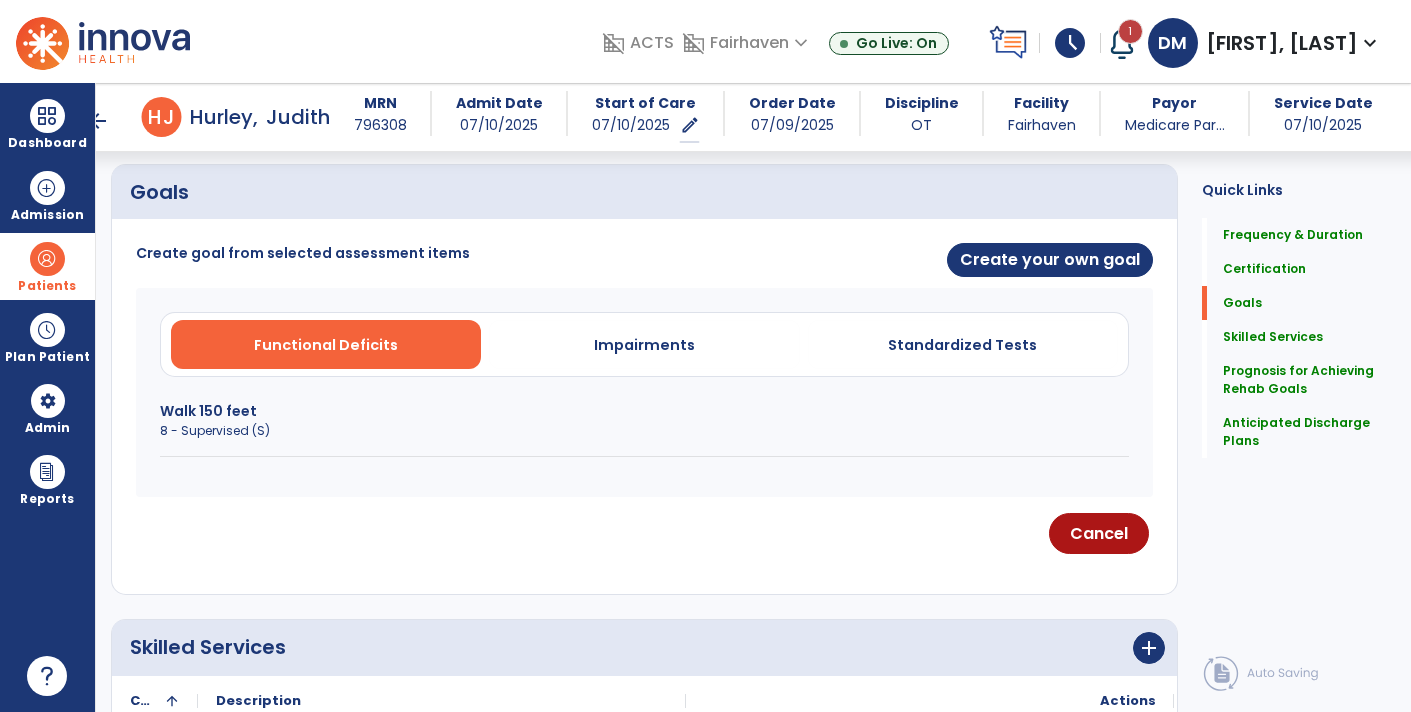 scroll, scrollTop: 469, scrollLeft: 0, axis: vertical 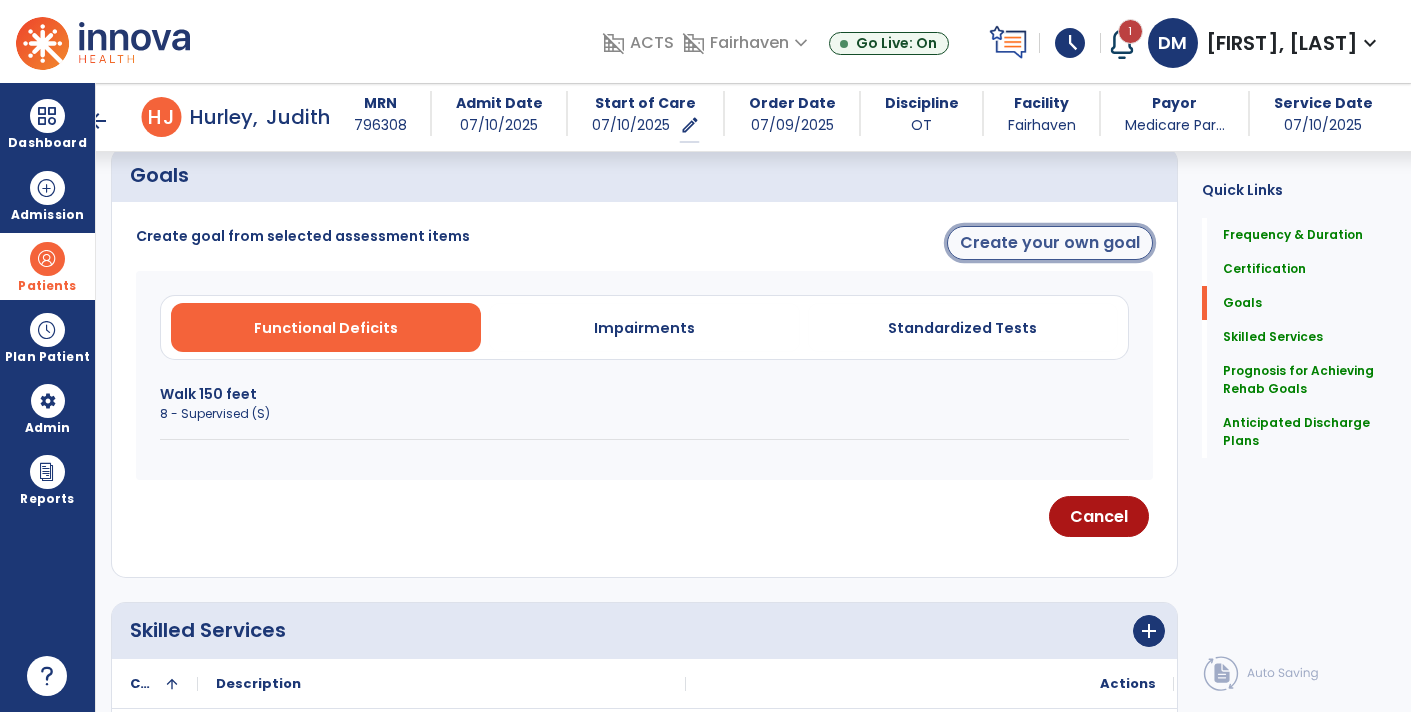 click on "Create your own goal" at bounding box center [1050, 243] 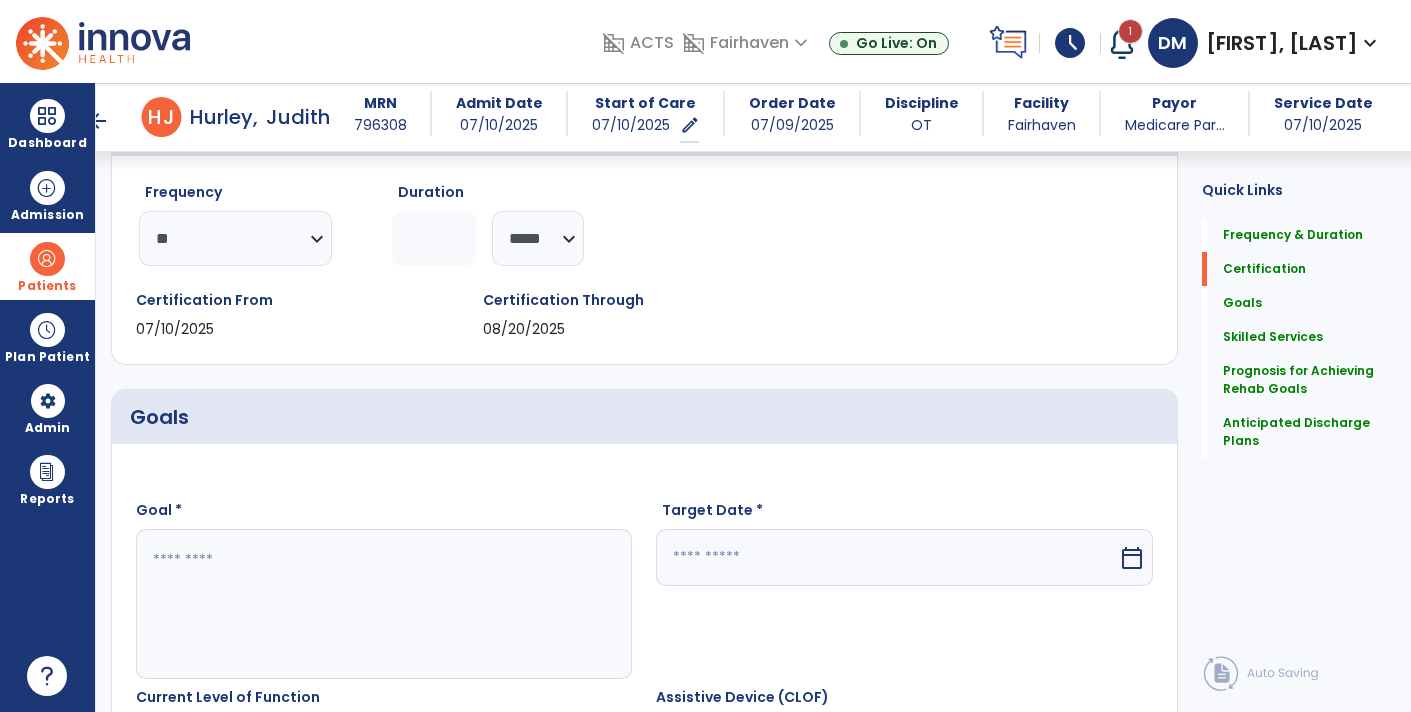 scroll, scrollTop: 227, scrollLeft: 0, axis: vertical 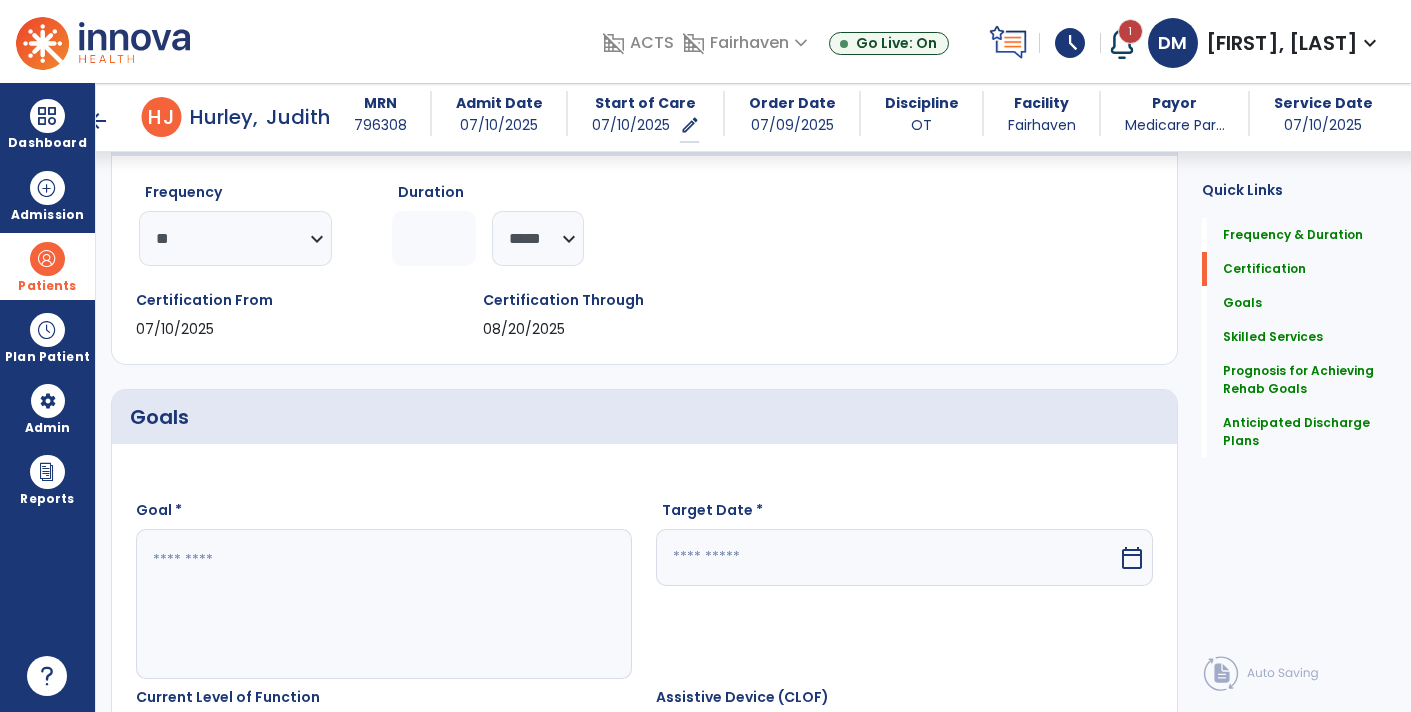 click at bounding box center (383, 604) 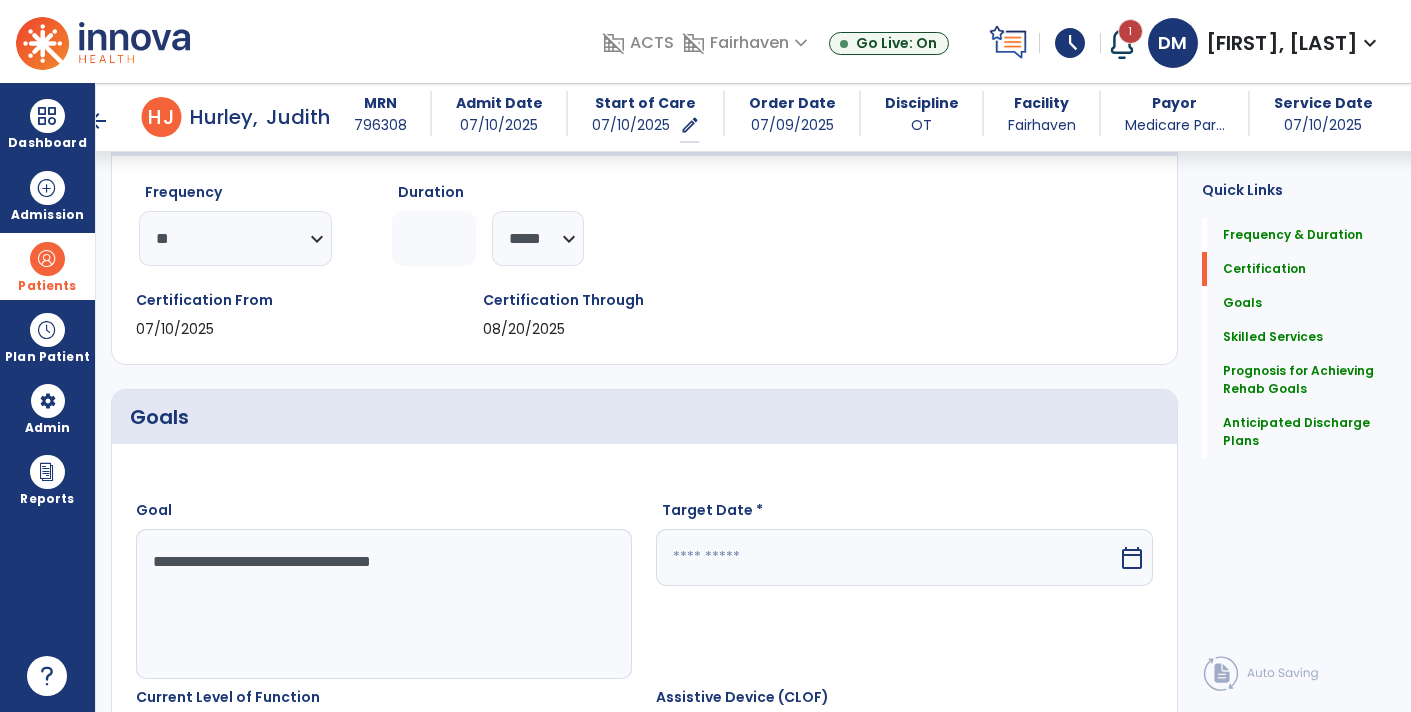 click on "Target Date *  calendar_today" at bounding box center (904, 589) 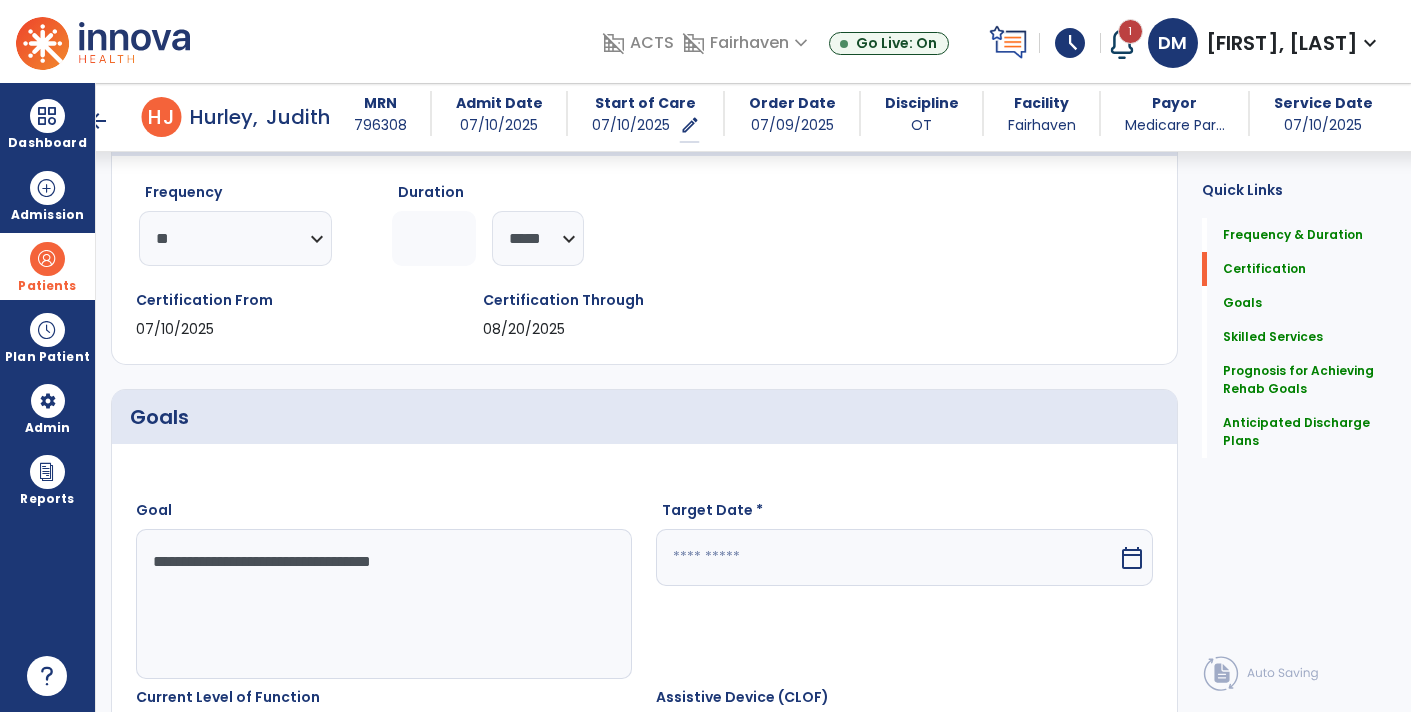 click at bounding box center (886, 557) 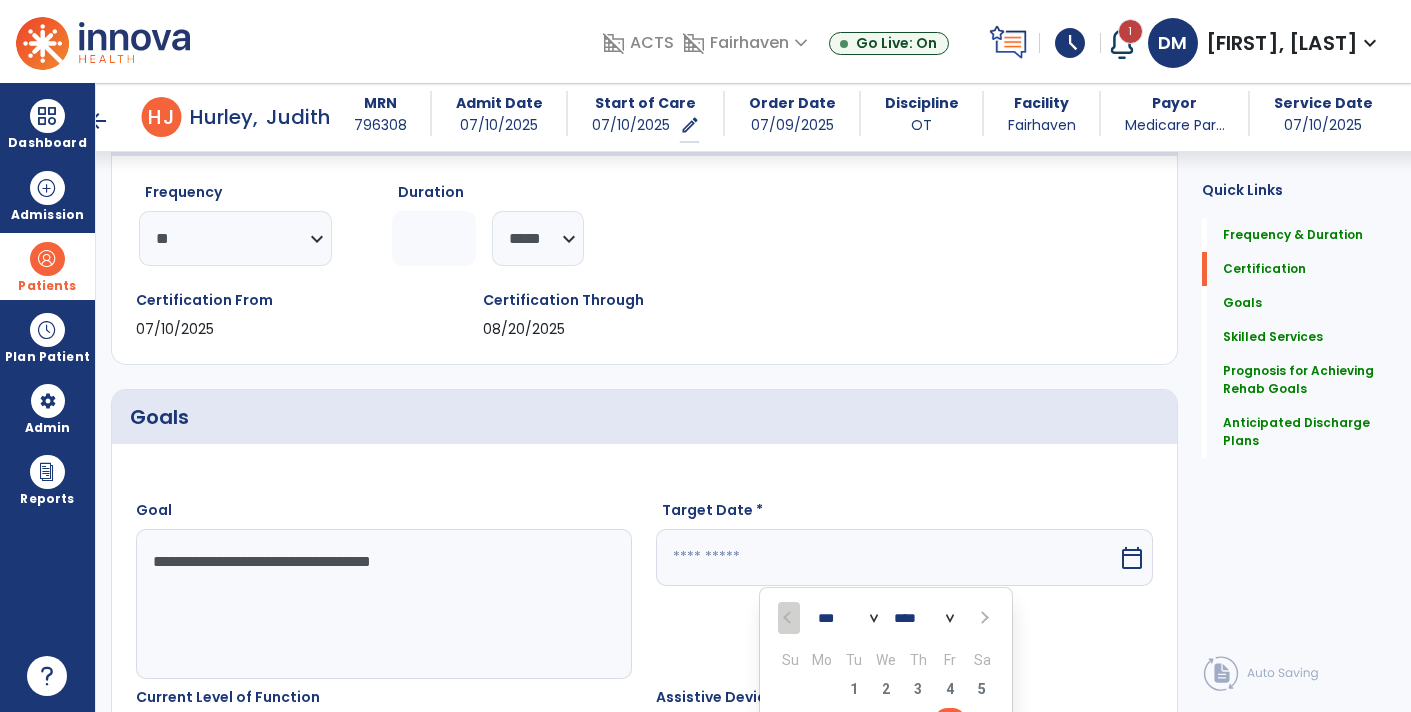scroll, scrollTop: 254, scrollLeft: 0, axis: vertical 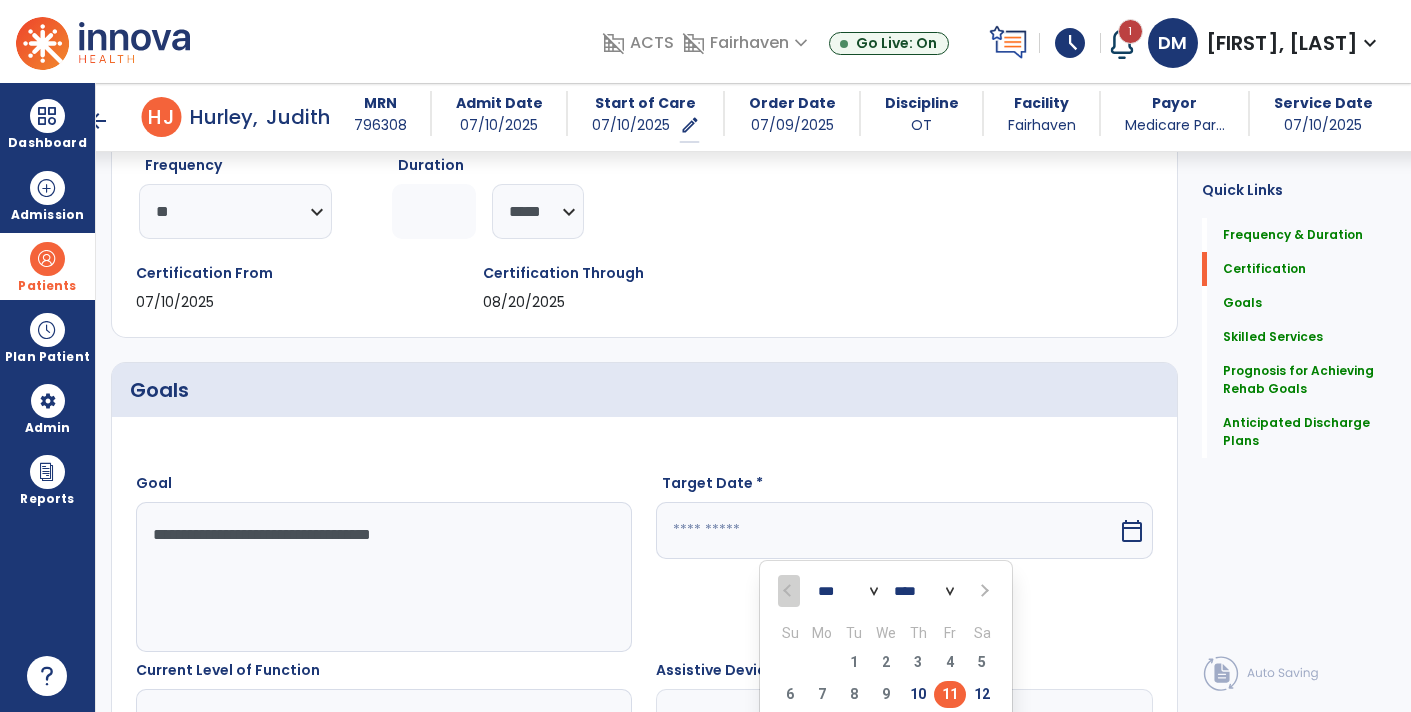 click on "*** ***" at bounding box center [848, 592] 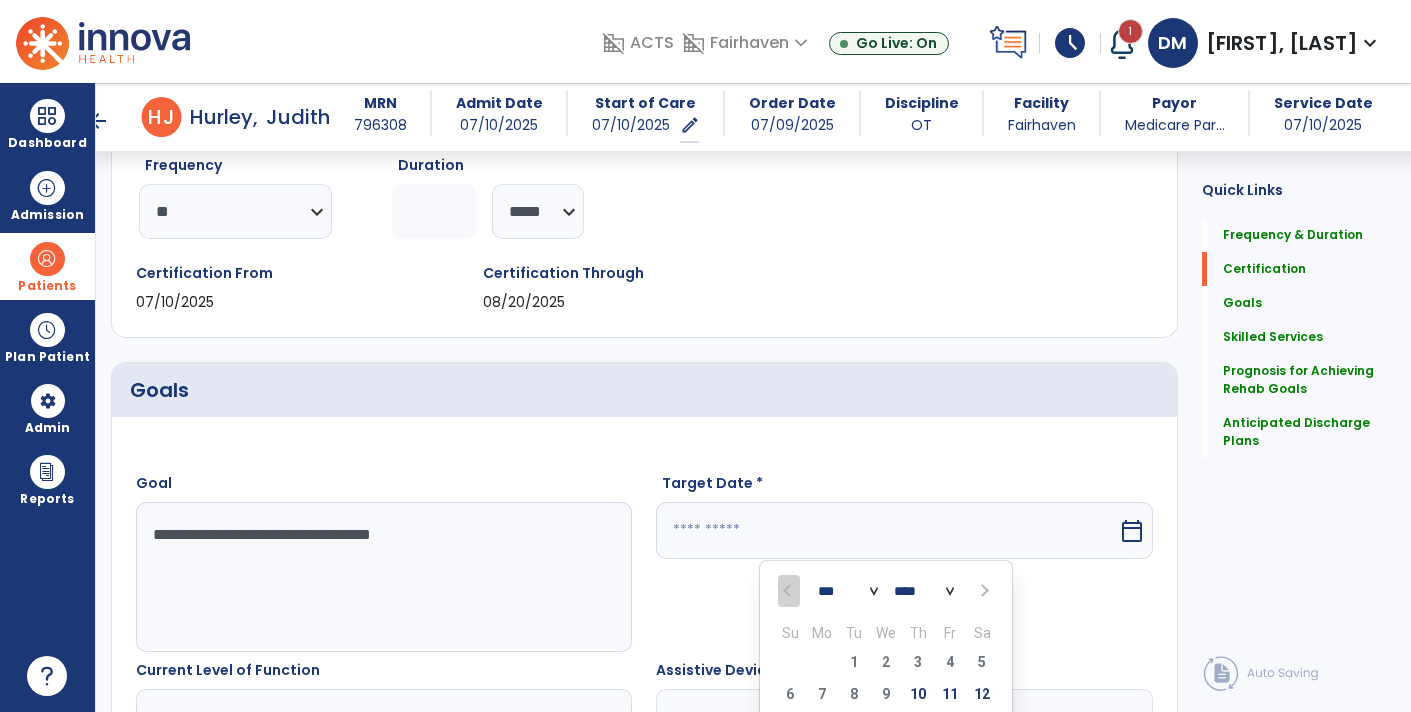 click on "**********" at bounding box center [383, 577] 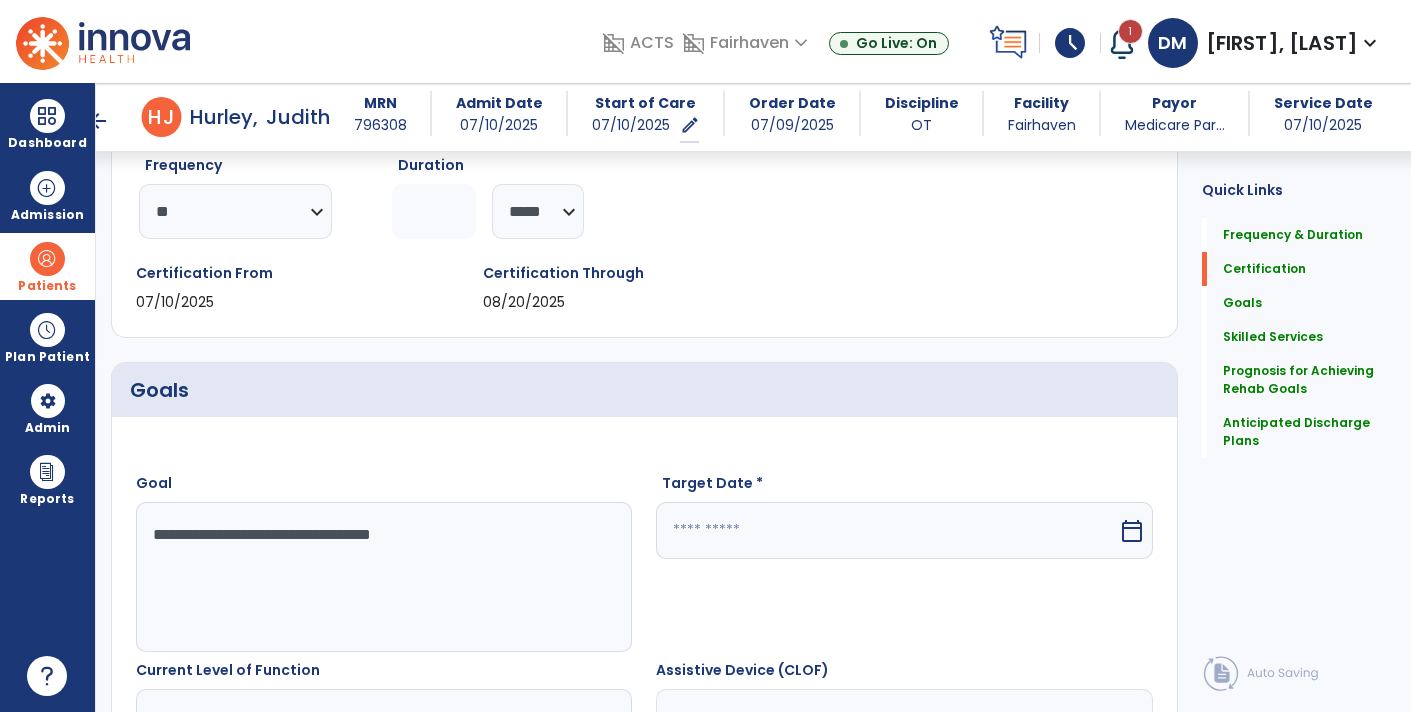 click on "**********" at bounding box center [383, 577] 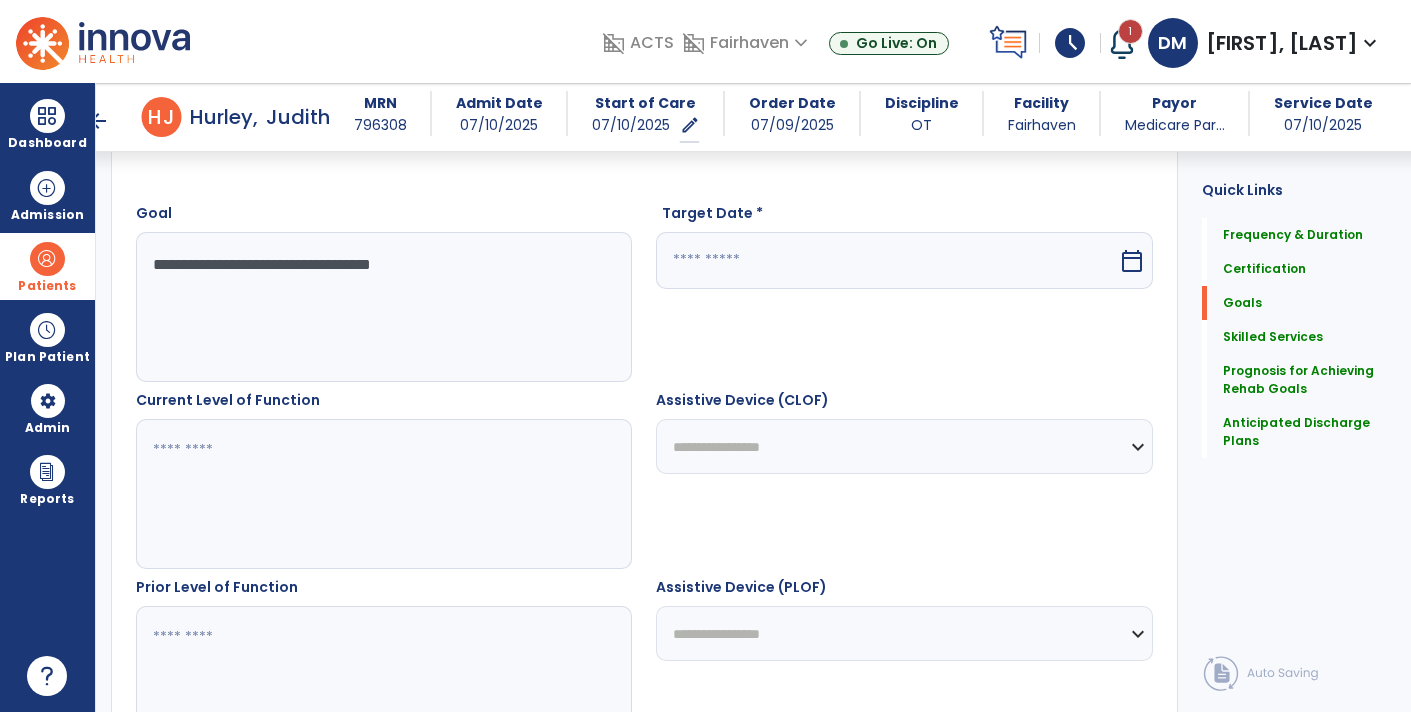scroll, scrollTop: 526, scrollLeft: 0, axis: vertical 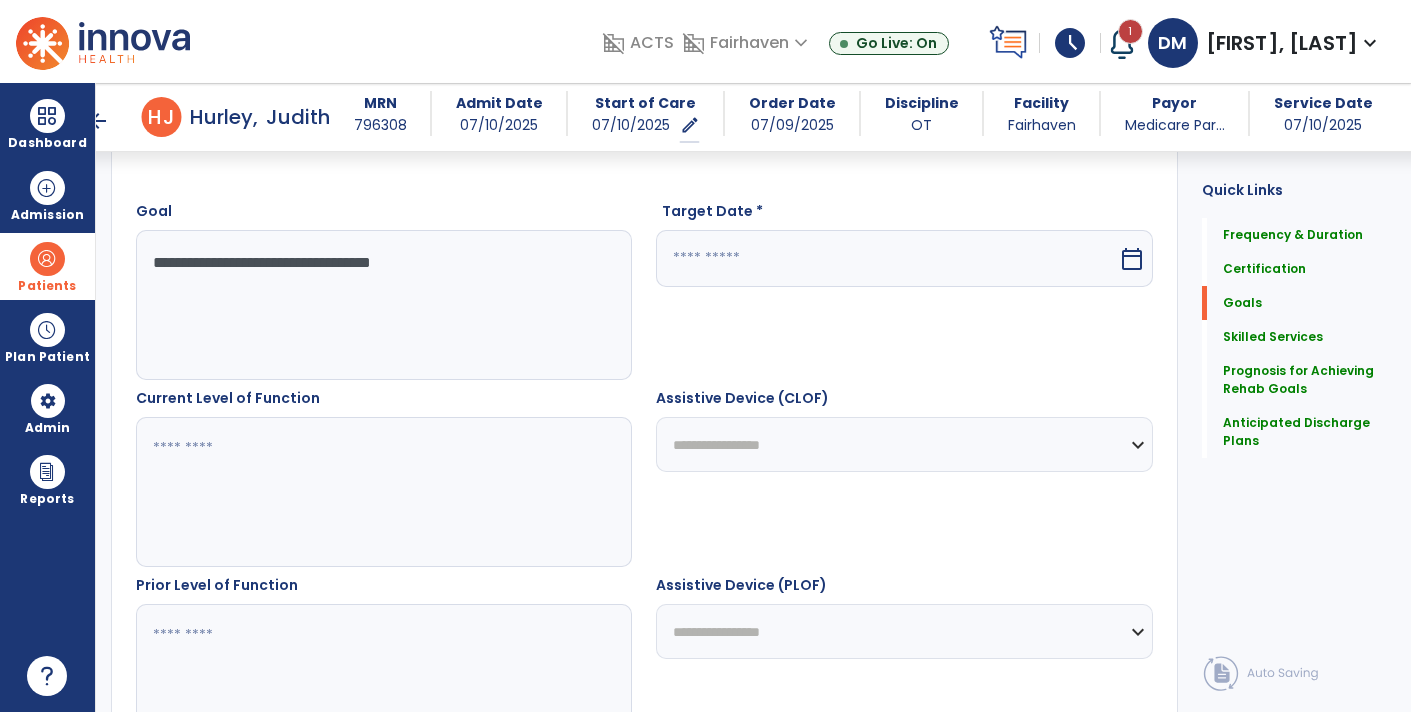 type on "**********" 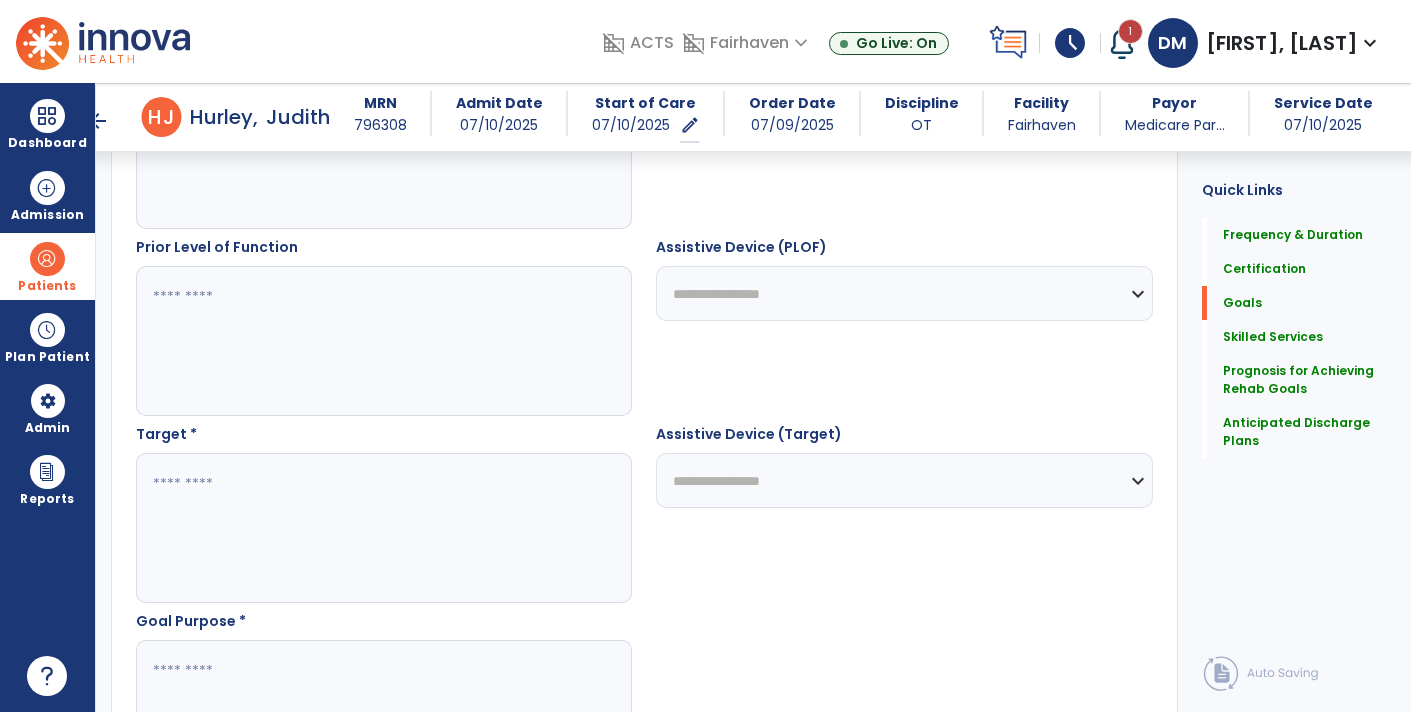 scroll, scrollTop: 874, scrollLeft: 0, axis: vertical 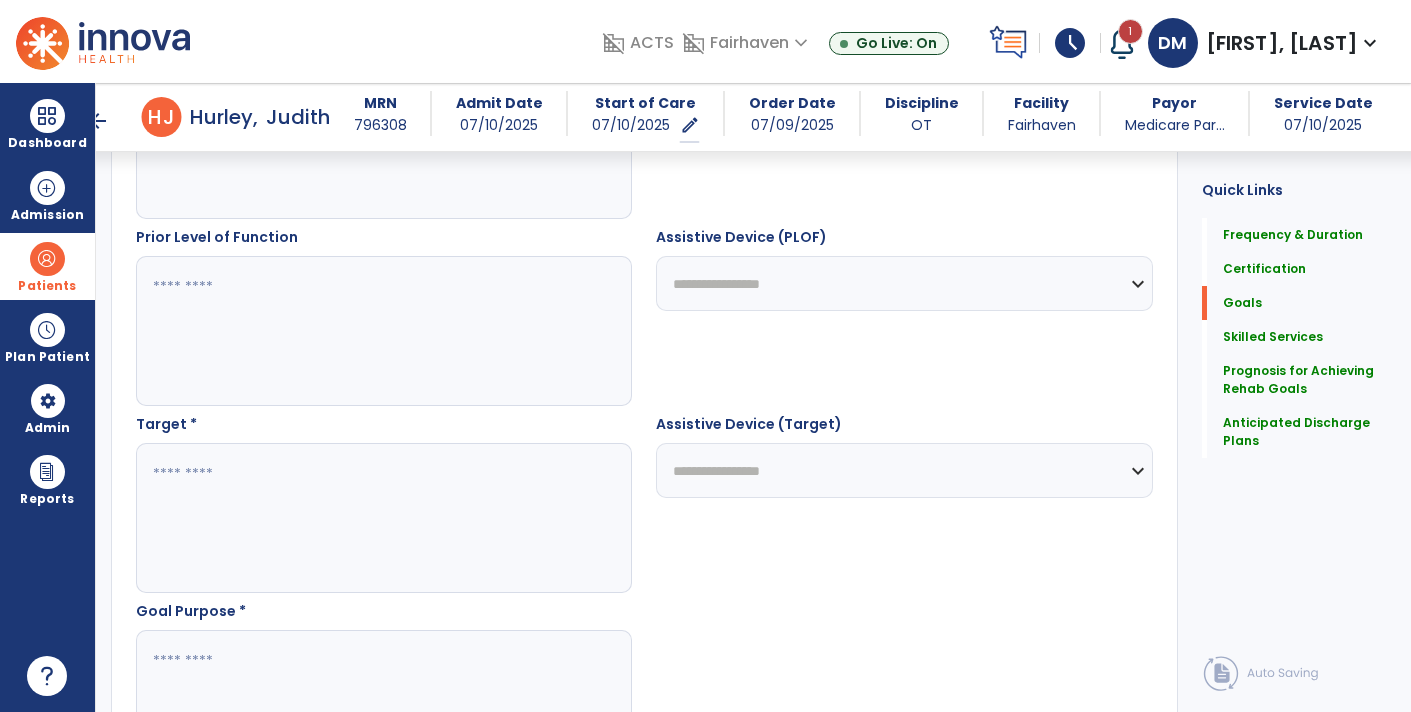 type on "***" 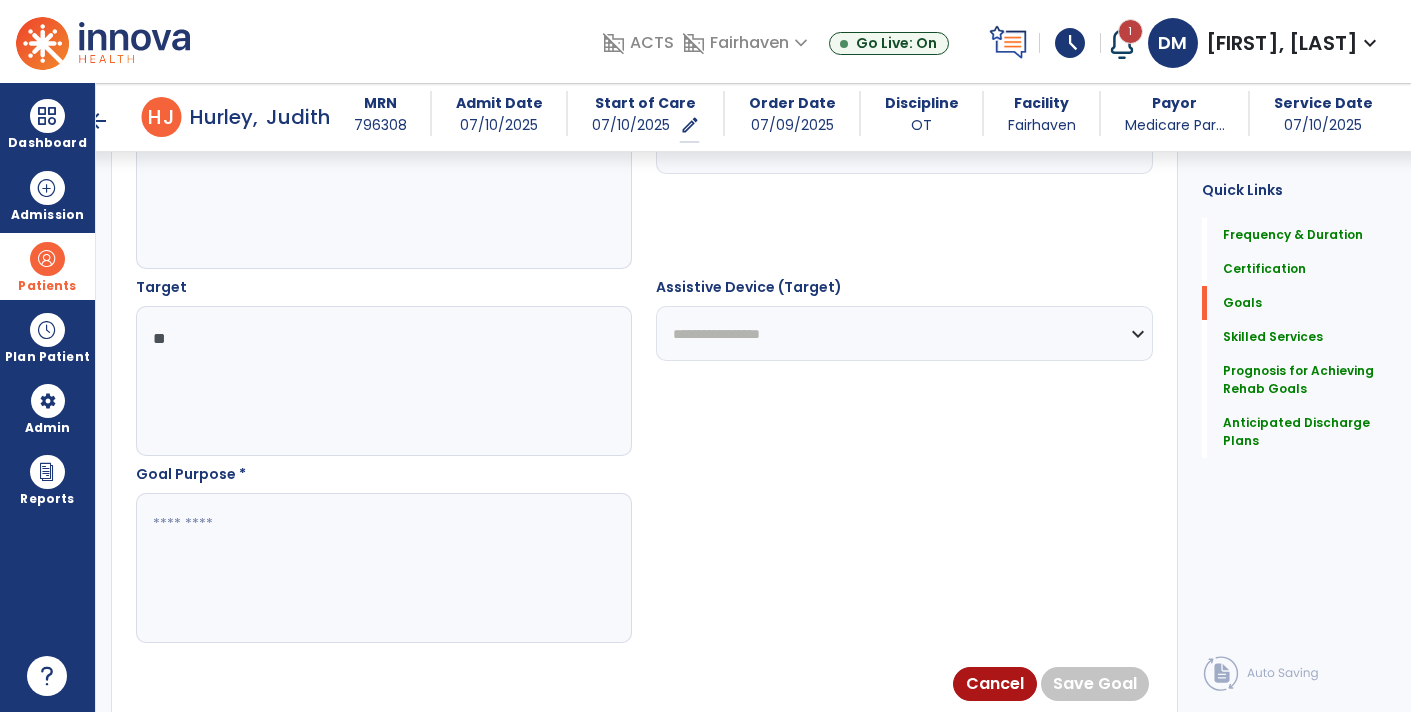 scroll, scrollTop: 1013, scrollLeft: 0, axis: vertical 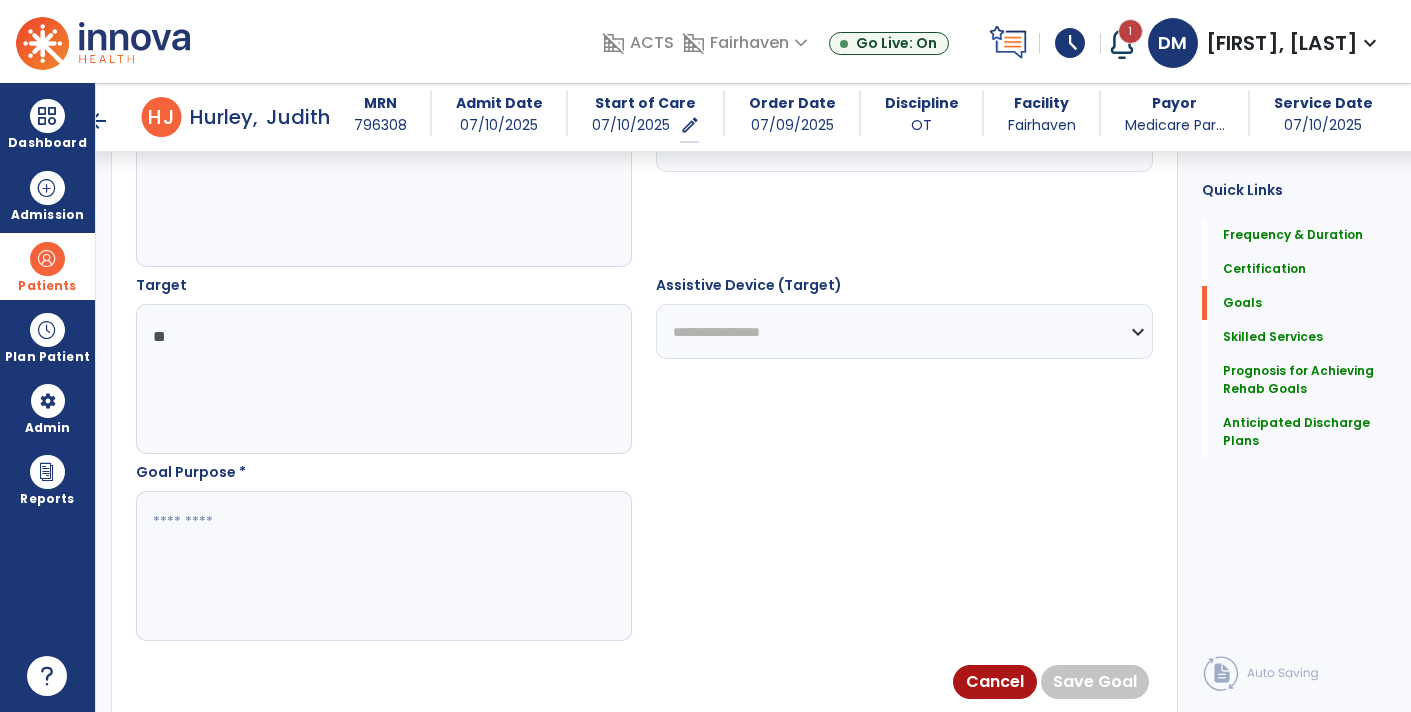 type on "**" 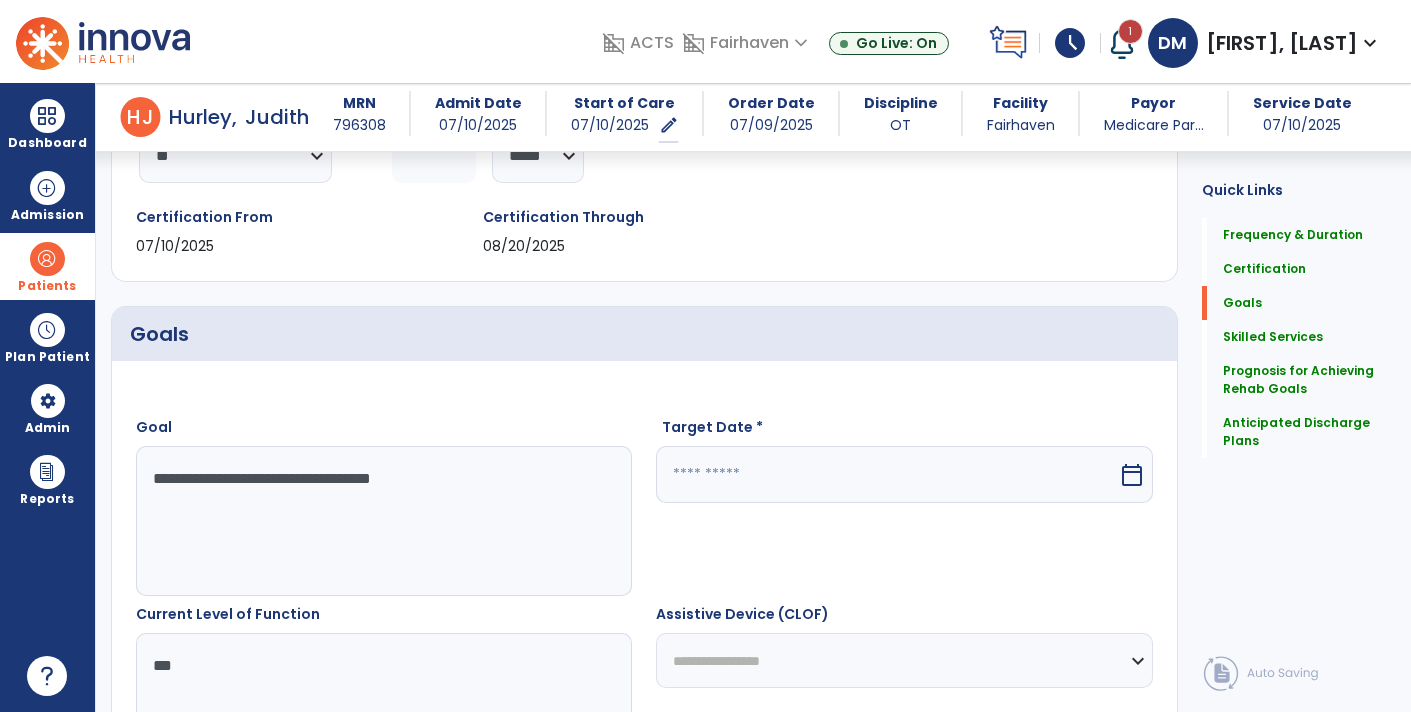 scroll, scrollTop: 360, scrollLeft: 0, axis: vertical 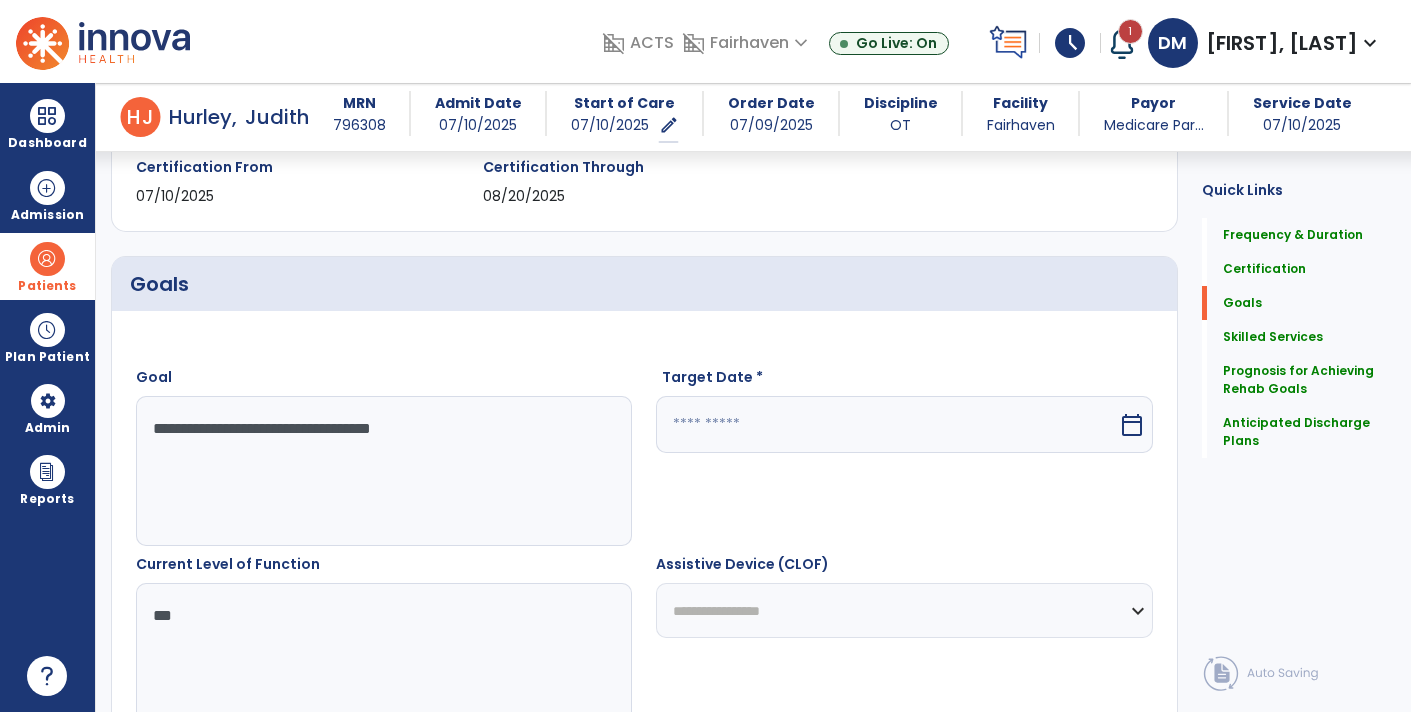 type on "**********" 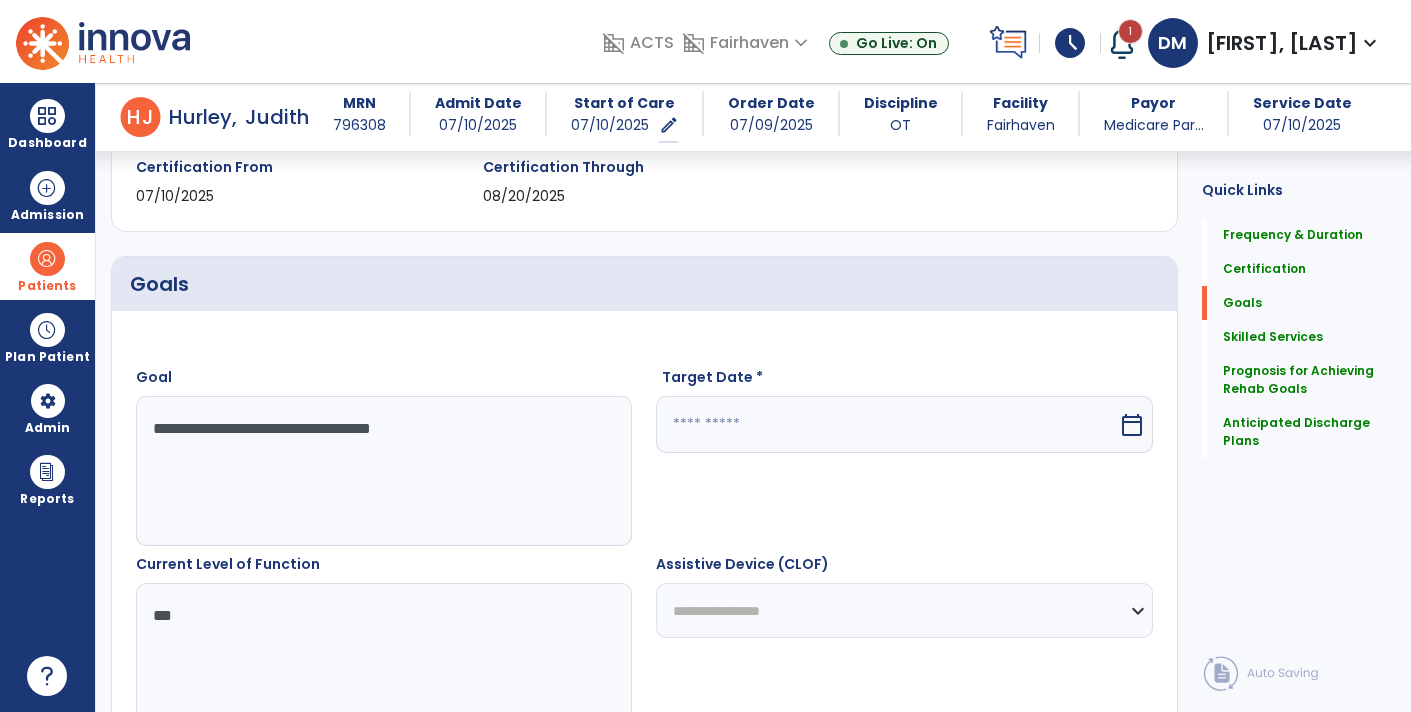 click at bounding box center [886, 424] 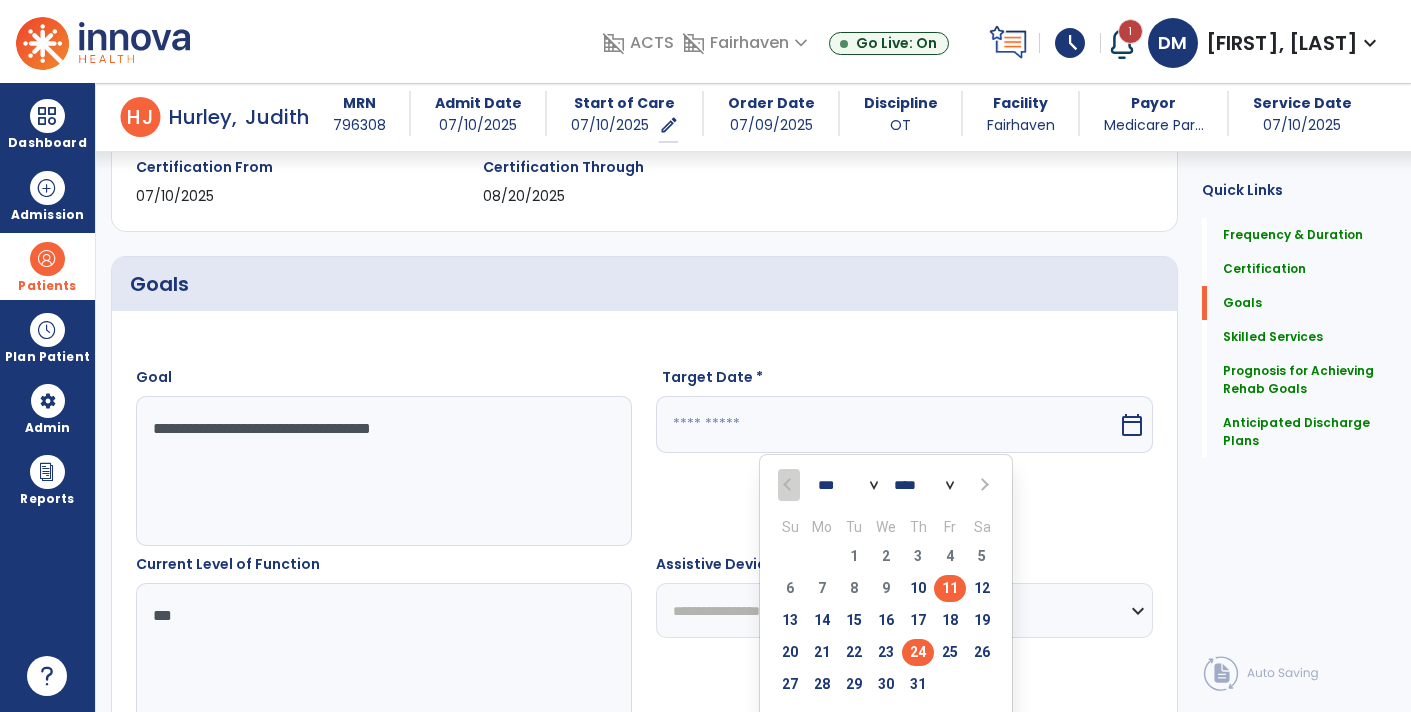 click on "24" at bounding box center (918, 652) 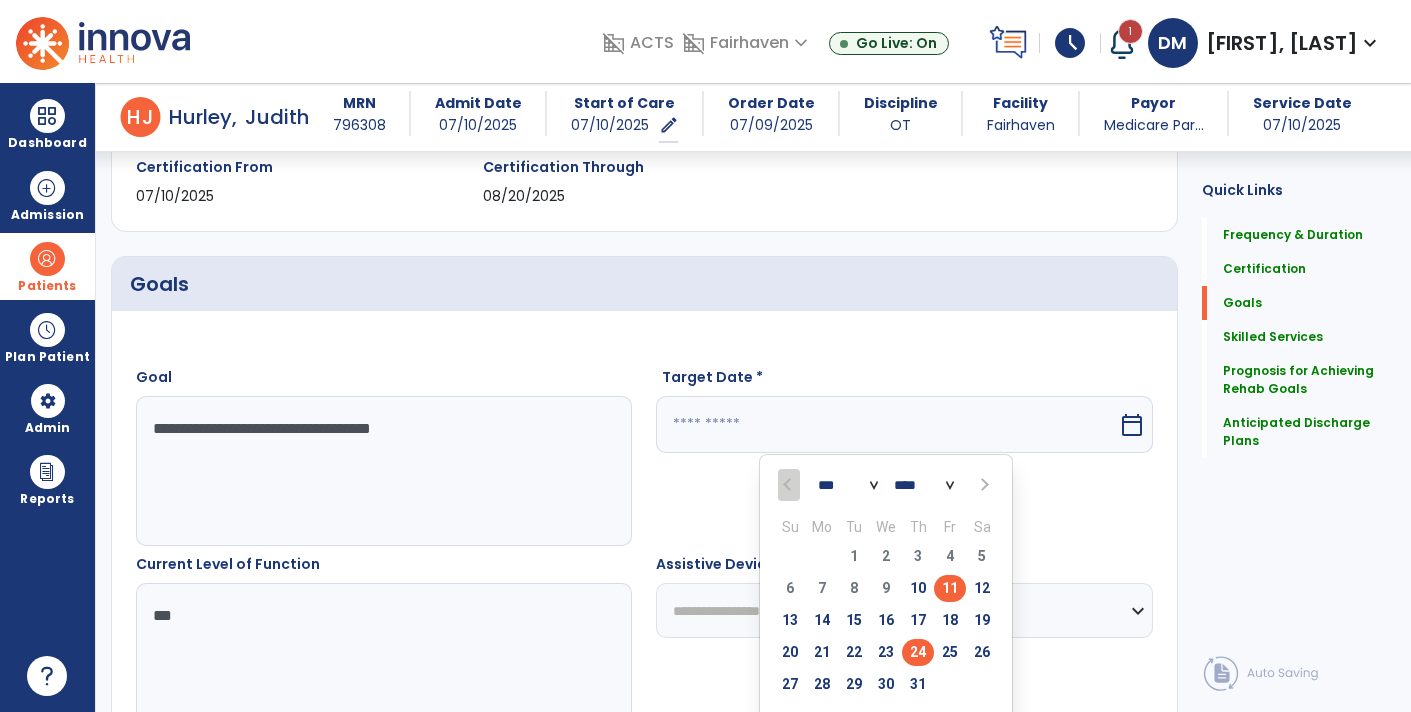 type on "*********" 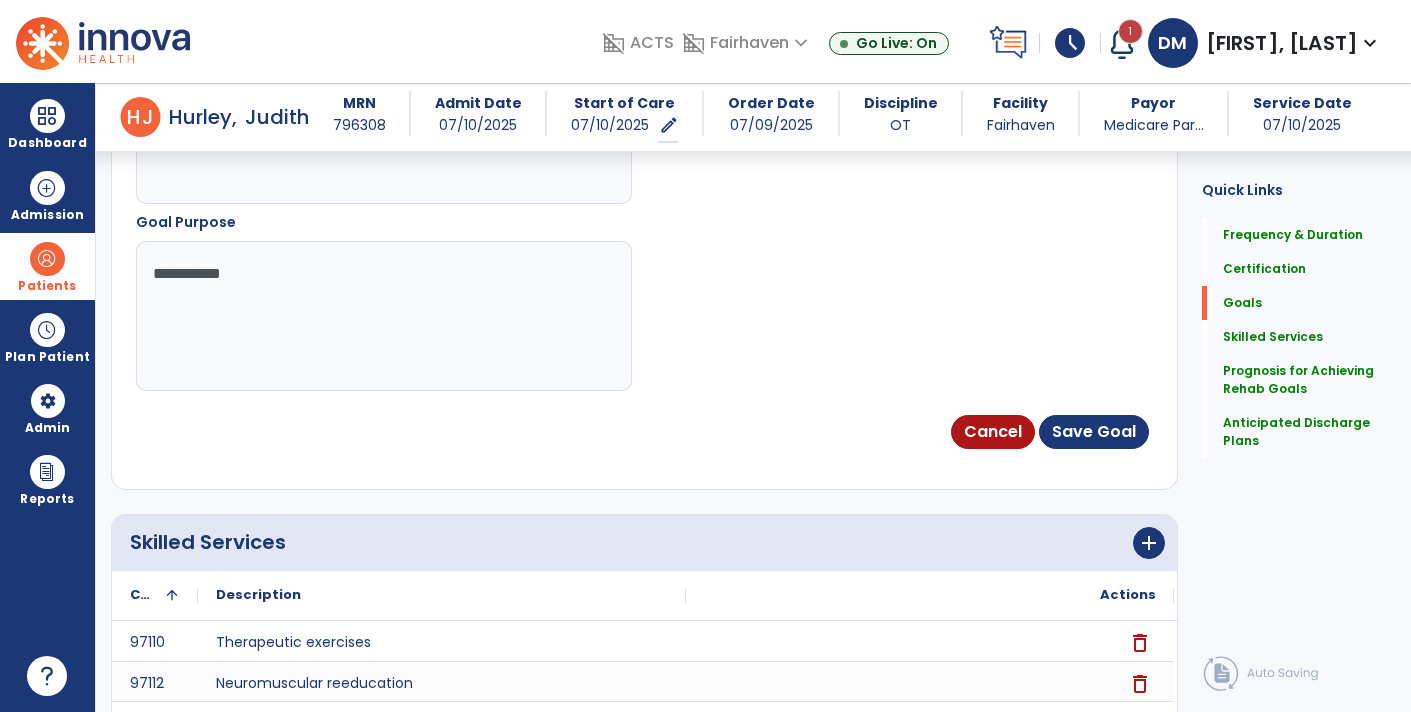 scroll, scrollTop: 1276, scrollLeft: 0, axis: vertical 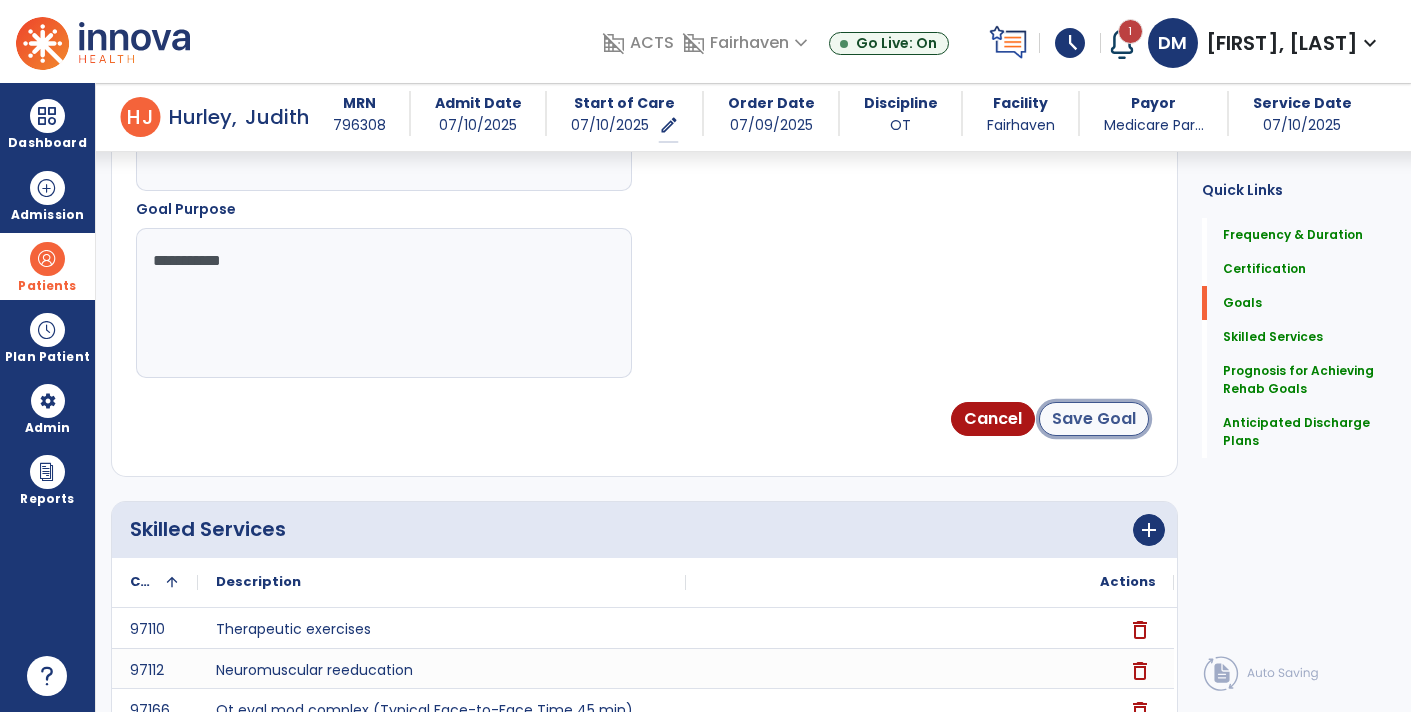 click on "Save Goal" at bounding box center (1094, 419) 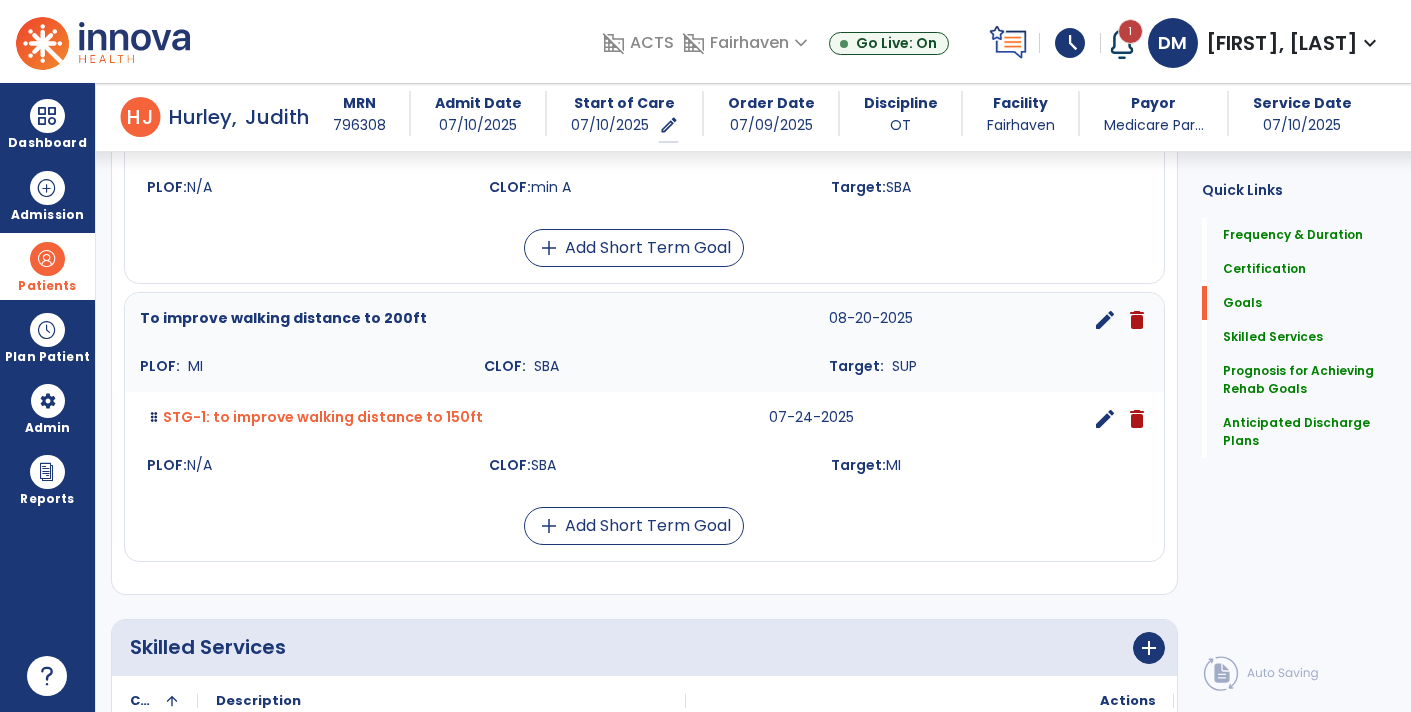 scroll, scrollTop: 679, scrollLeft: 0, axis: vertical 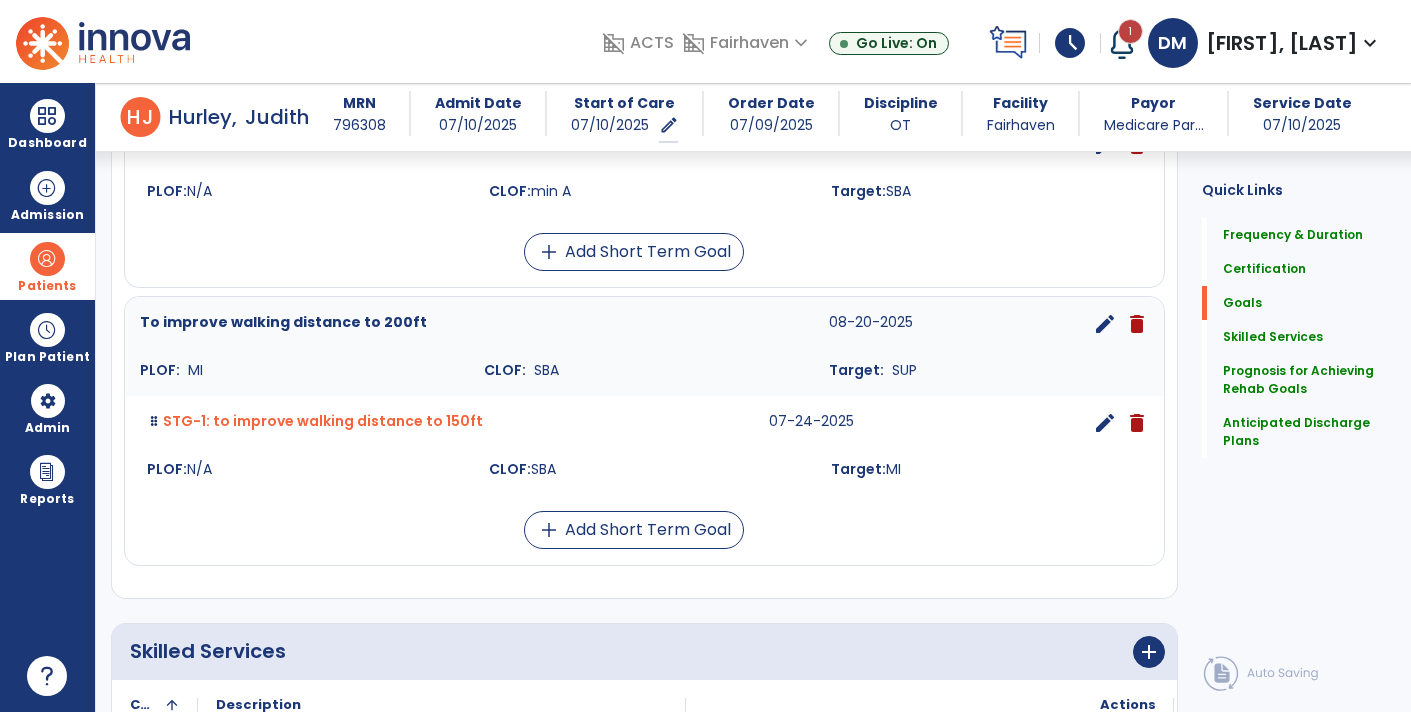 click on "edit" at bounding box center [1105, 423] 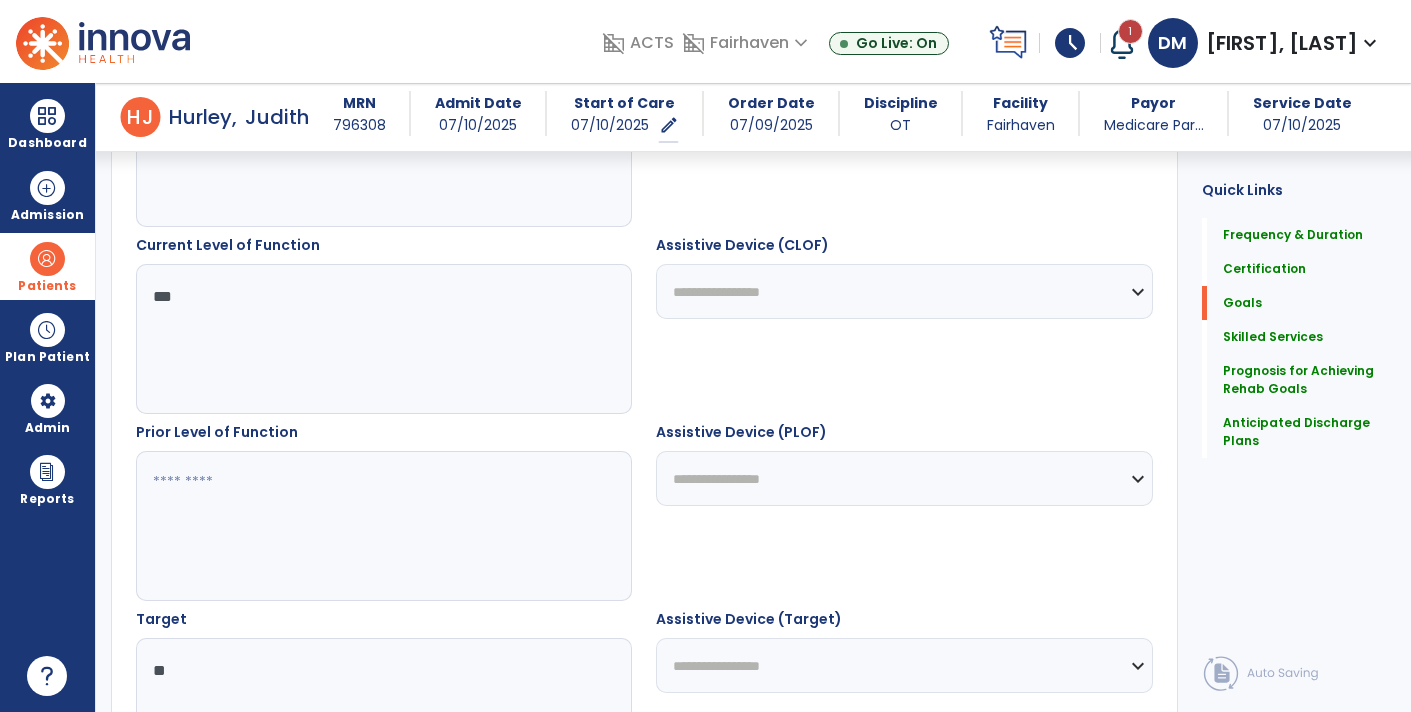 scroll, scrollTop: 50, scrollLeft: 0, axis: vertical 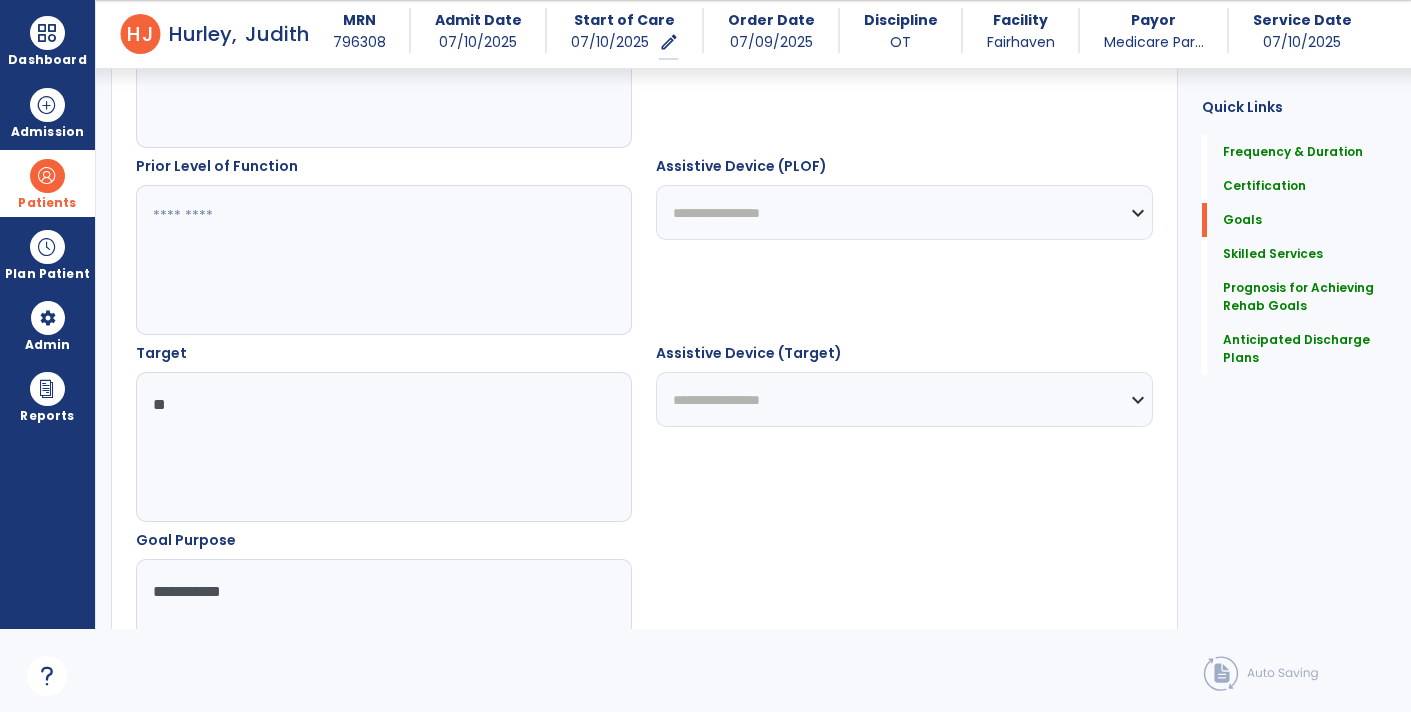 click on "**" at bounding box center (383, 447) 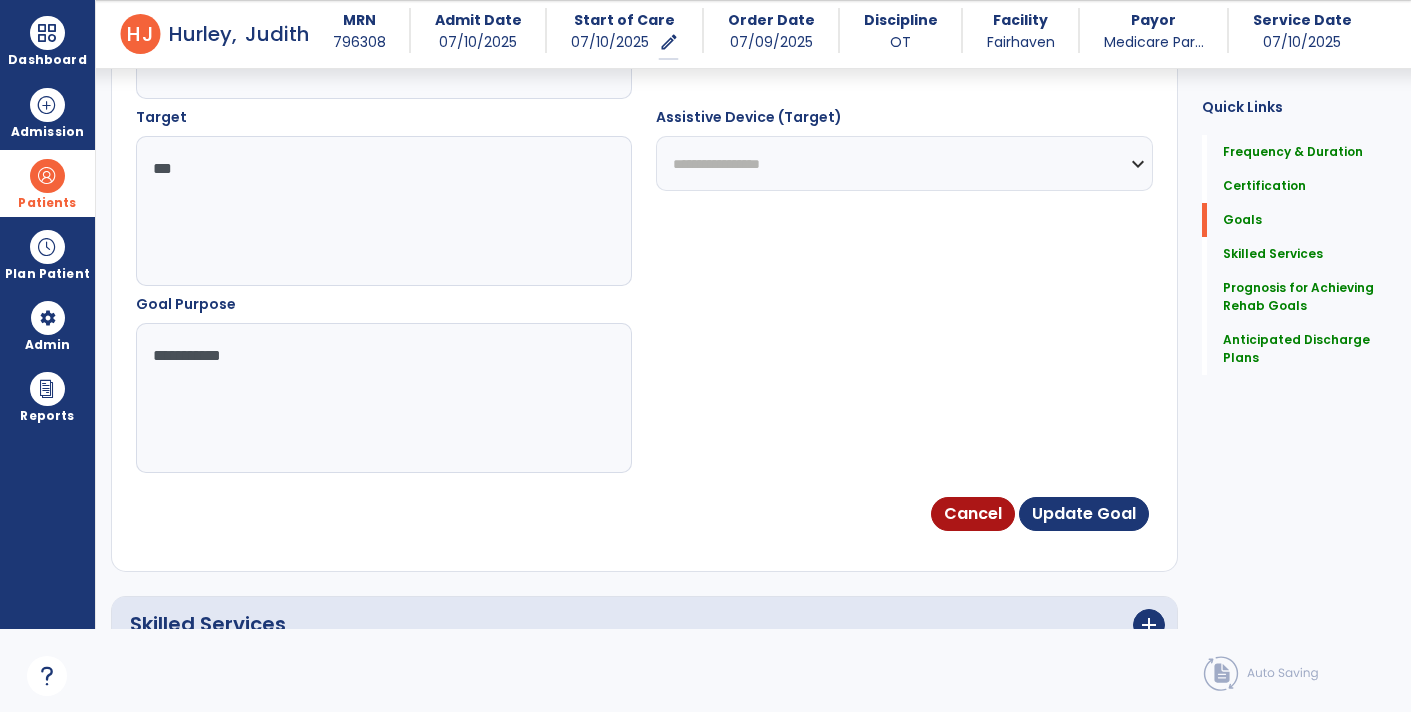 scroll, scrollTop: 1105, scrollLeft: 0, axis: vertical 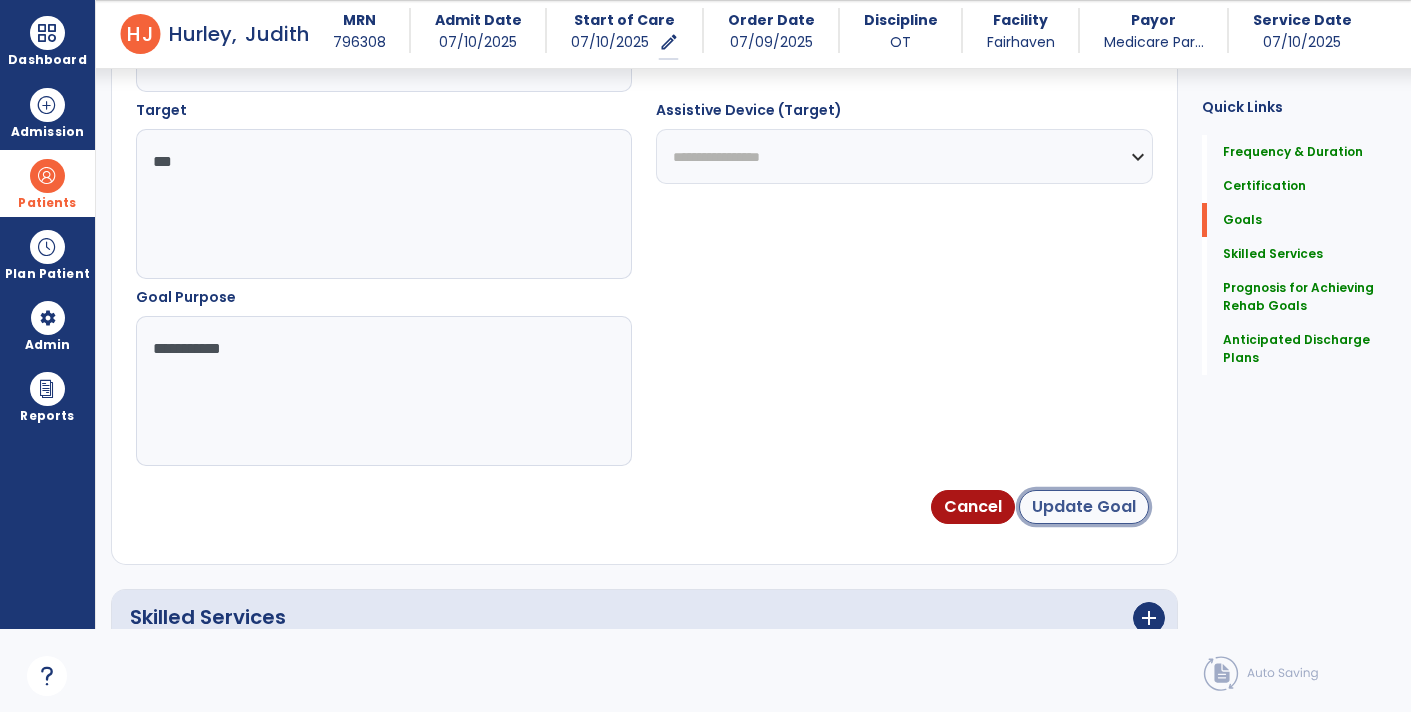 click on "Update Goal" at bounding box center [1084, 507] 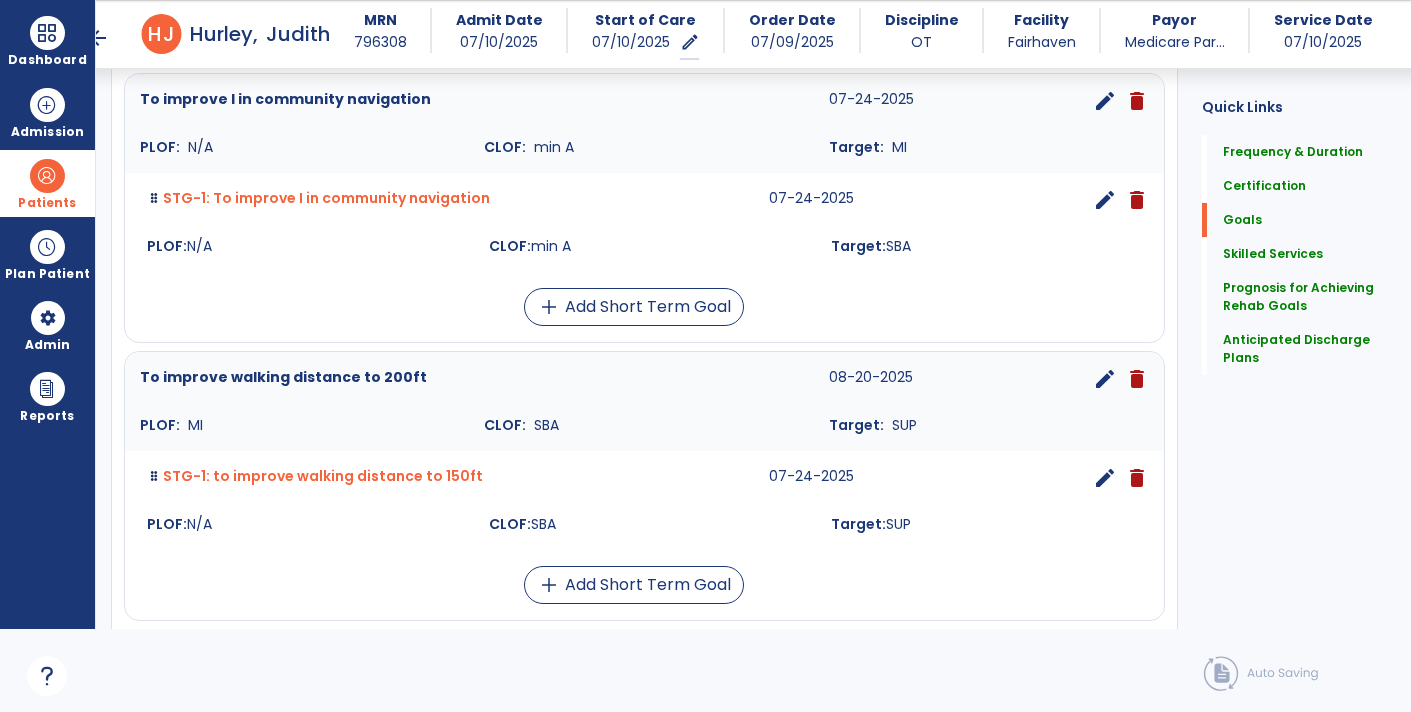 scroll, scrollTop: 542, scrollLeft: 0, axis: vertical 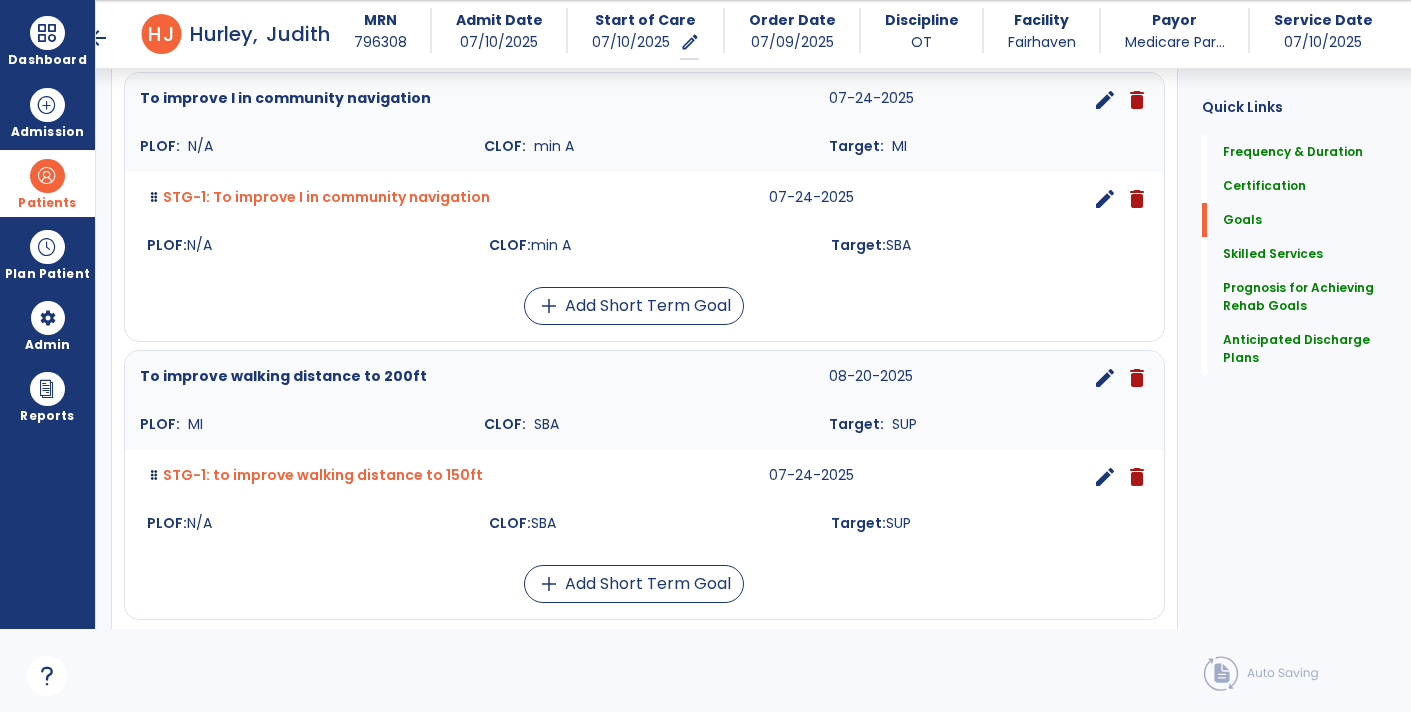 click on "edit" at bounding box center [1105, 378] 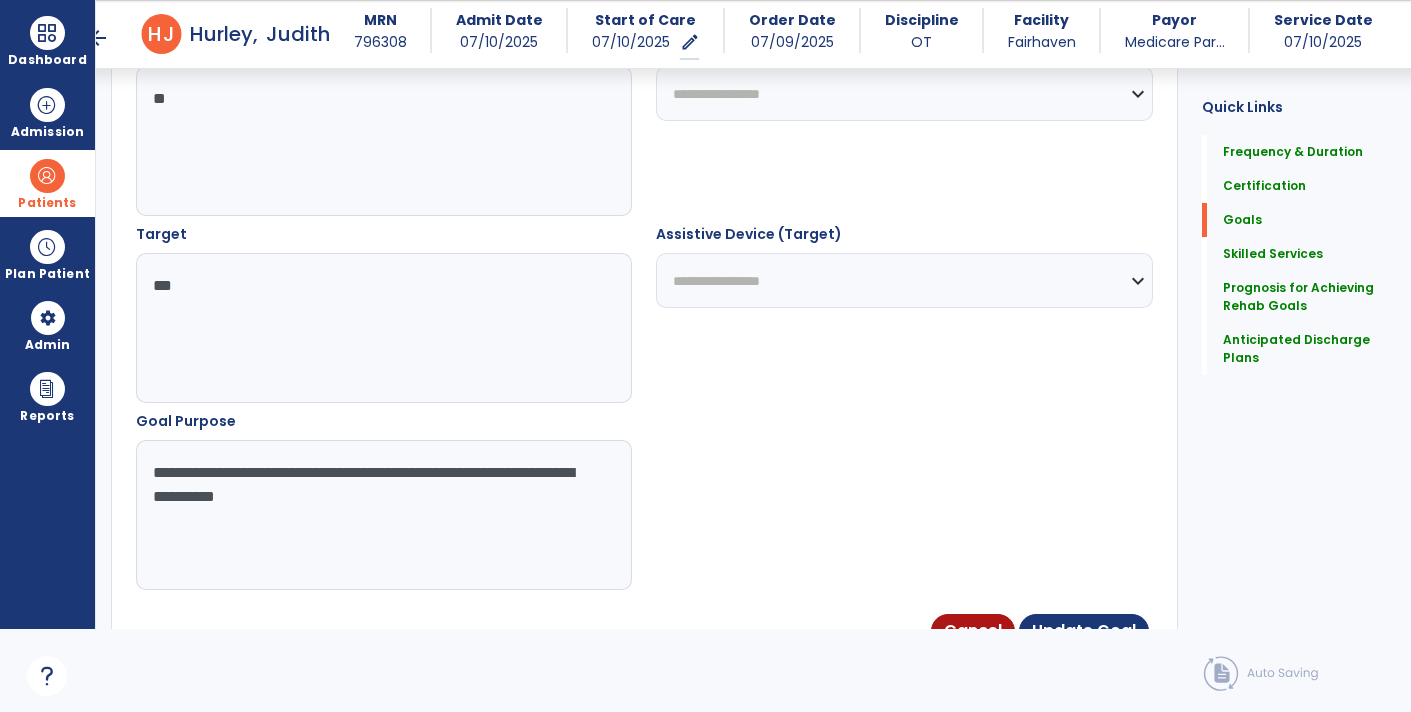 scroll, scrollTop: 1000, scrollLeft: 0, axis: vertical 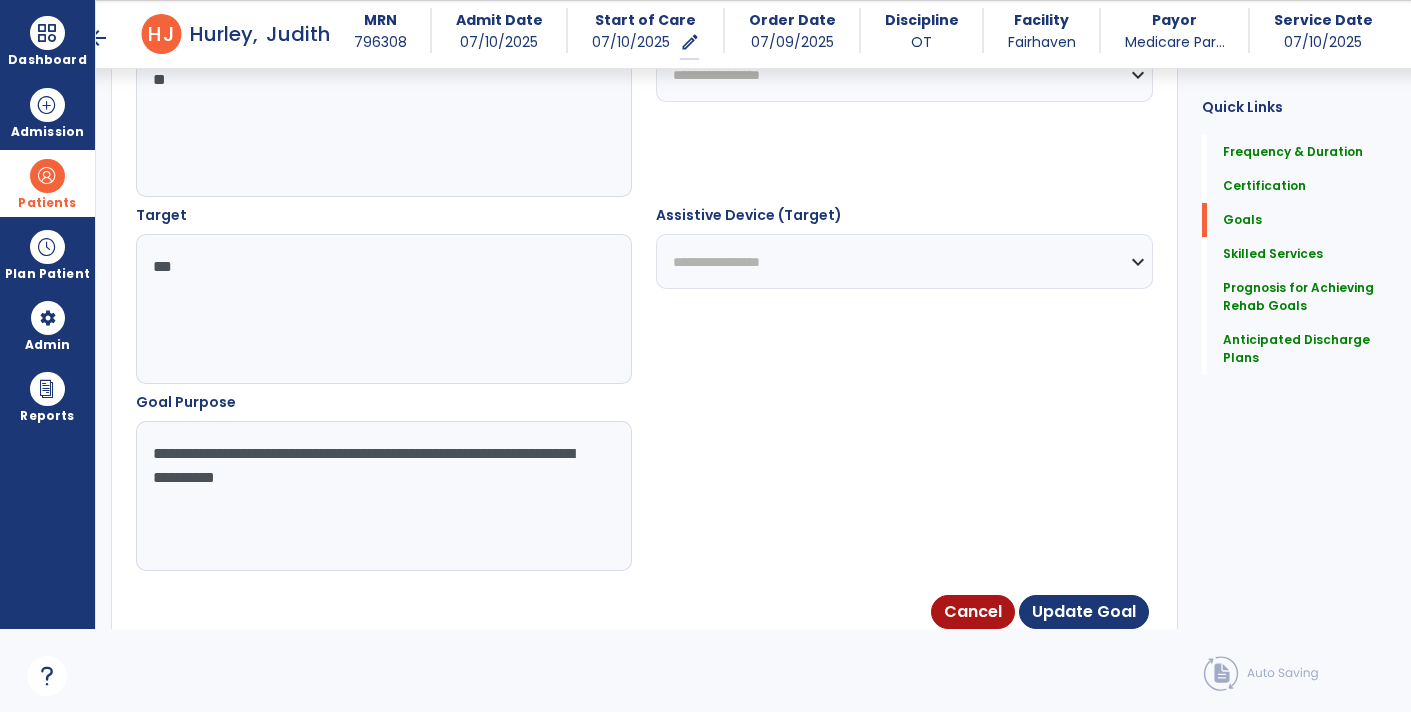 drag, startPoint x: 148, startPoint y: 448, endPoint x: 441, endPoint y: 505, distance: 298.4929 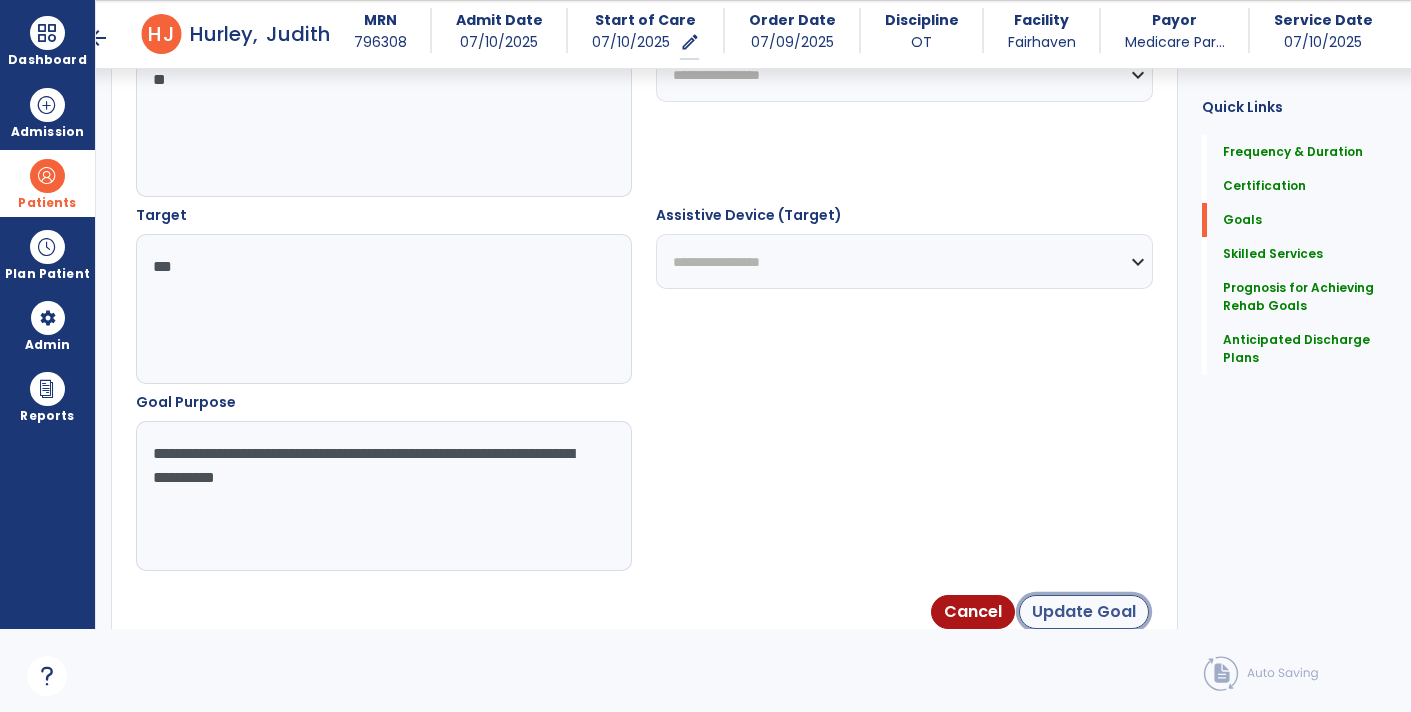 click on "Update Goal" at bounding box center [1084, 612] 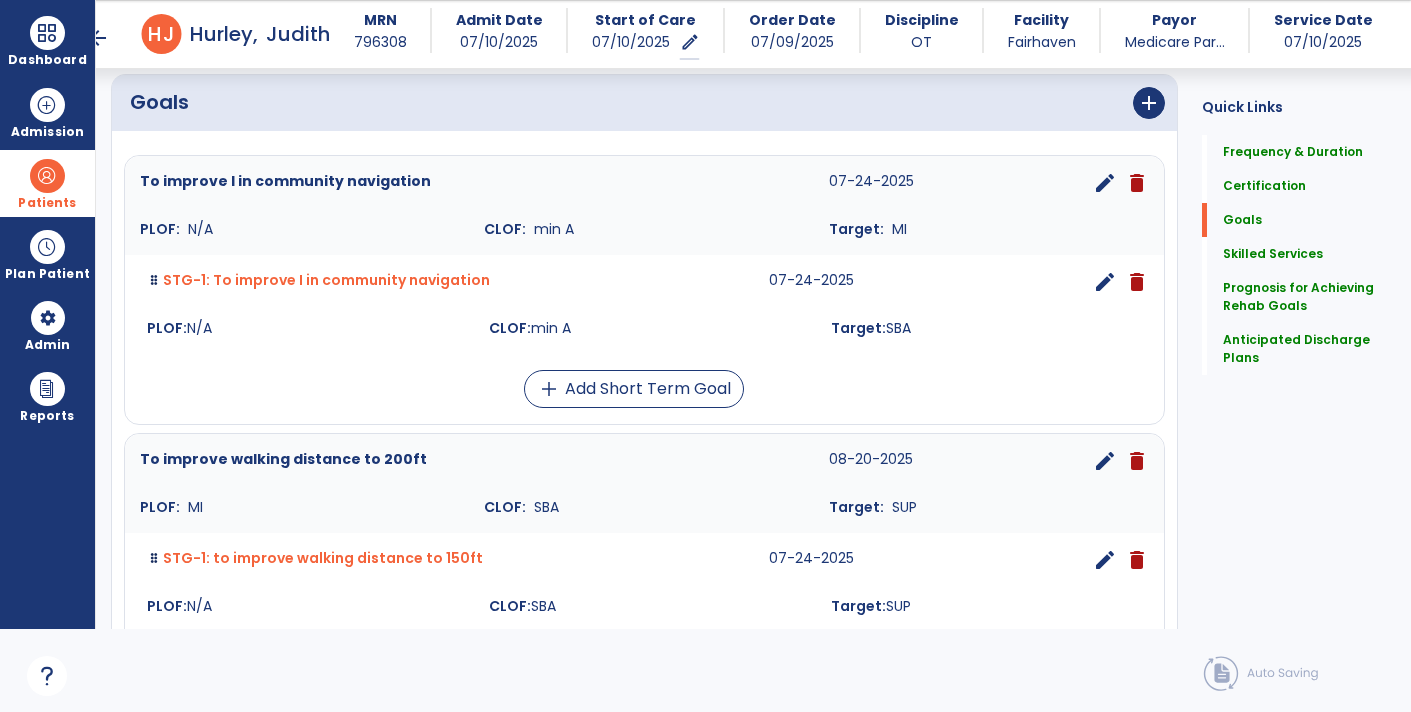 scroll, scrollTop: 449, scrollLeft: 0, axis: vertical 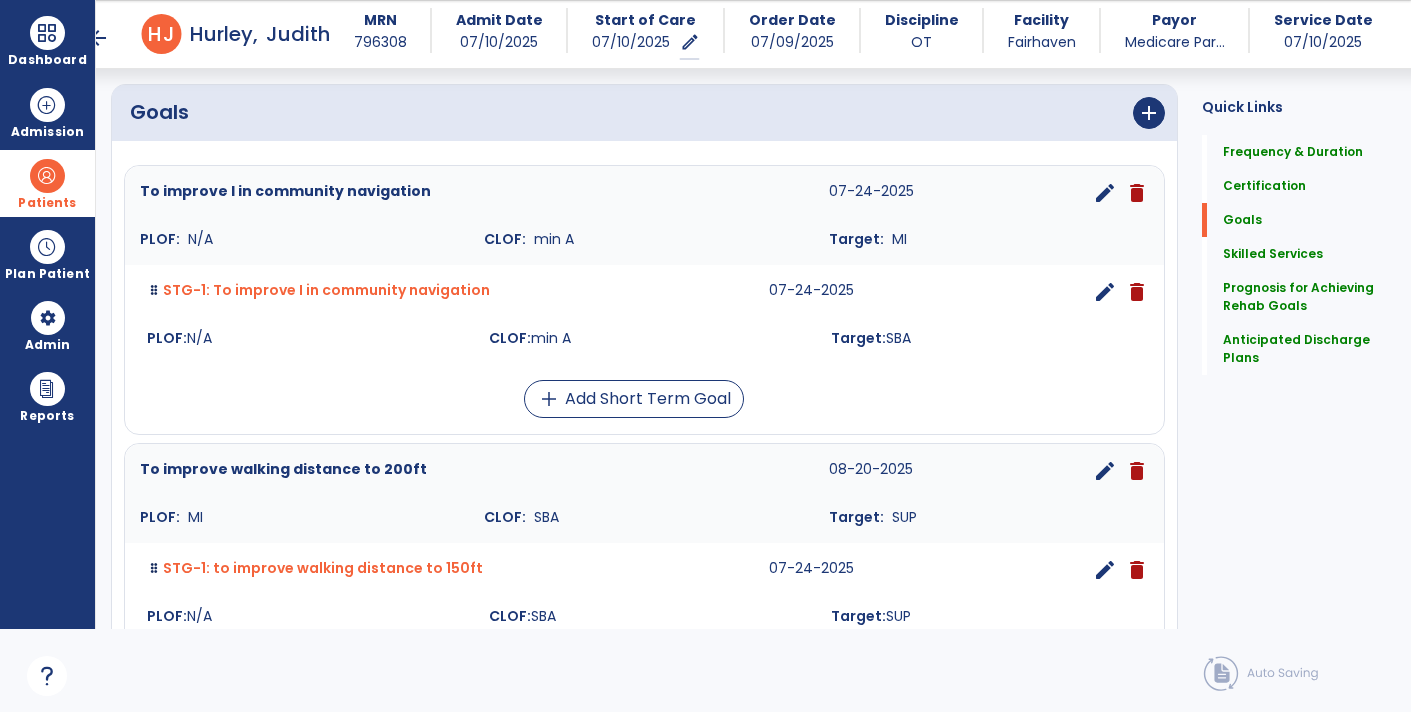 click on "edit delete" at bounding box center [1075, 471] 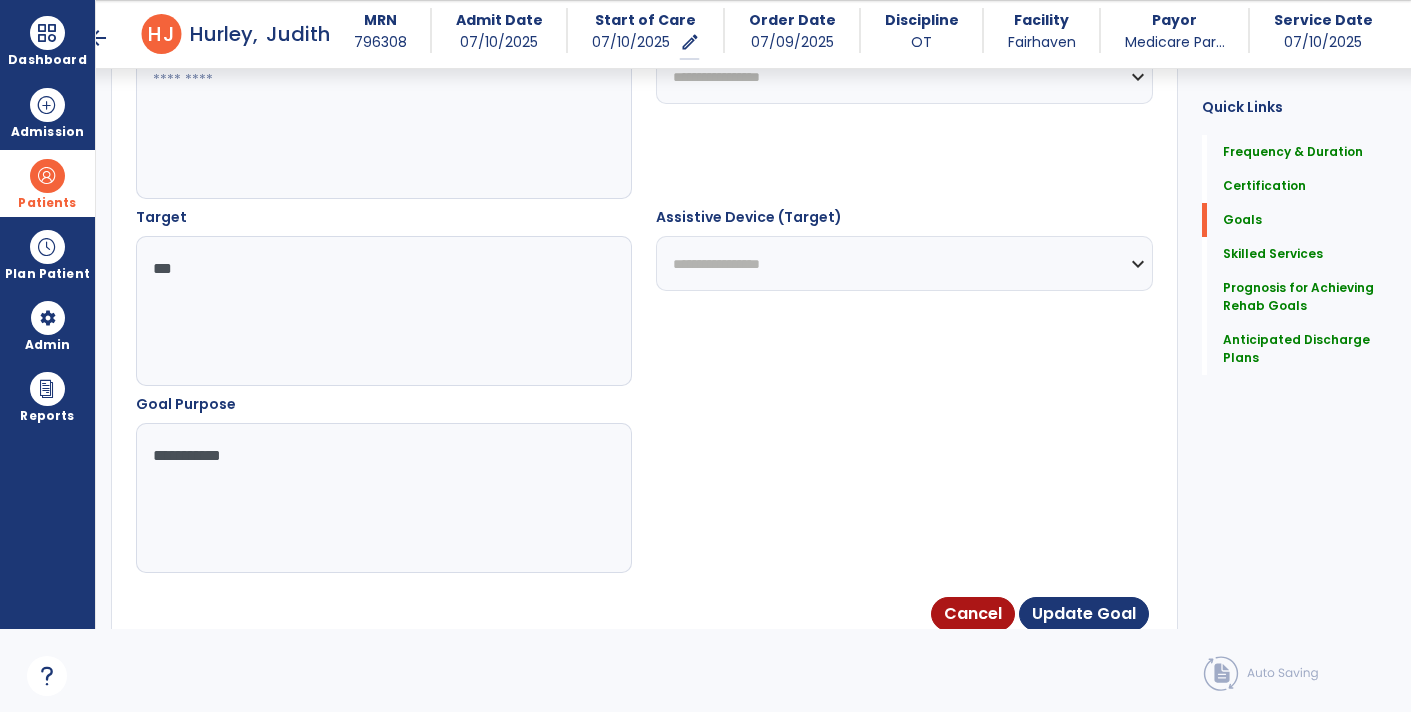 scroll, scrollTop: 999, scrollLeft: 0, axis: vertical 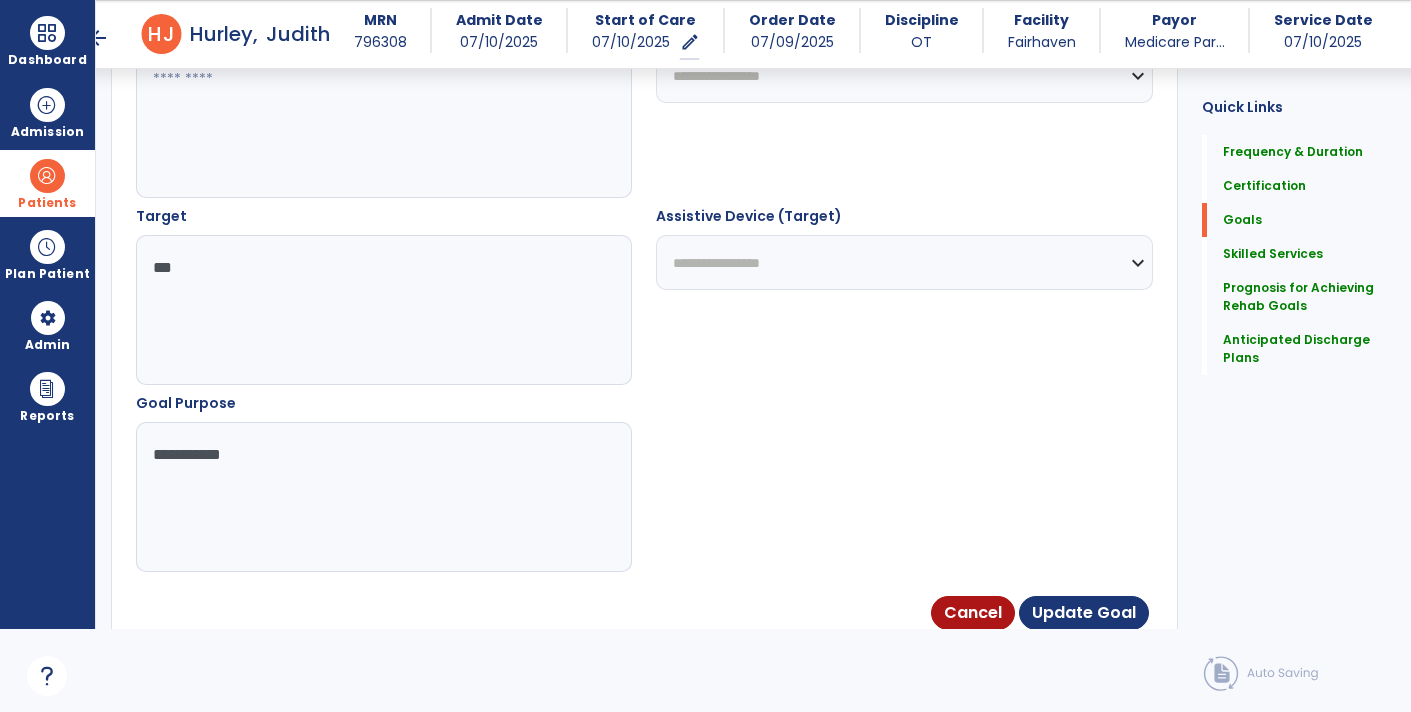click on "**********" at bounding box center [383, 497] 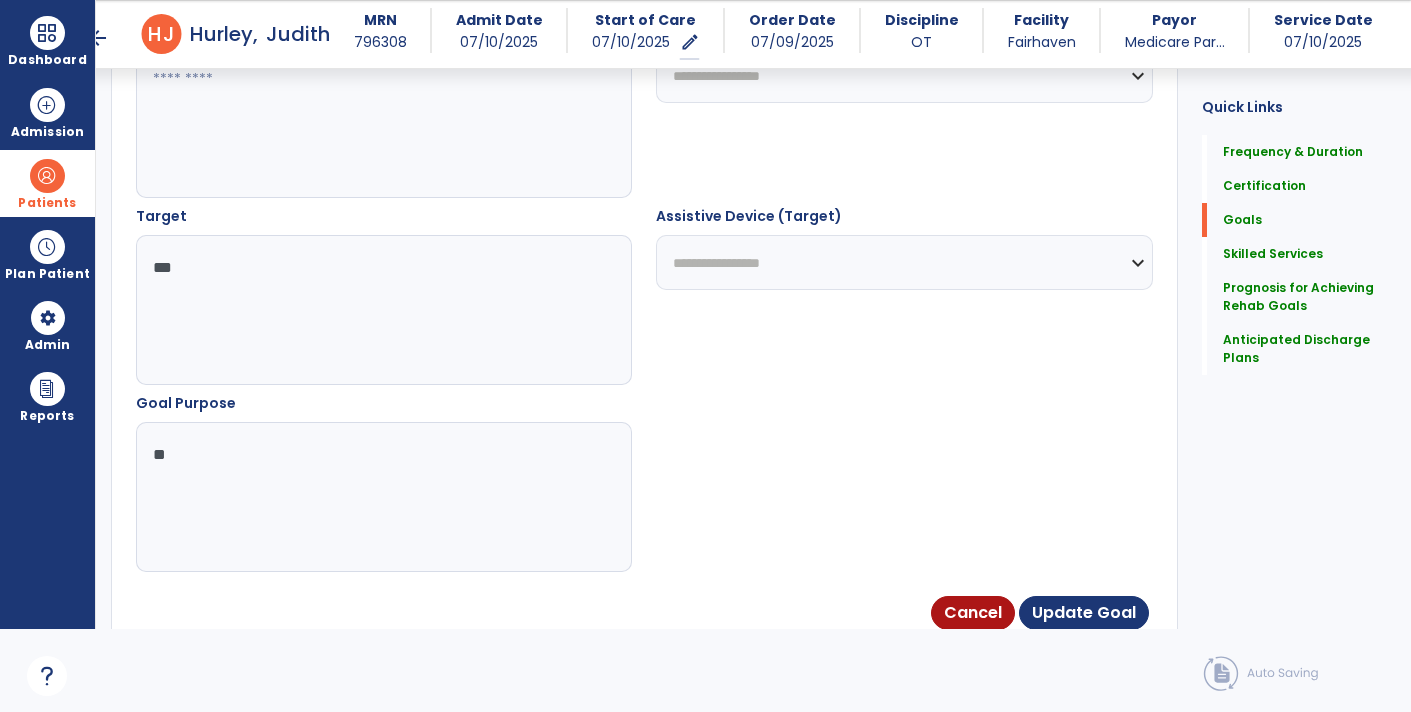 type on "*" 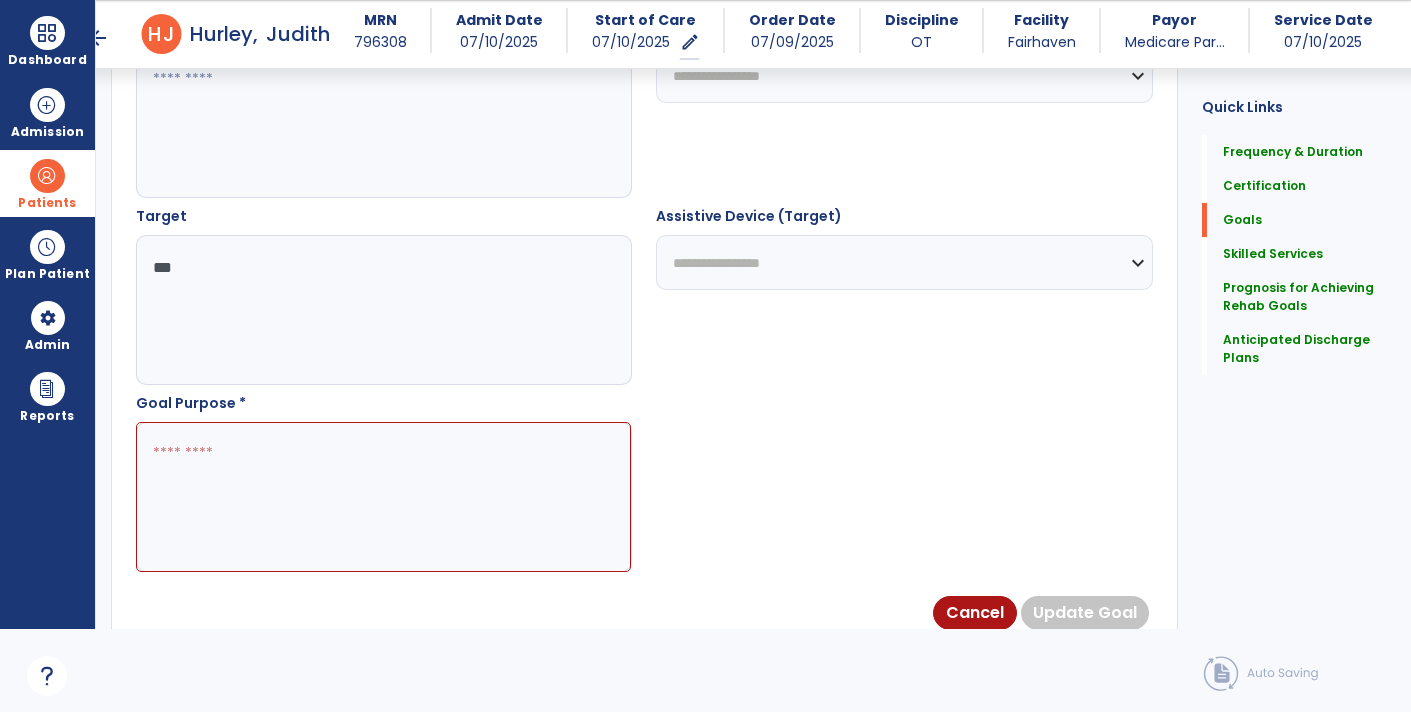 paste on "**********" 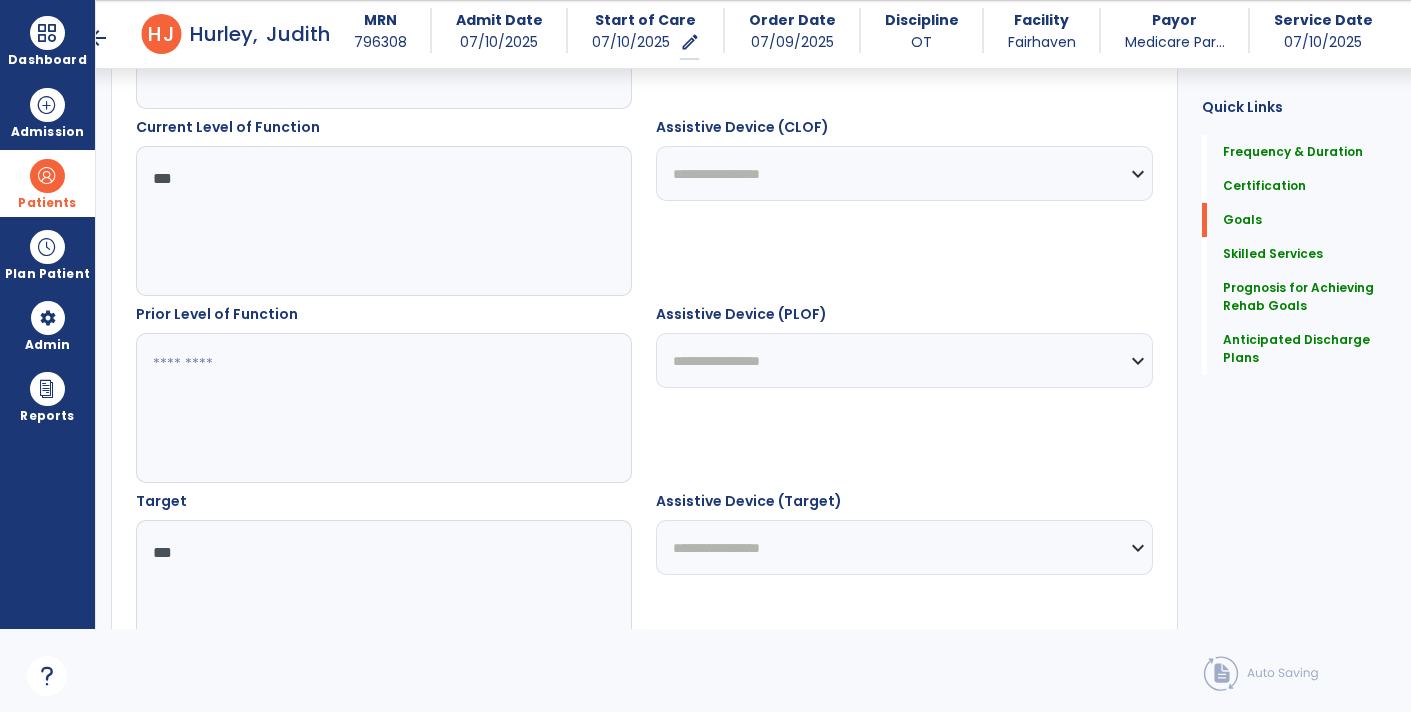 scroll, scrollTop: 709, scrollLeft: 0, axis: vertical 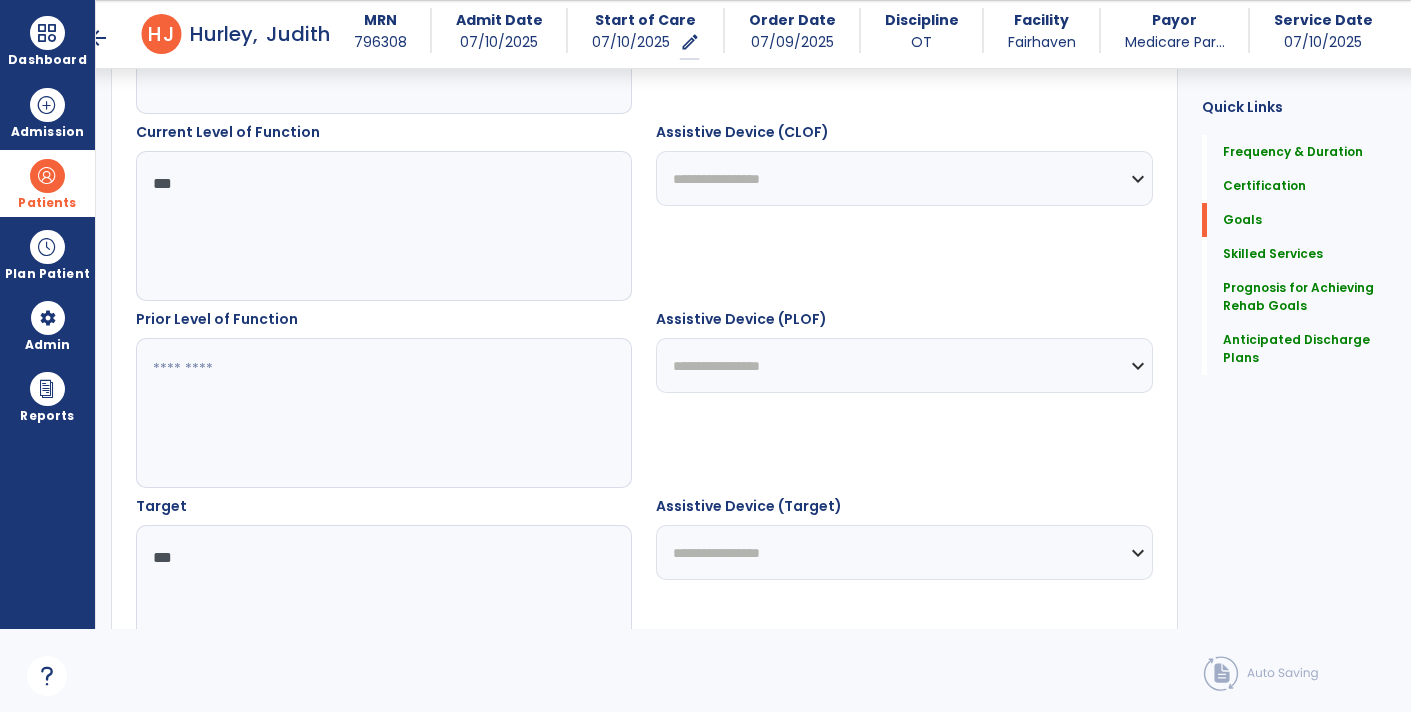 type on "**********" 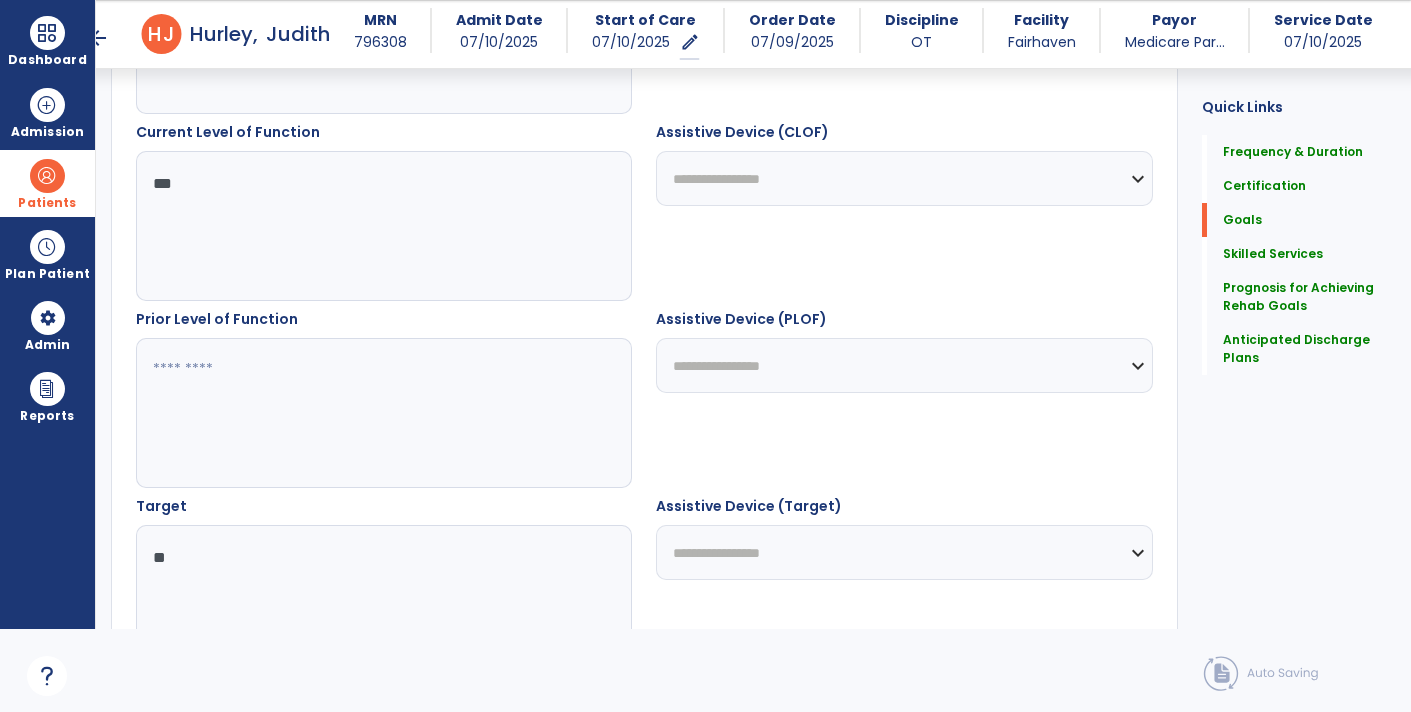 type on "*" 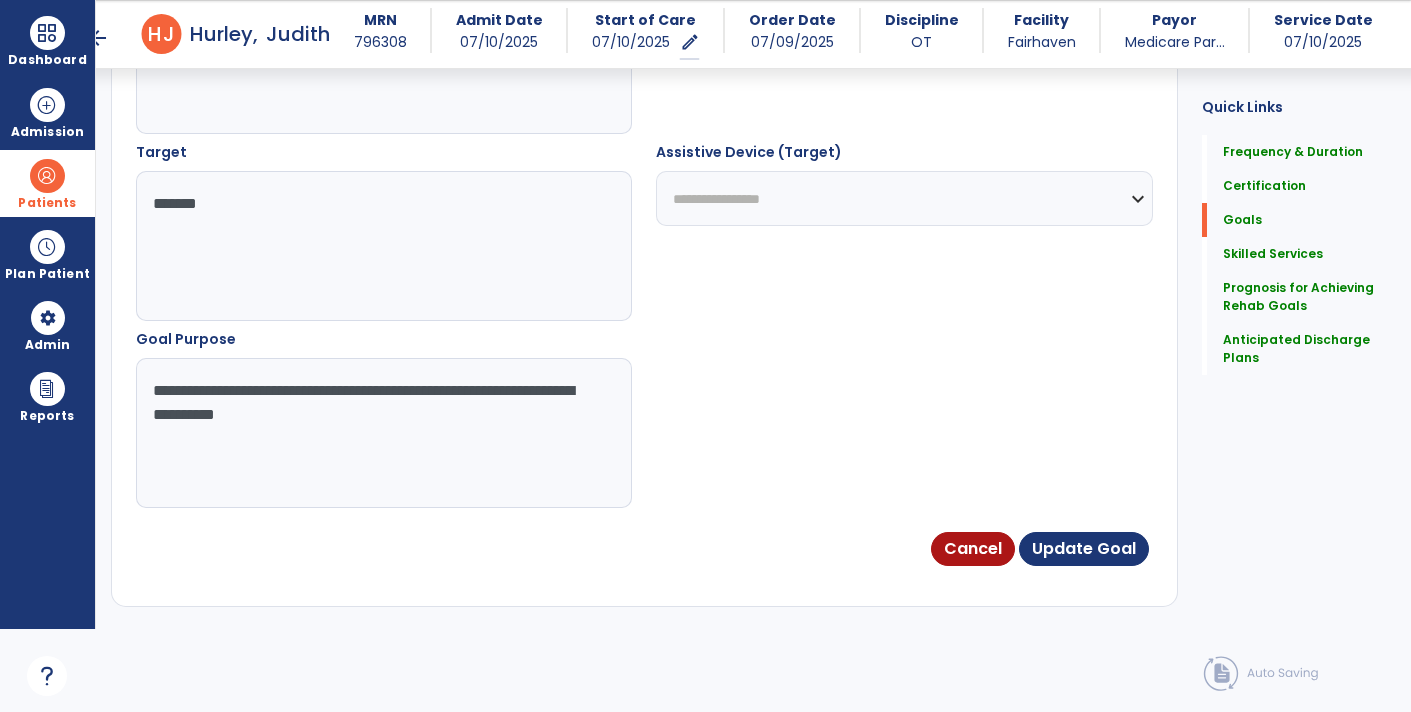 scroll, scrollTop: 1072, scrollLeft: 0, axis: vertical 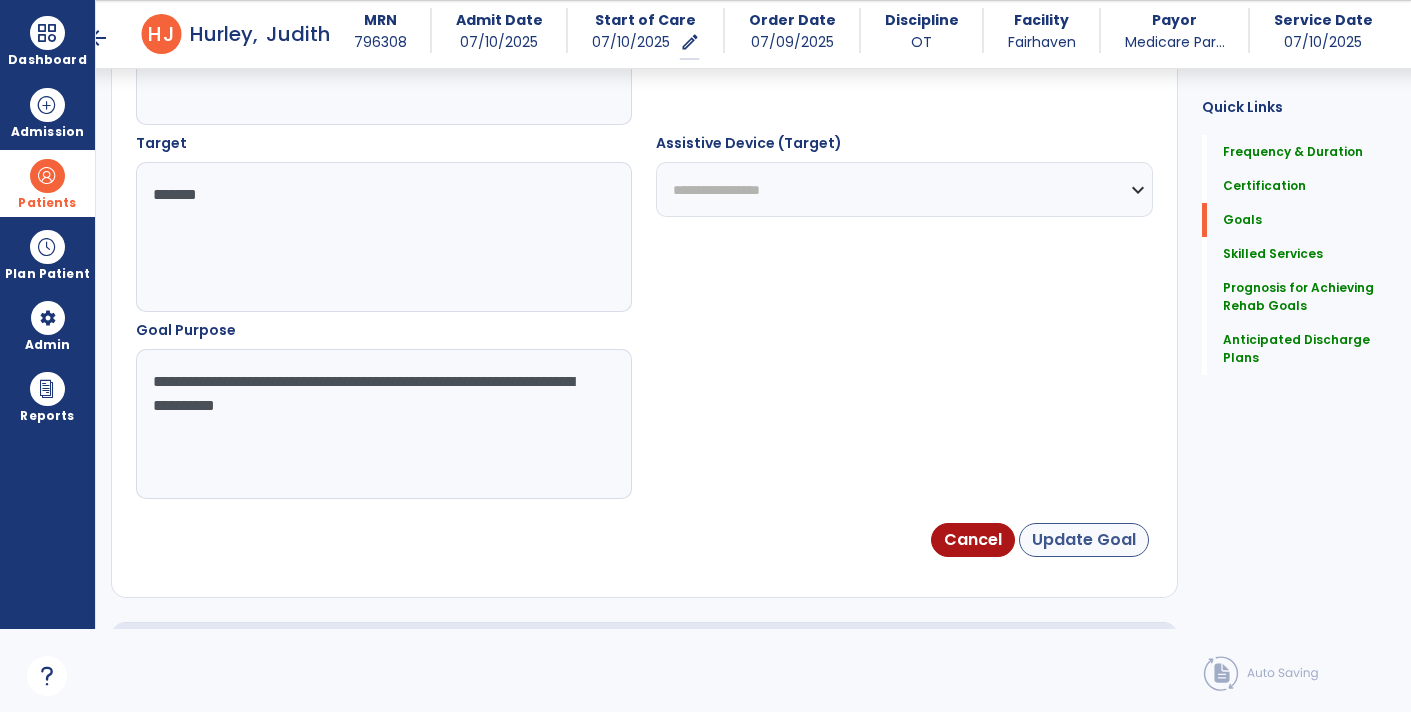 type on "*******" 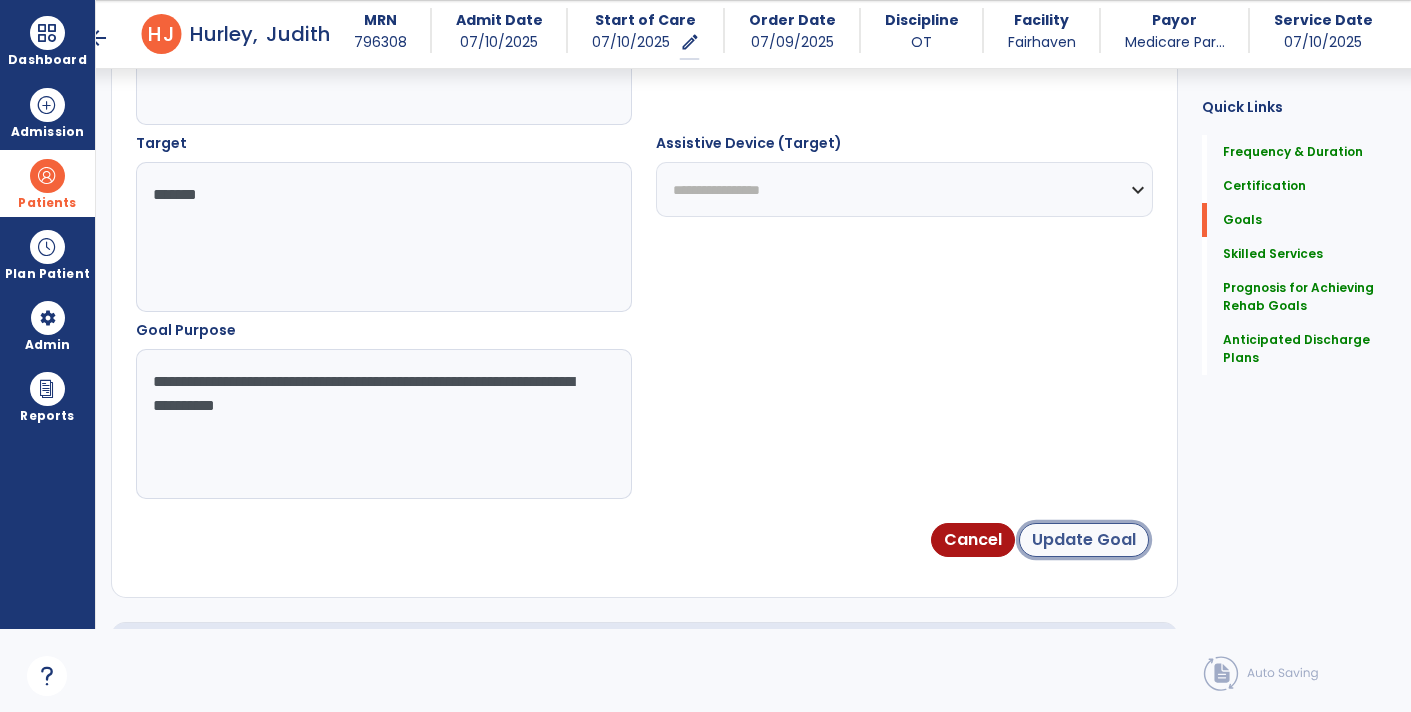 click on "Update Goal" at bounding box center [1084, 540] 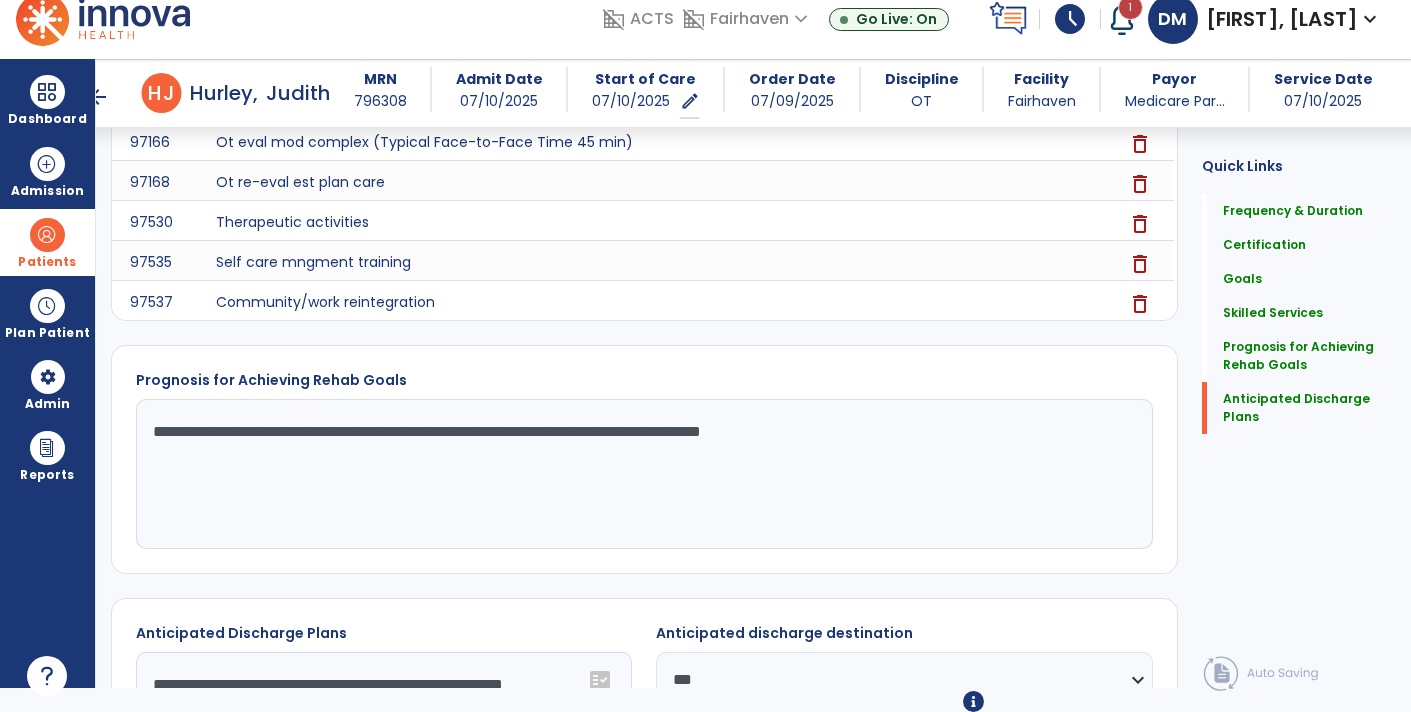 scroll, scrollTop: 1545, scrollLeft: 0, axis: vertical 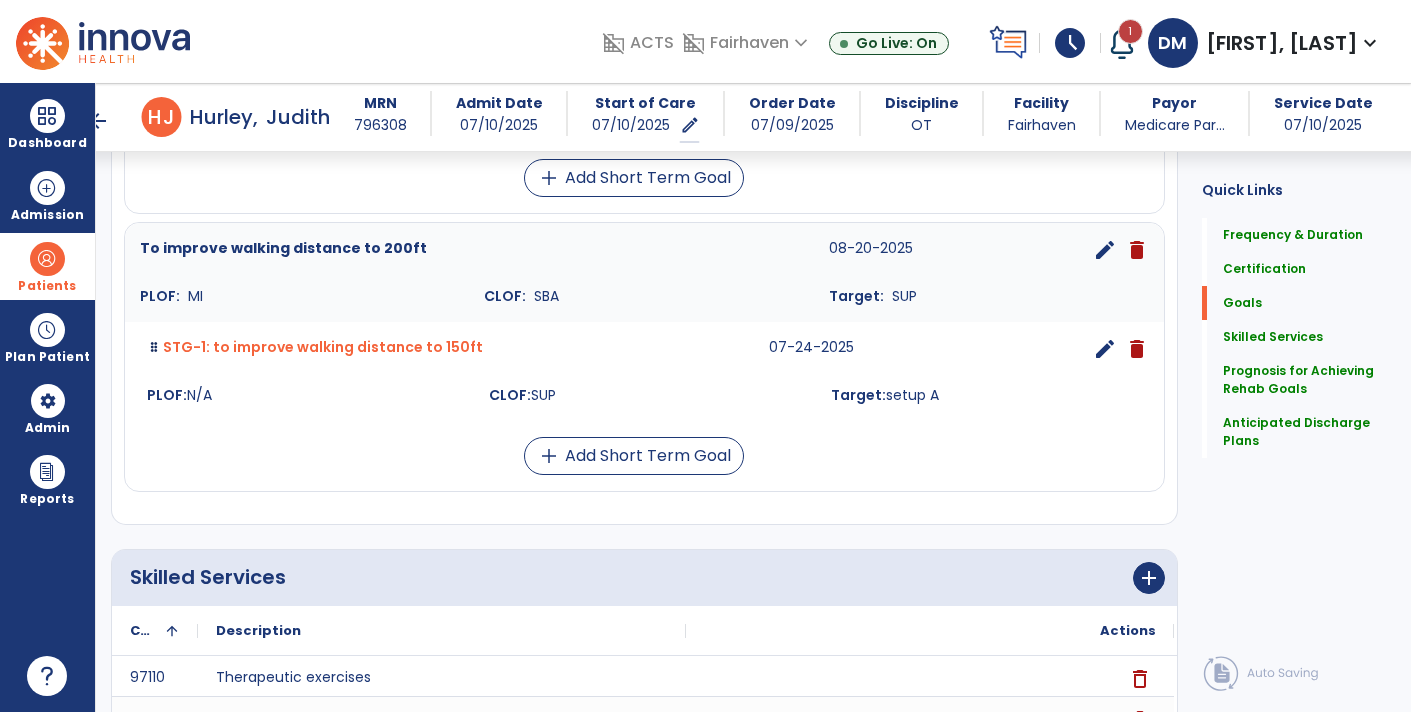 click on "edit" at bounding box center [1105, 250] 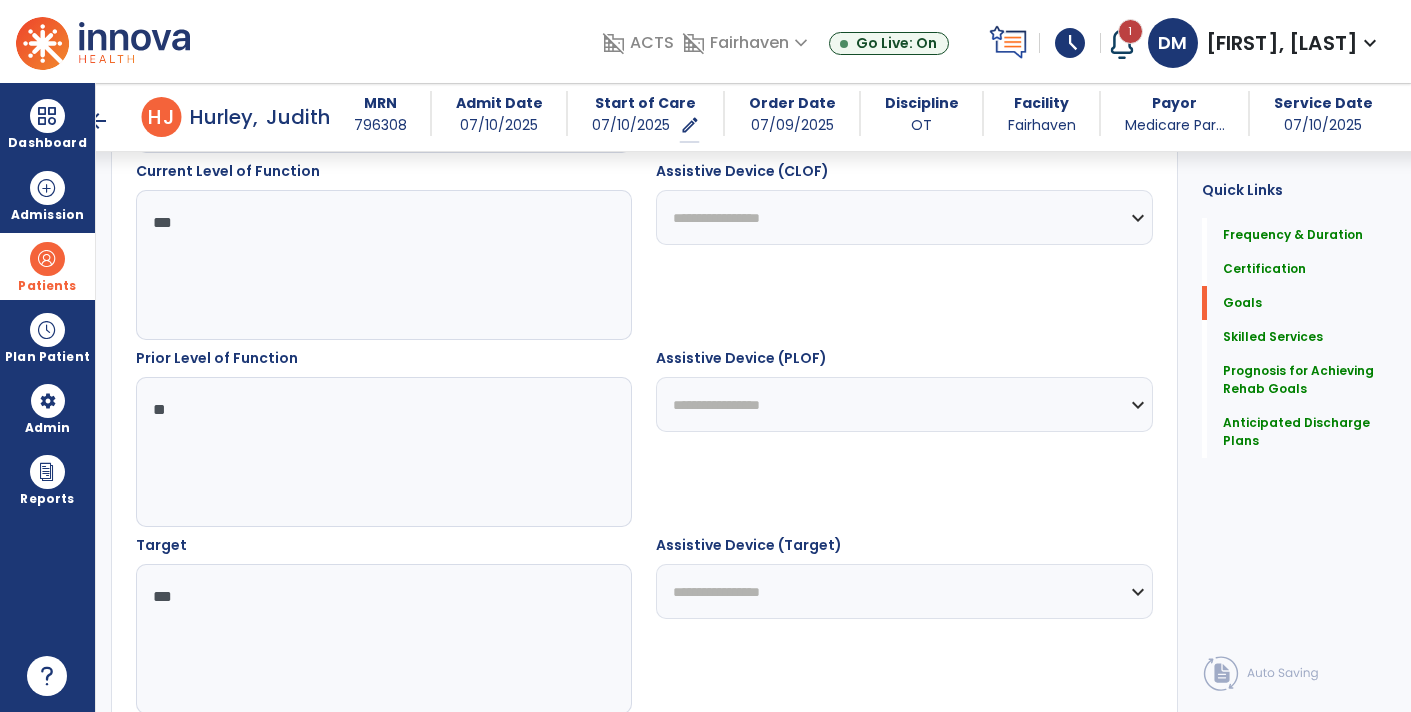 scroll, scrollTop: 548, scrollLeft: 0, axis: vertical 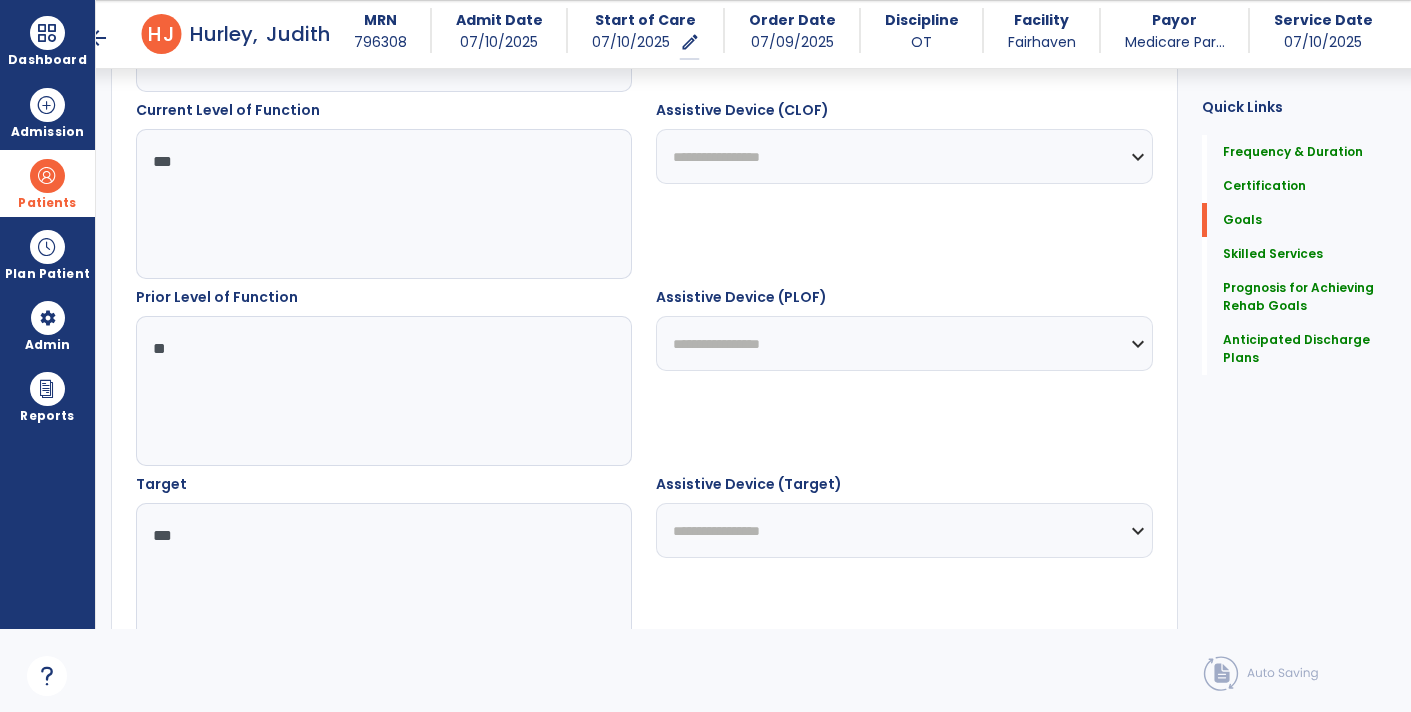 click on "***" at bounding box center (383, 578) 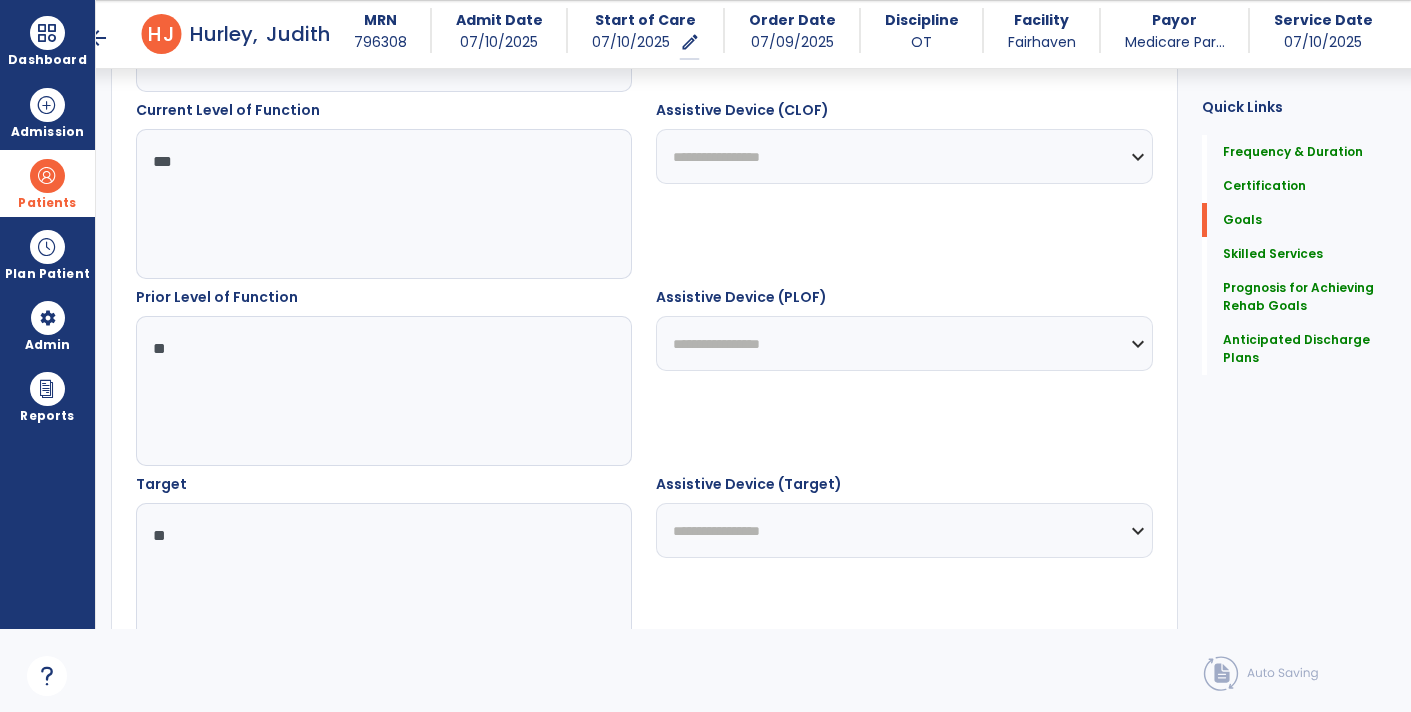 type on "*" 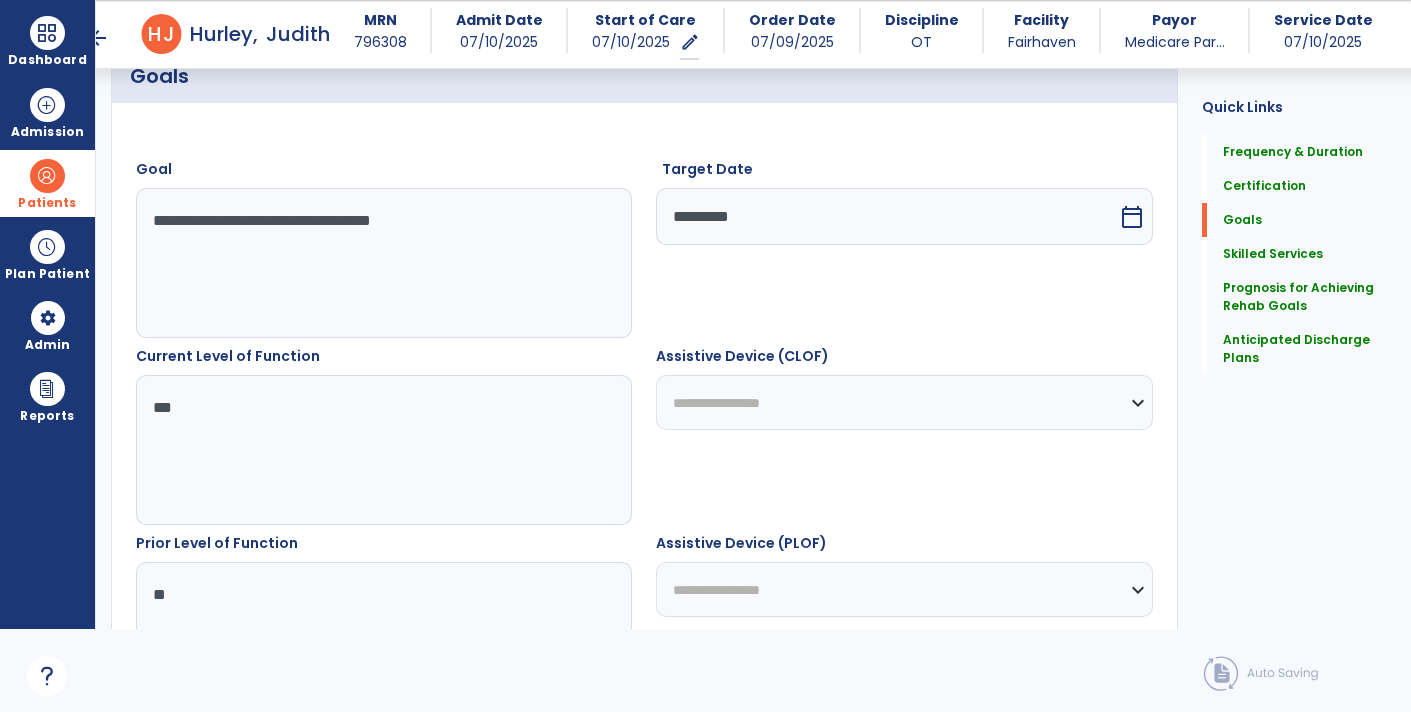 scroll, scrollTop: 455, scrollLeft: 0, axis: vertical 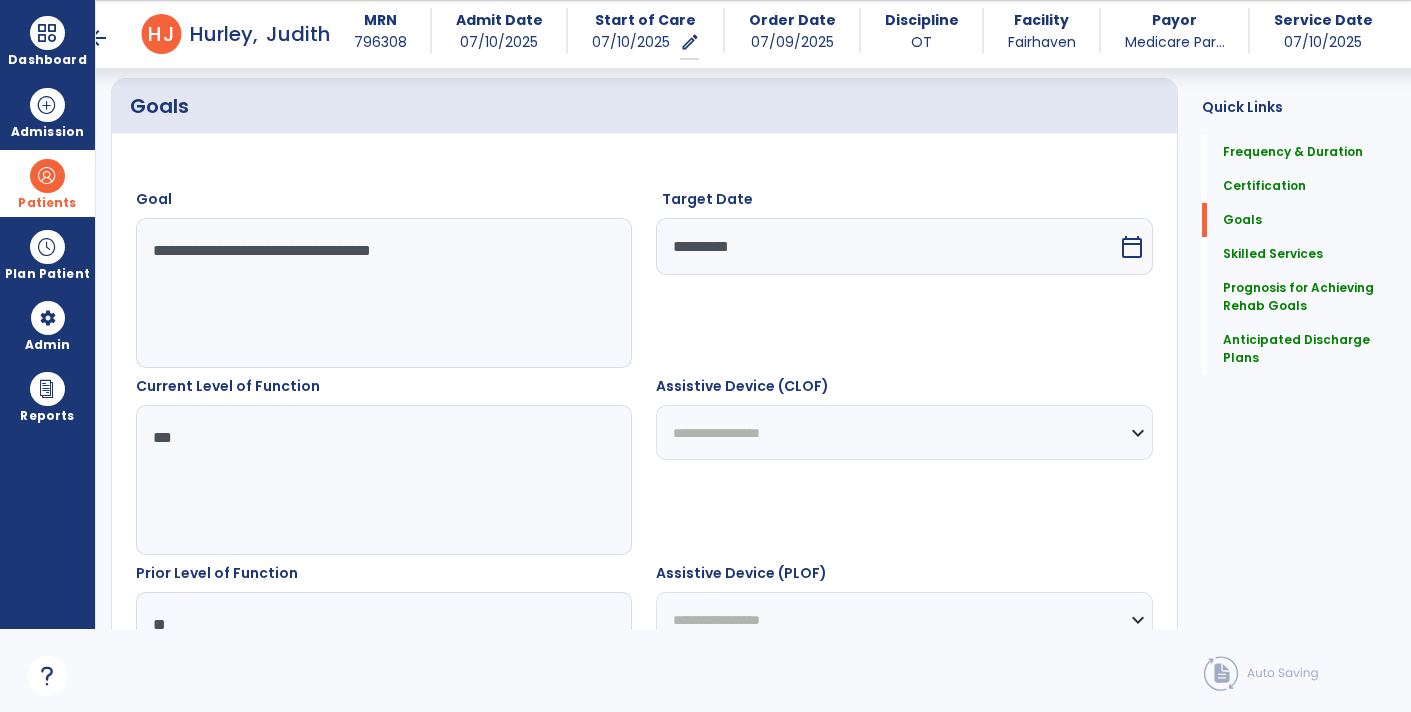 type on "**" 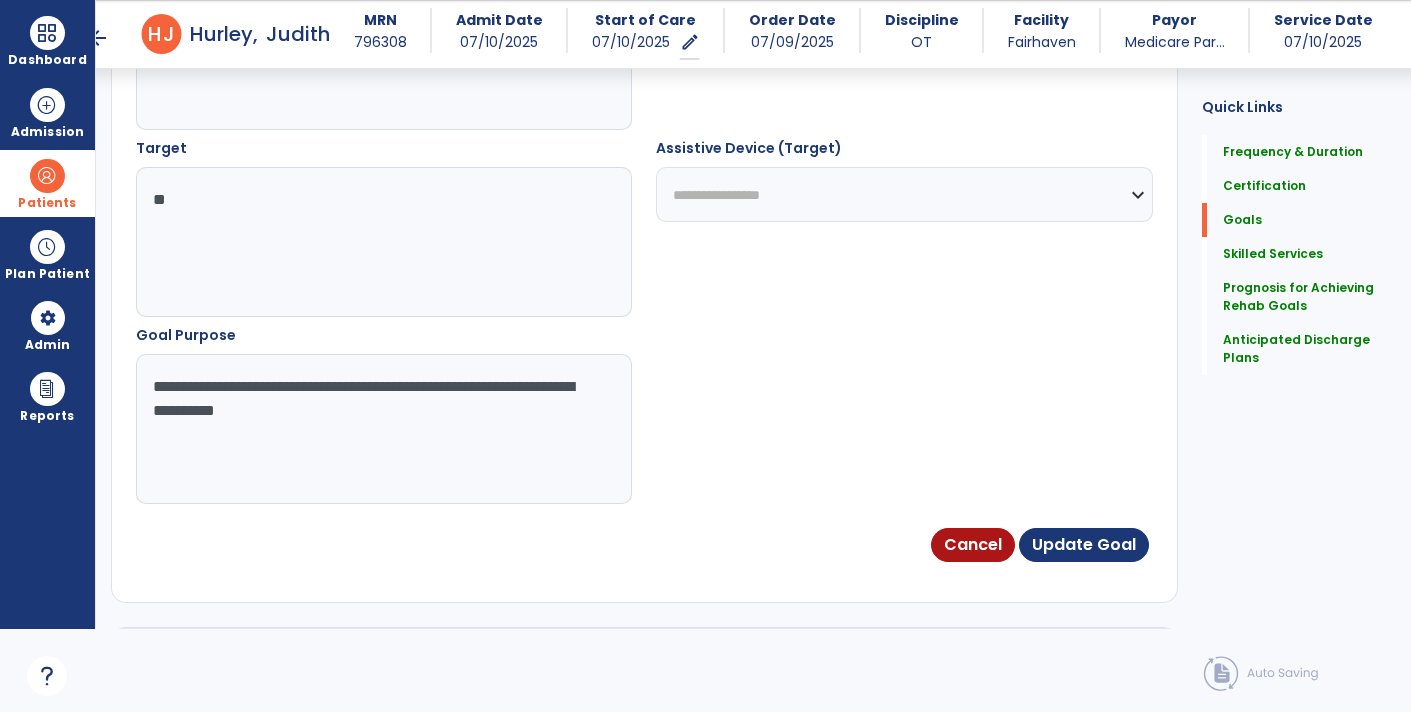 scroll, scrollTop: 1096, scrollLeft: 0, axis: vertical 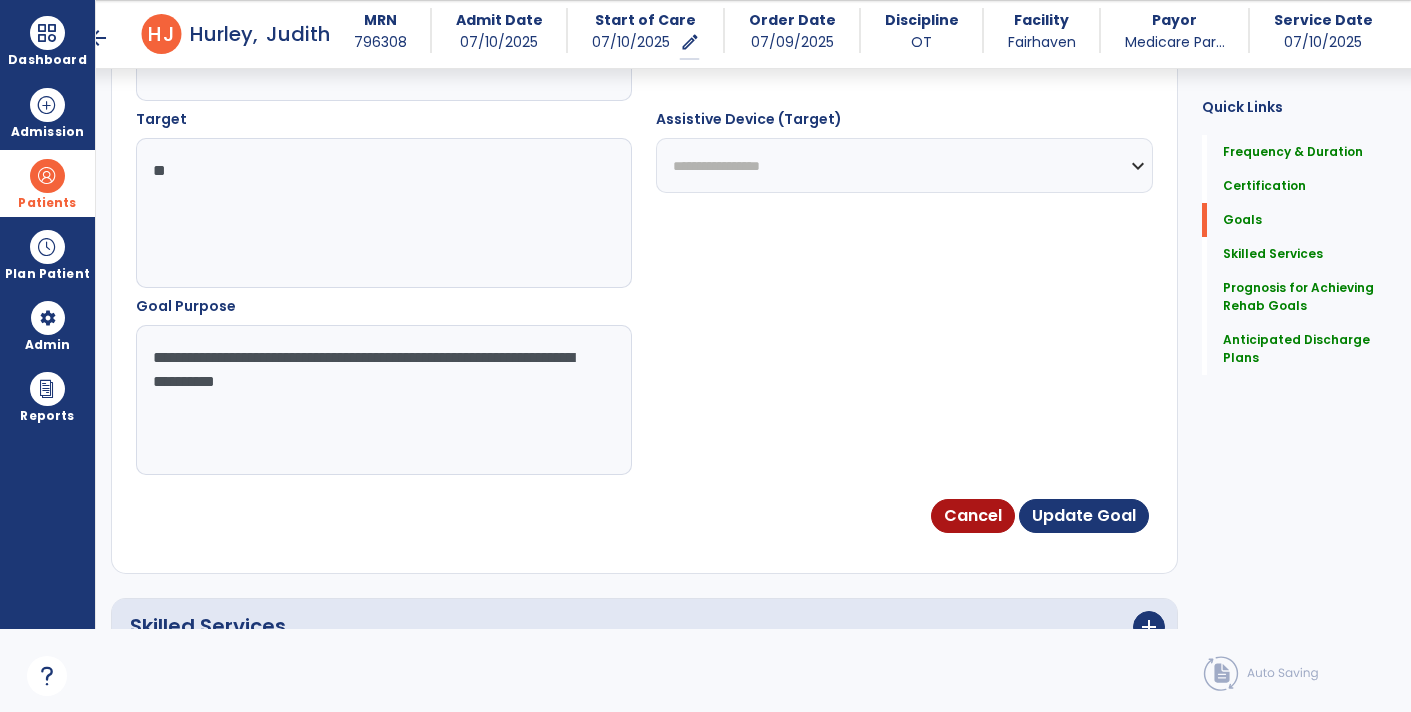 type on "**********" 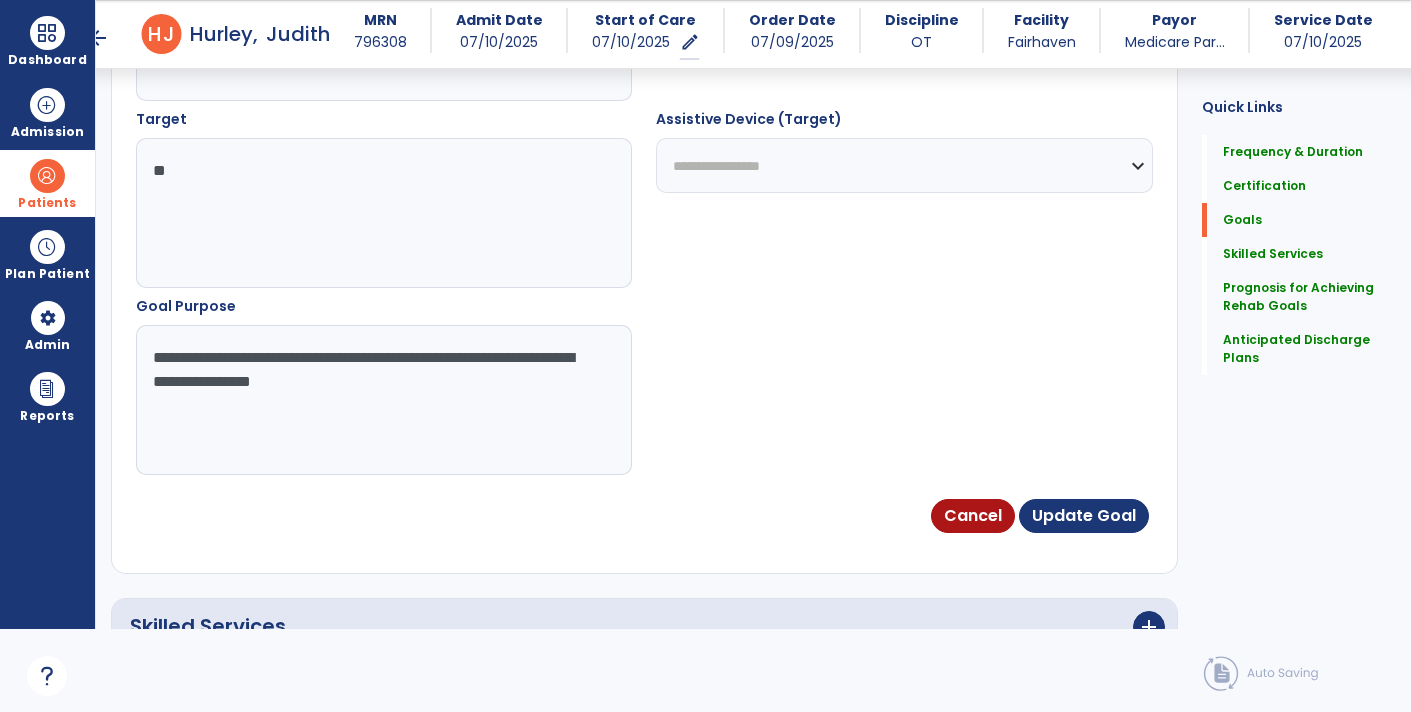 click on "**********" at bounding box center (383, 400) 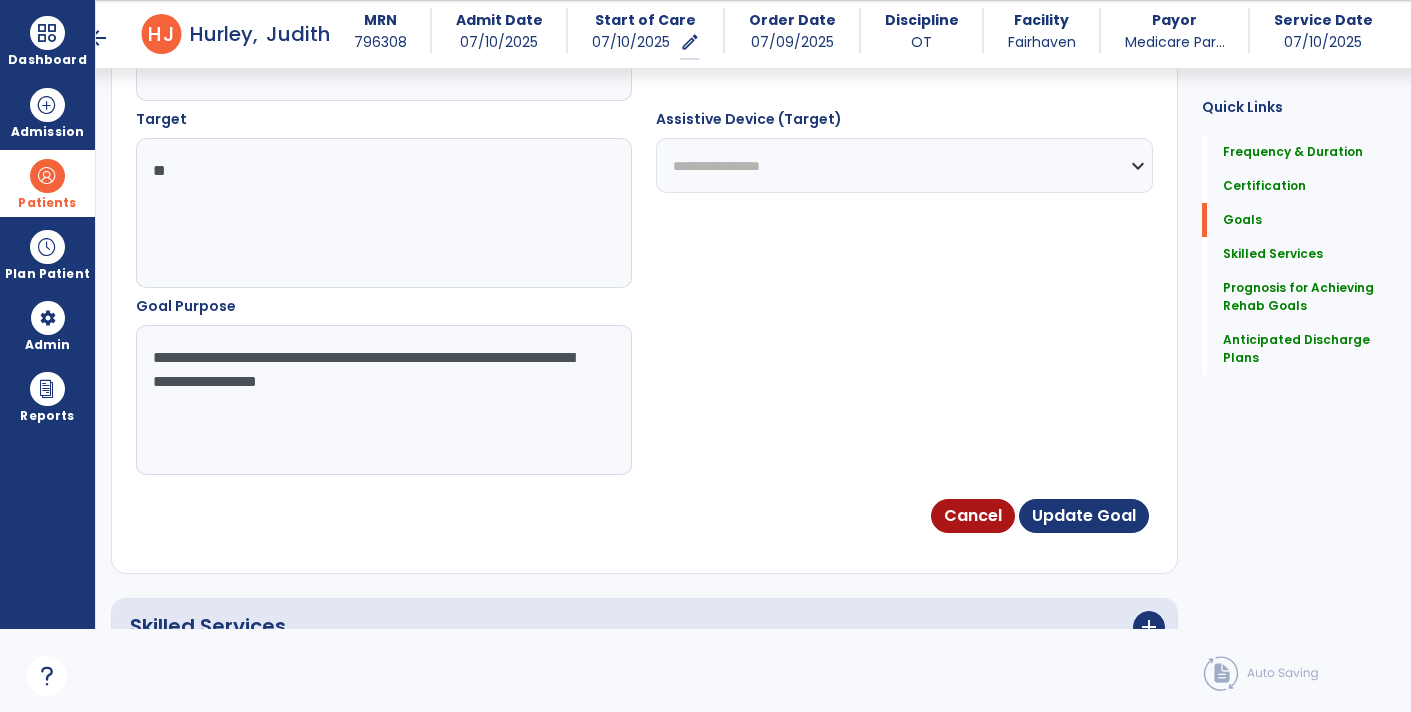 type on "**********" 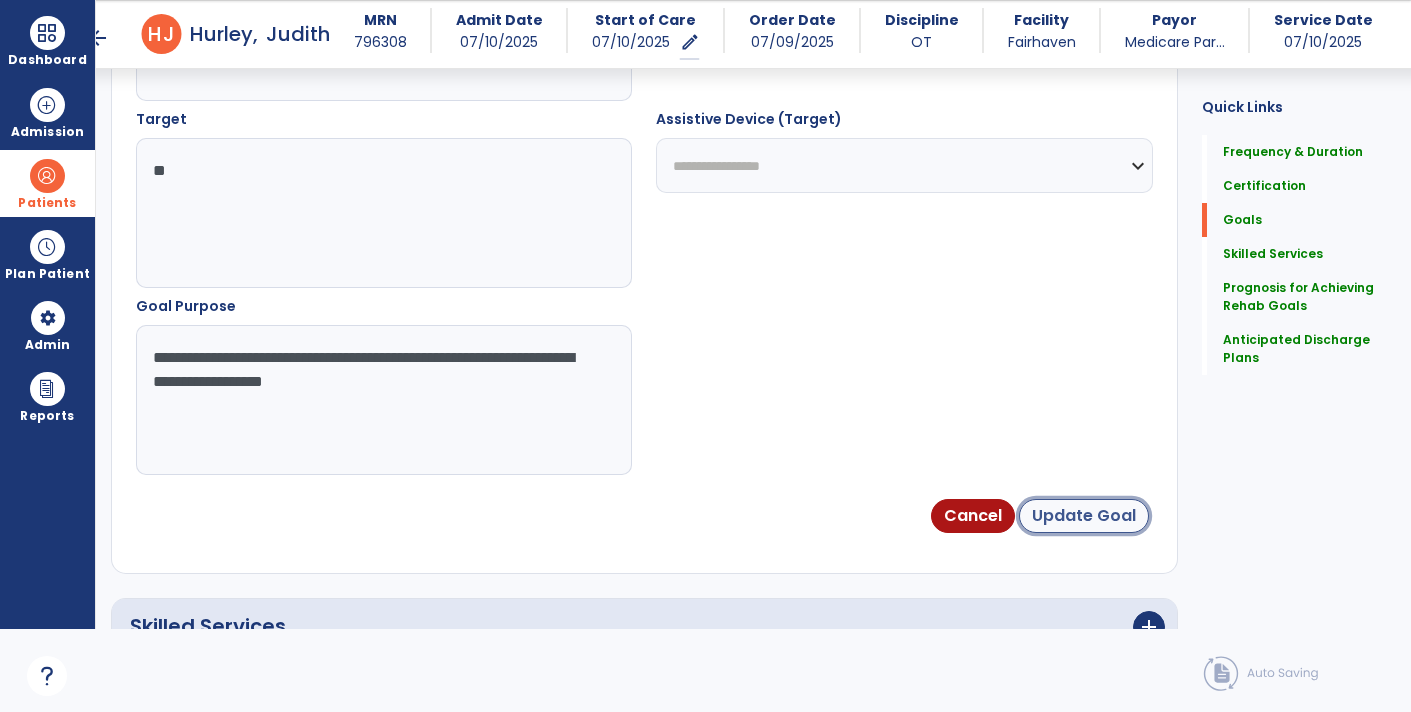 click on "Update Goal" at bounding box center (1084, 516) 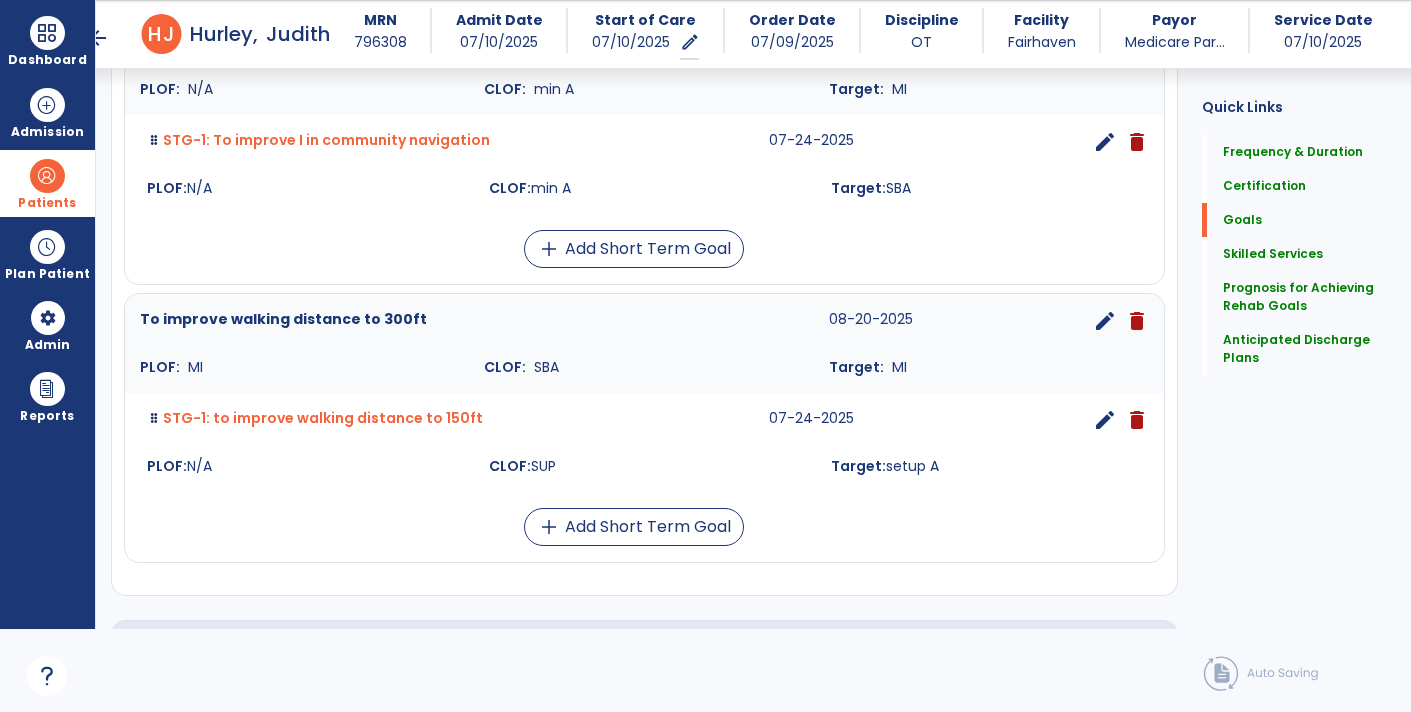 scroll, scrollTop: 586, scrollLeft: 0, axis: vertical 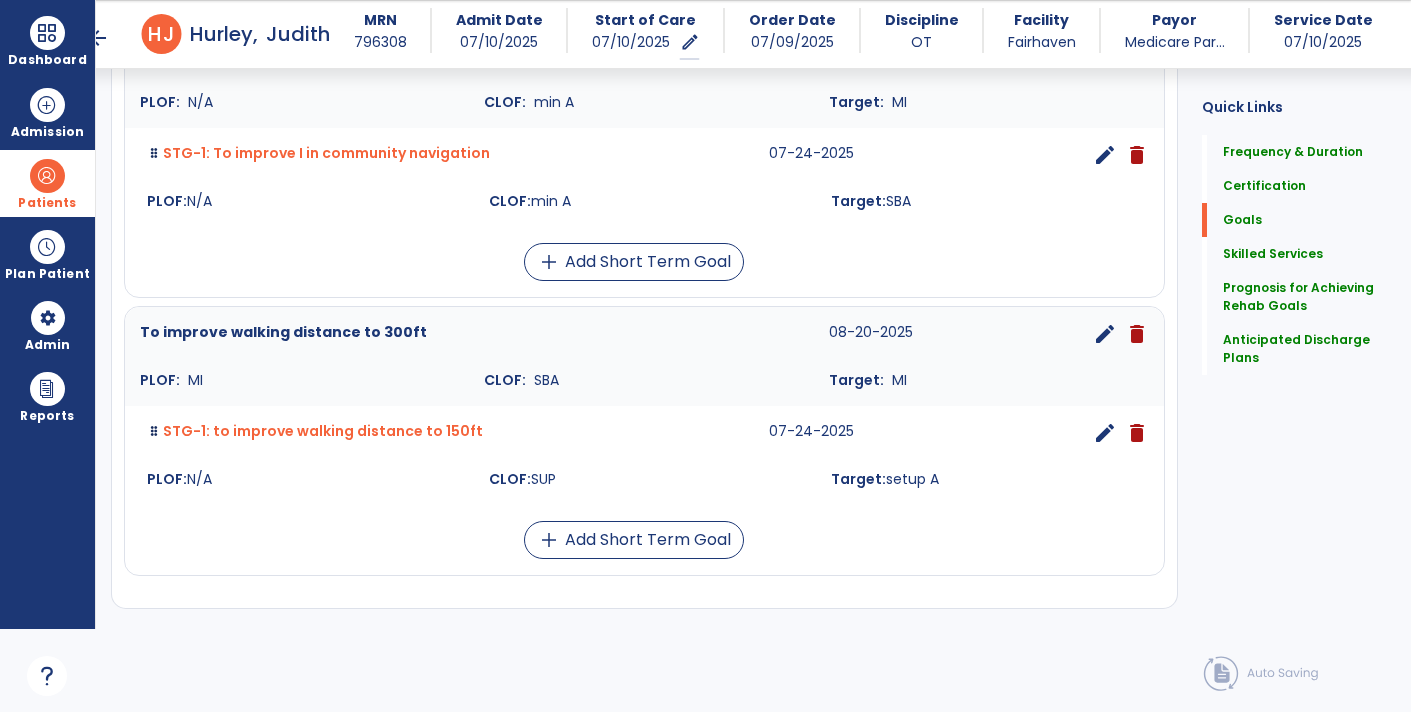 click on "edit" at bounding box center (1105, 433) 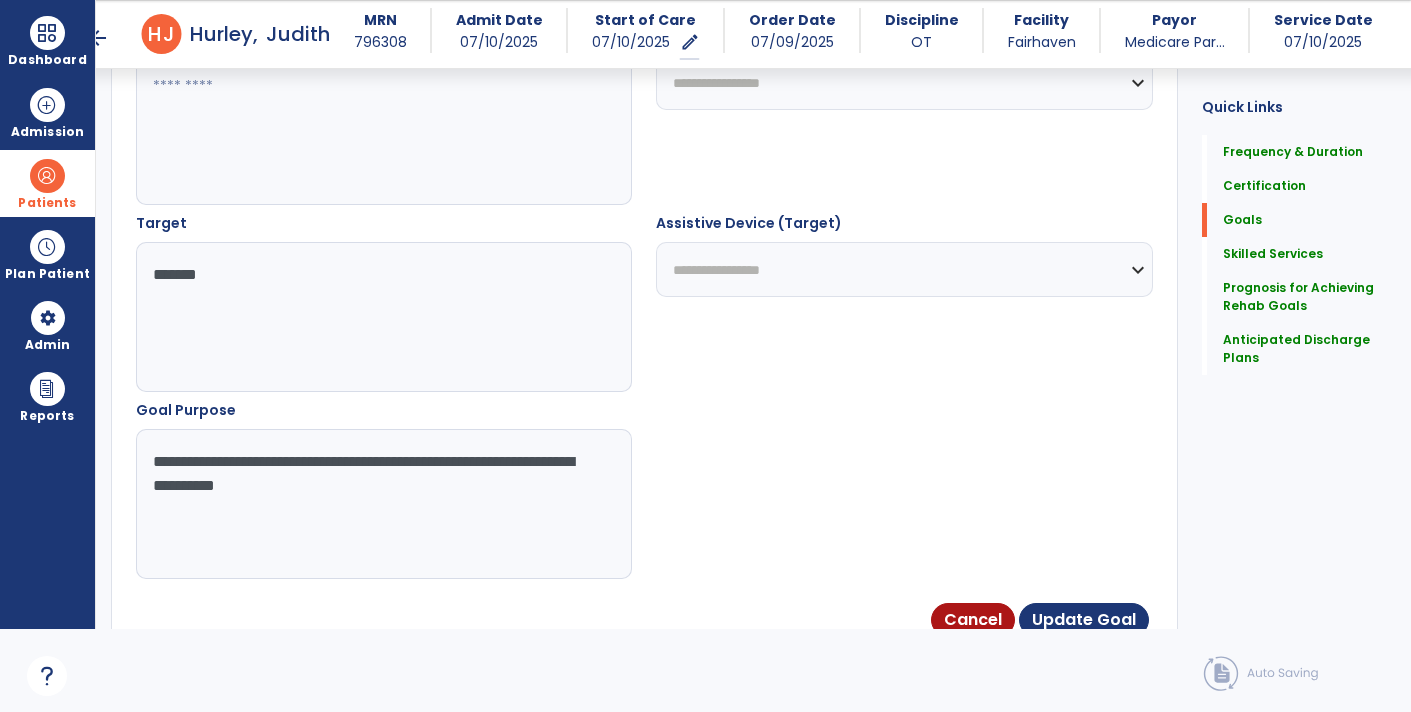 scroll, scrollTop: 1182, scrollLeft: 0, axis: vertical 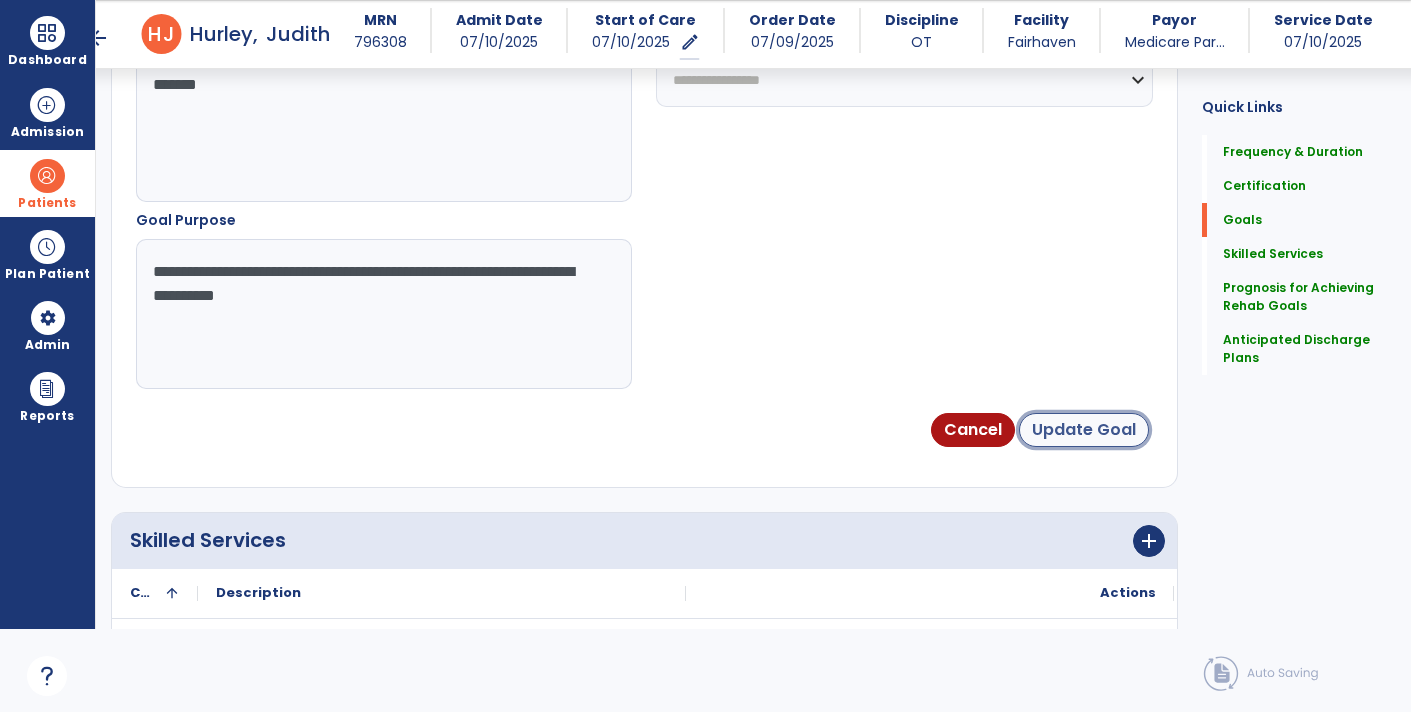 click on "Update Goal" at bounding box center [1084, 430] 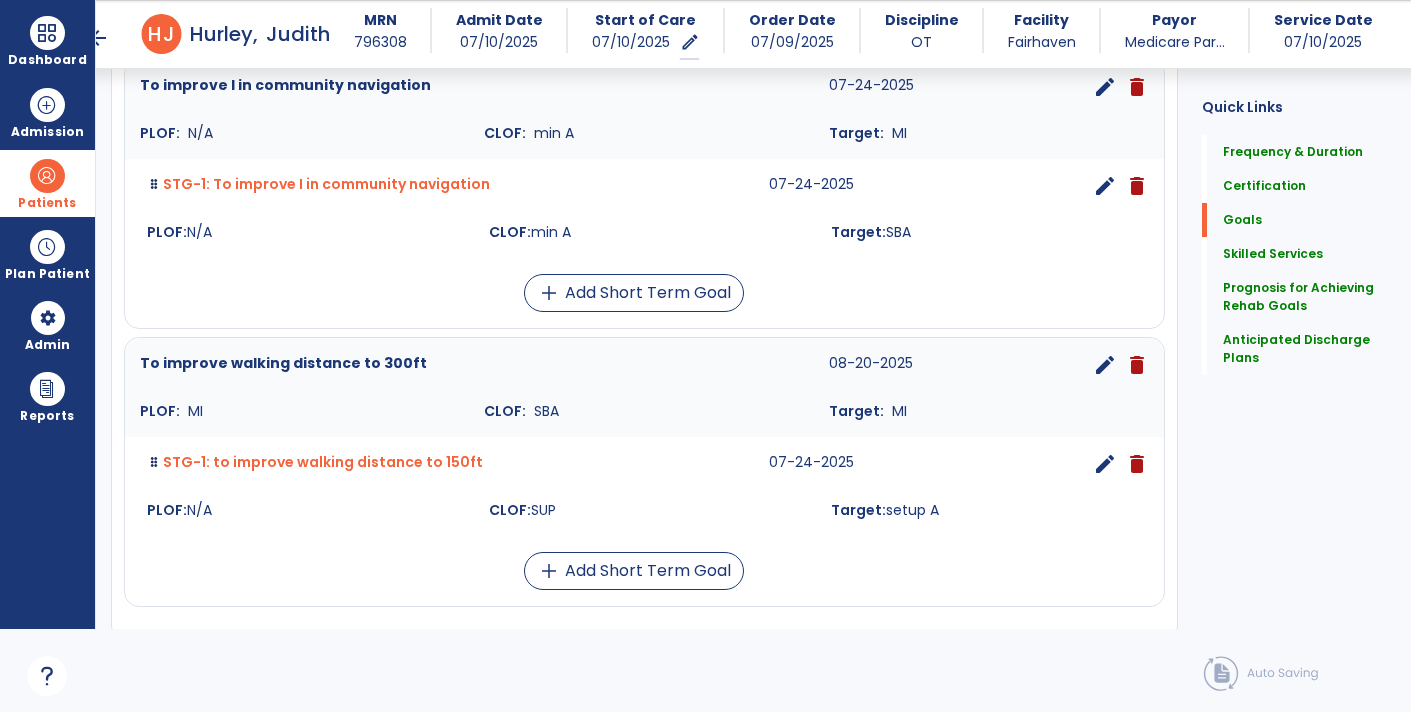 scroll, scrollTop: 0, scrollLeft: 0, axis: both 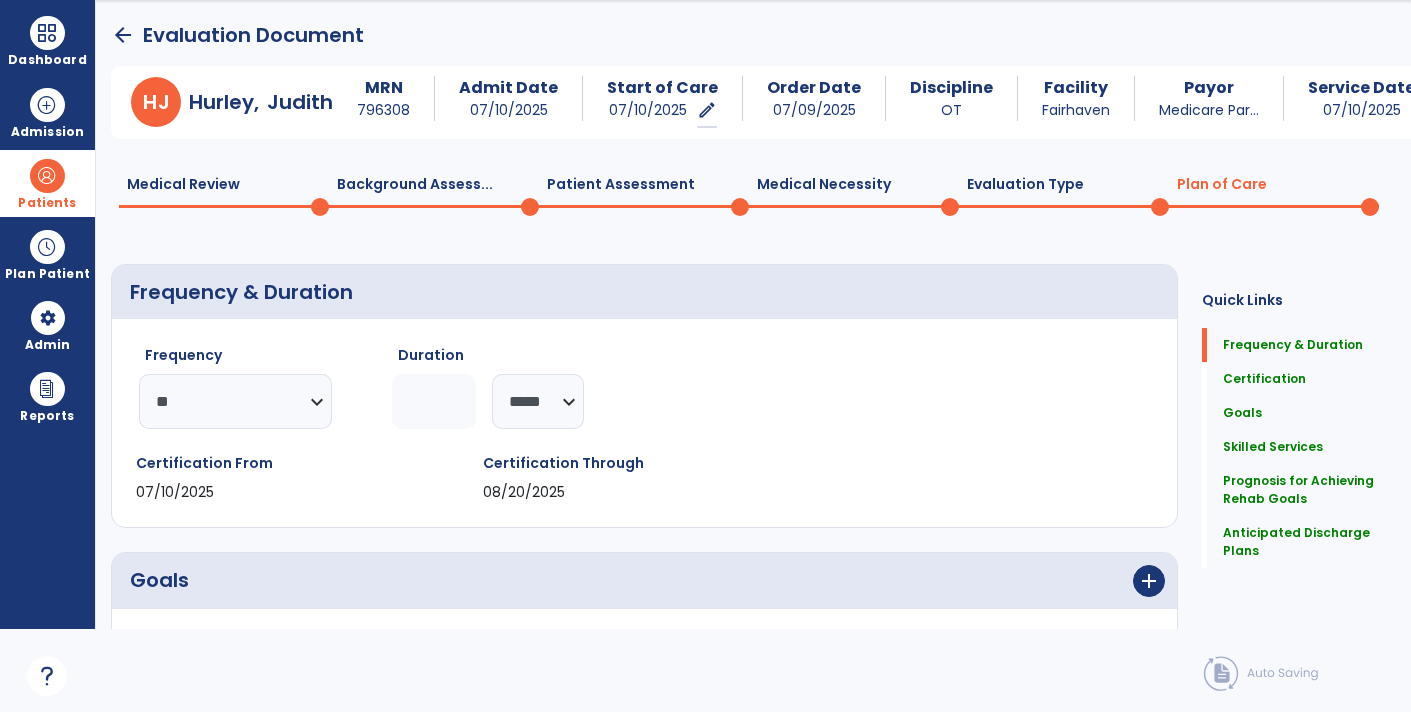 click on "Medical Necessity  0" 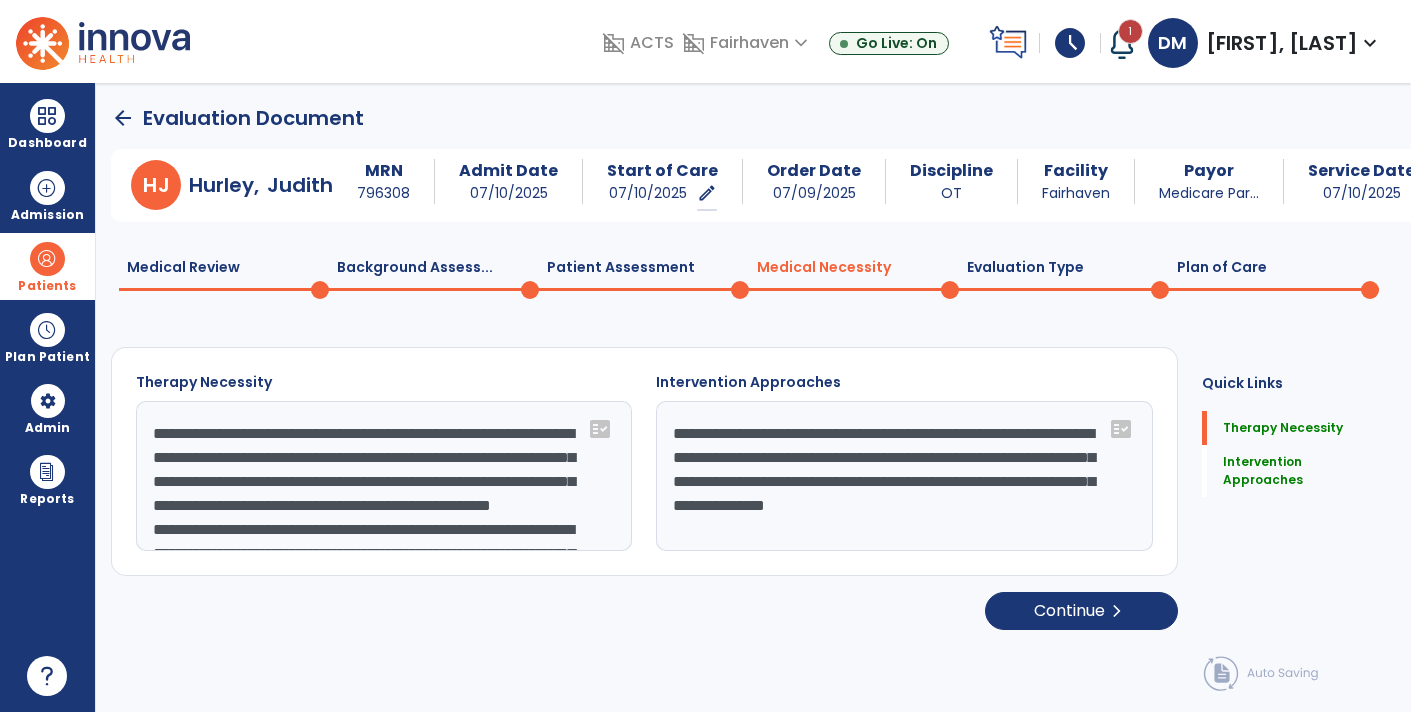 scroll, scrollTop: 0, scrollLeft: 0, axis: both 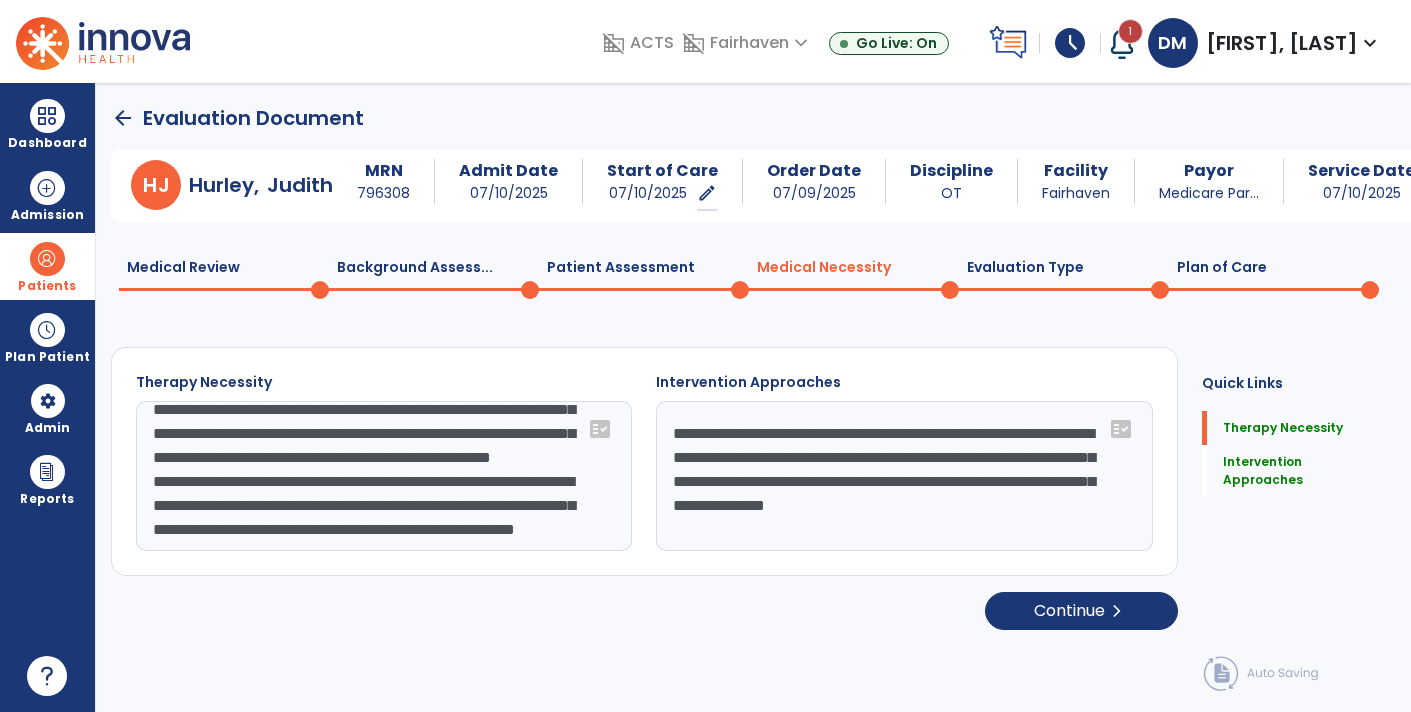 click on "Patient Assessment  0" 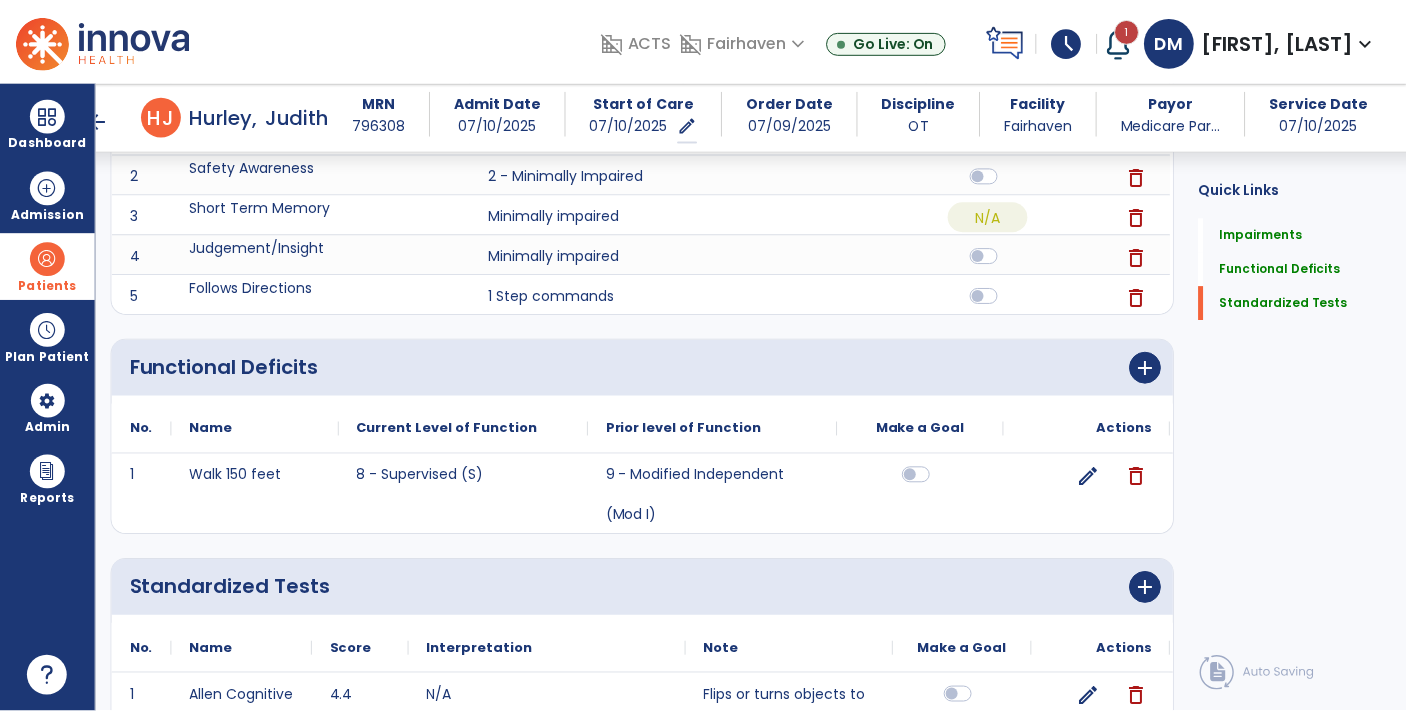 scroll, scrollTop: 329, scrollLeft: 0, axis: vertical 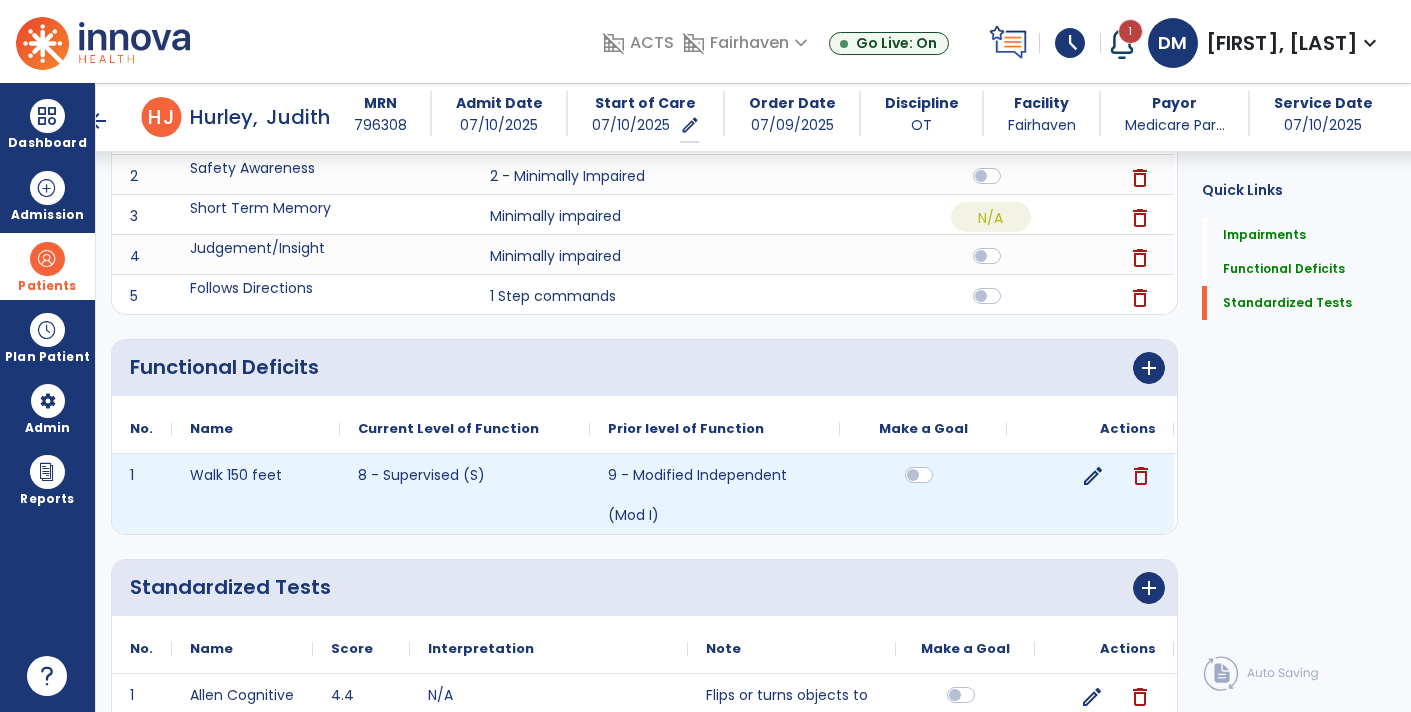 click on "edit" 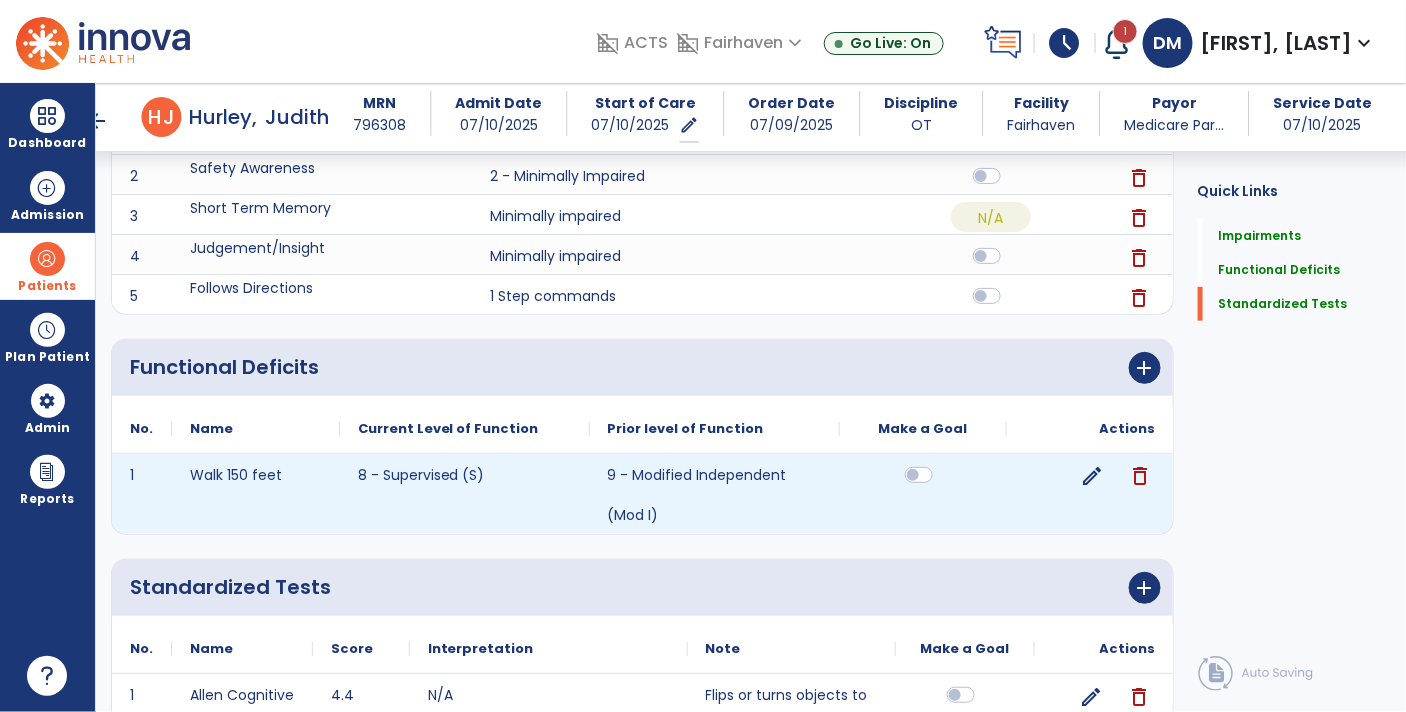 select on "**********" 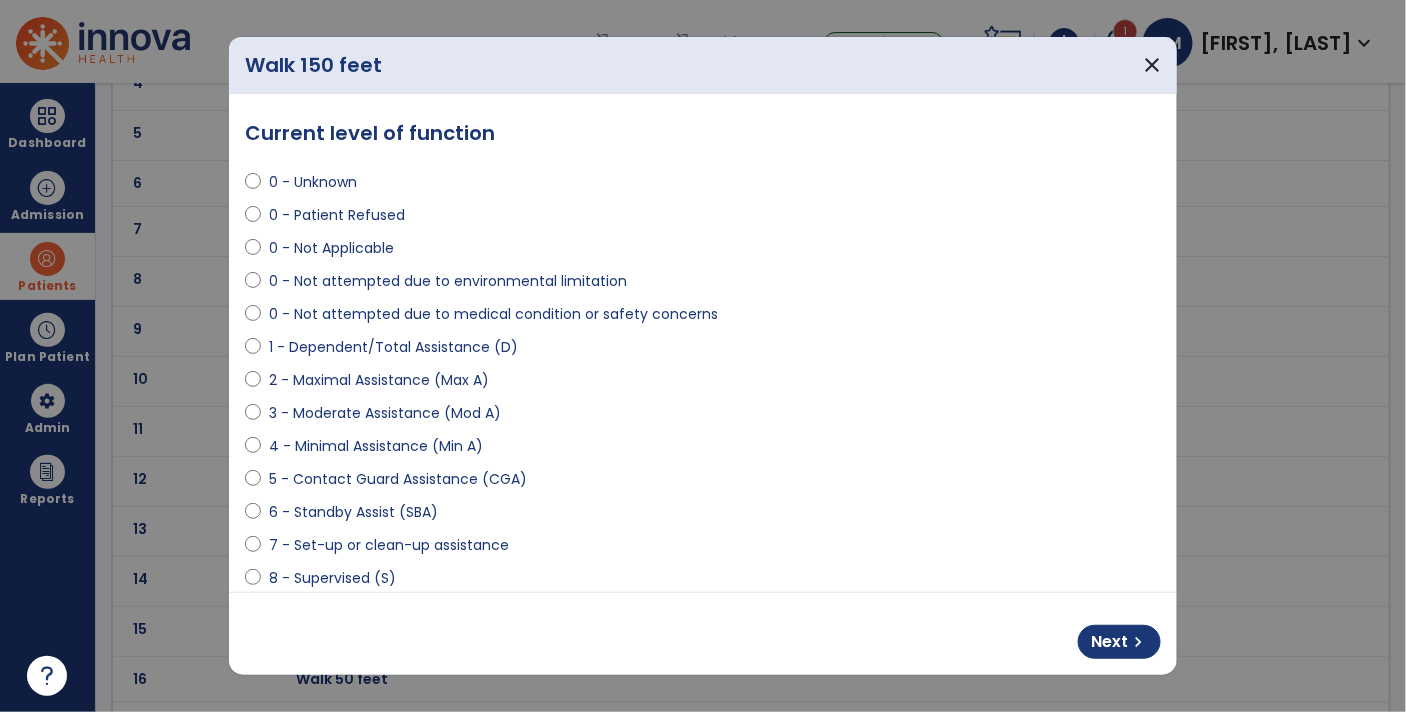 scroll, scrollTop: 0, scrollLeft: 0, axis: both 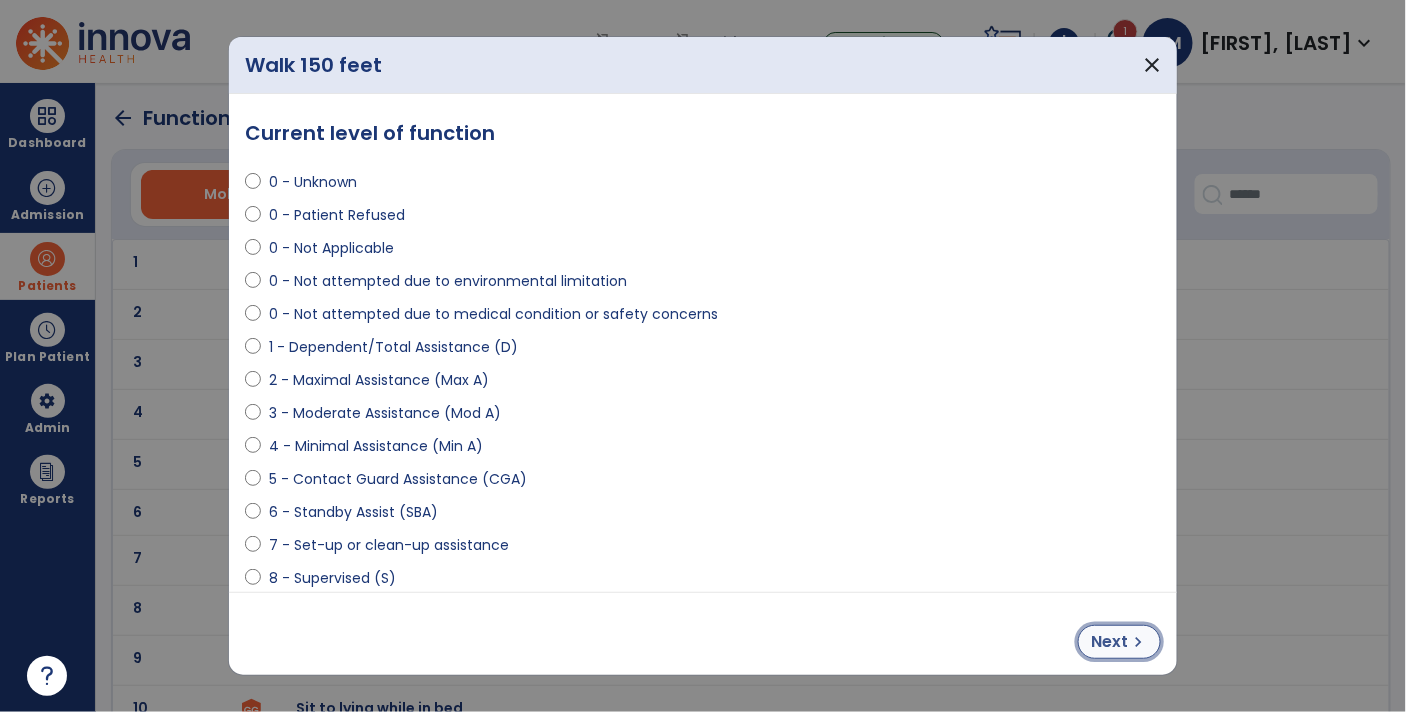 click on "Next" at bounding box center [1109, 642] 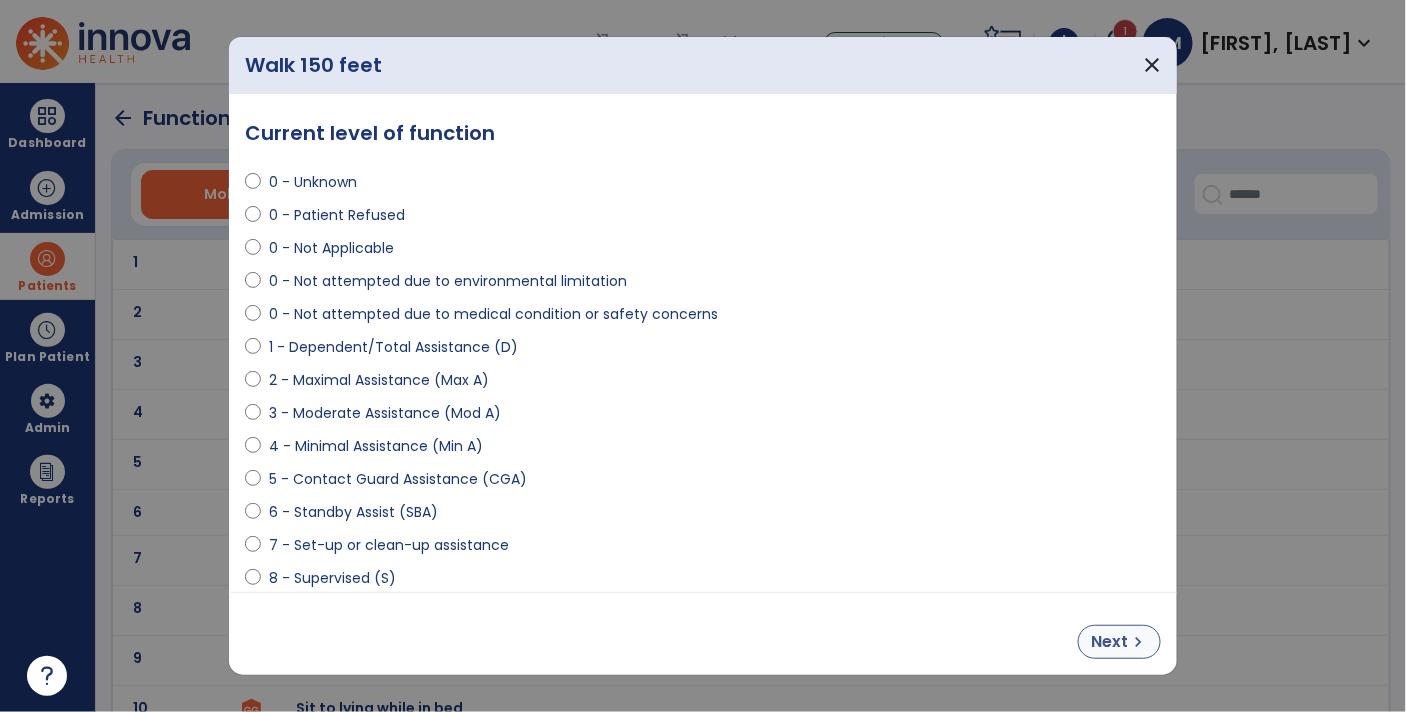 select on "**********" 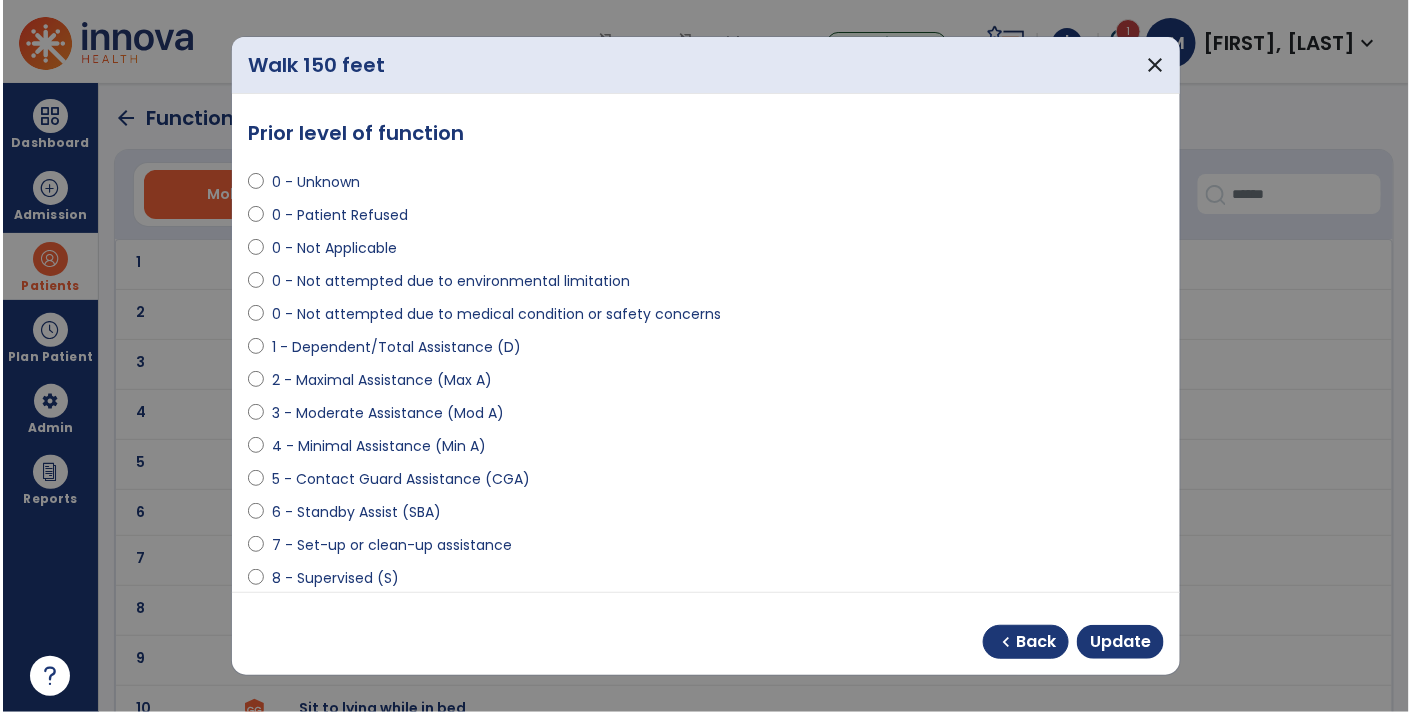 scroll, scrollTop: 191, scrollLeft: 0, axis: vertical 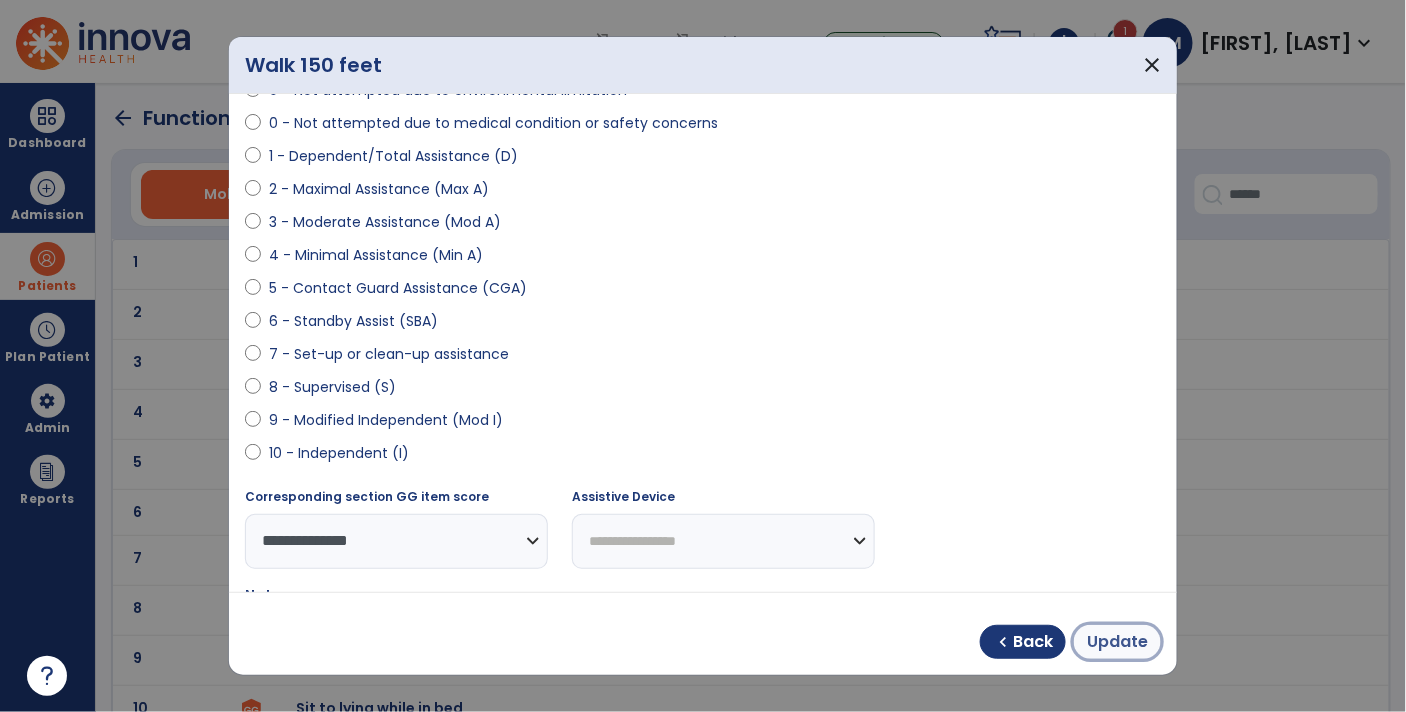 click on "Update" at bounding box center (1117, 642) 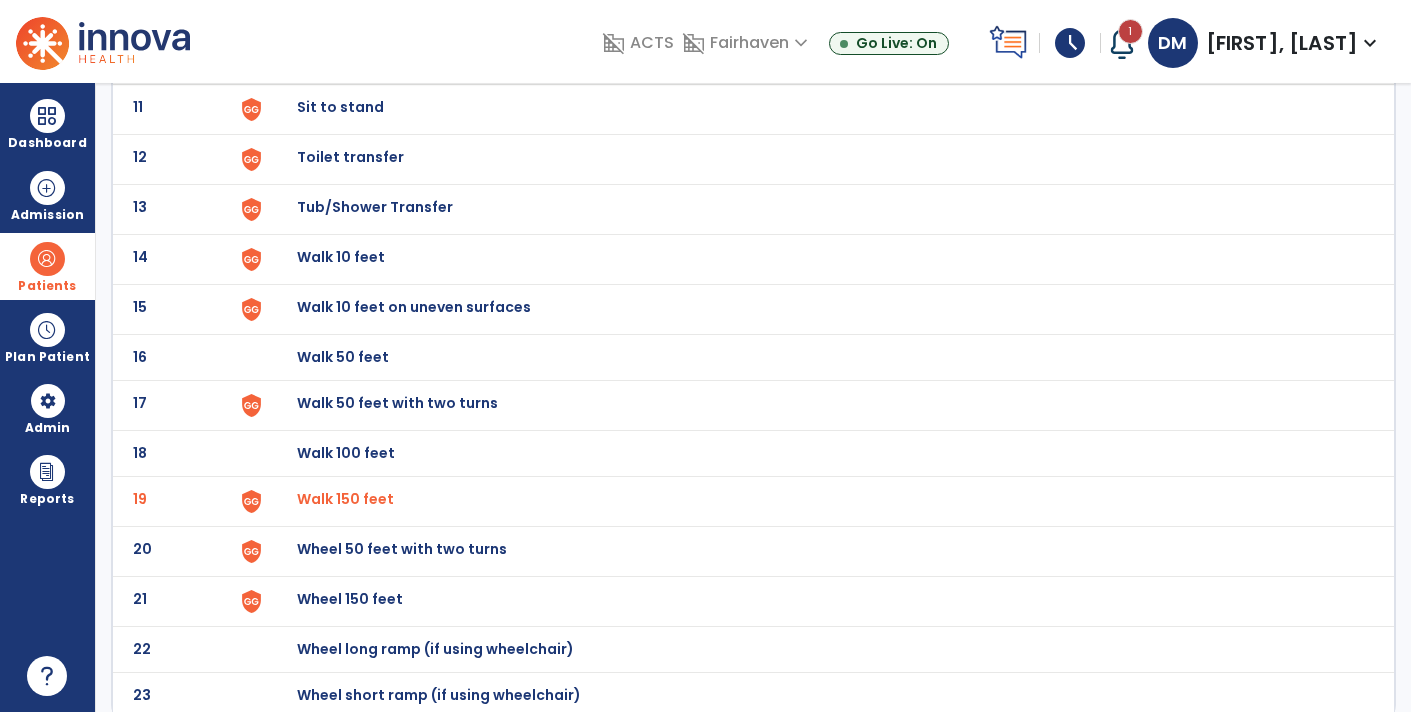 scroll, scrollTop: 651, scrollLeft: 0, axis: vertical 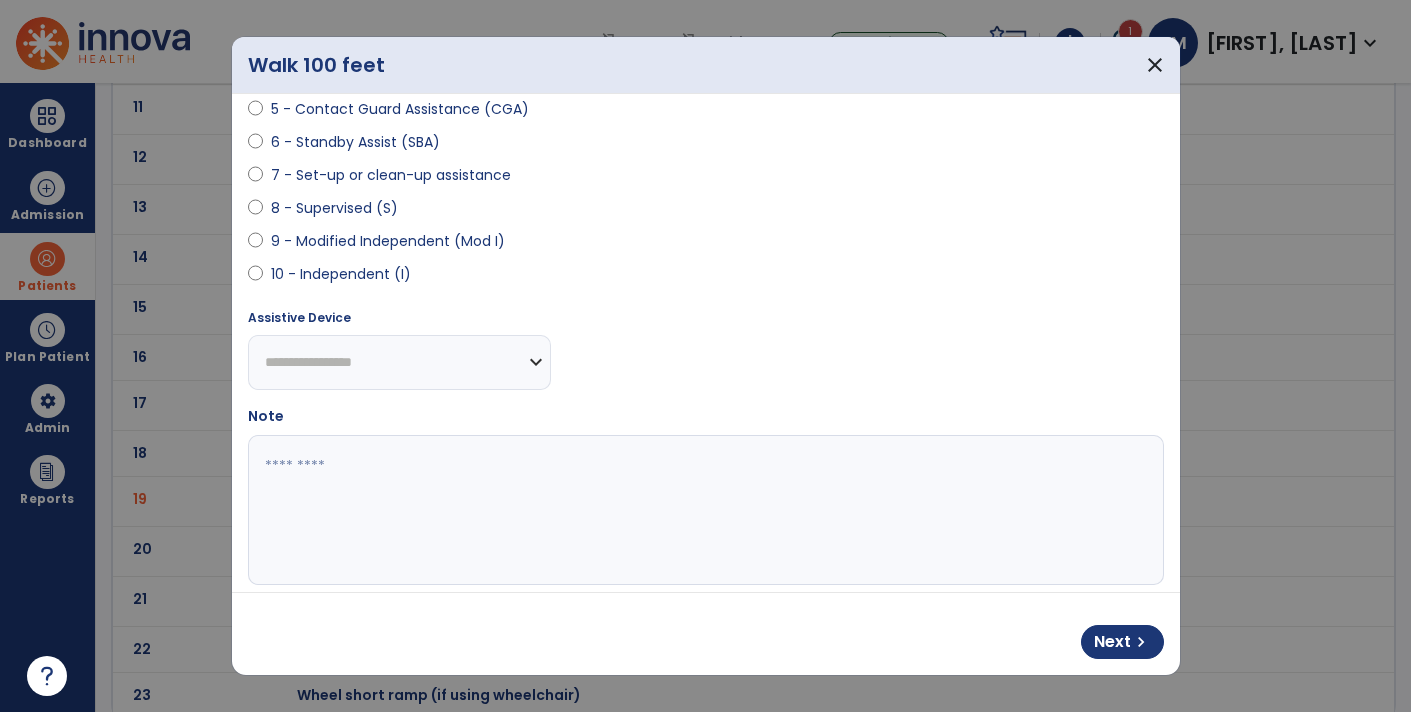 click on "**********" at bounding box center (399, 362) 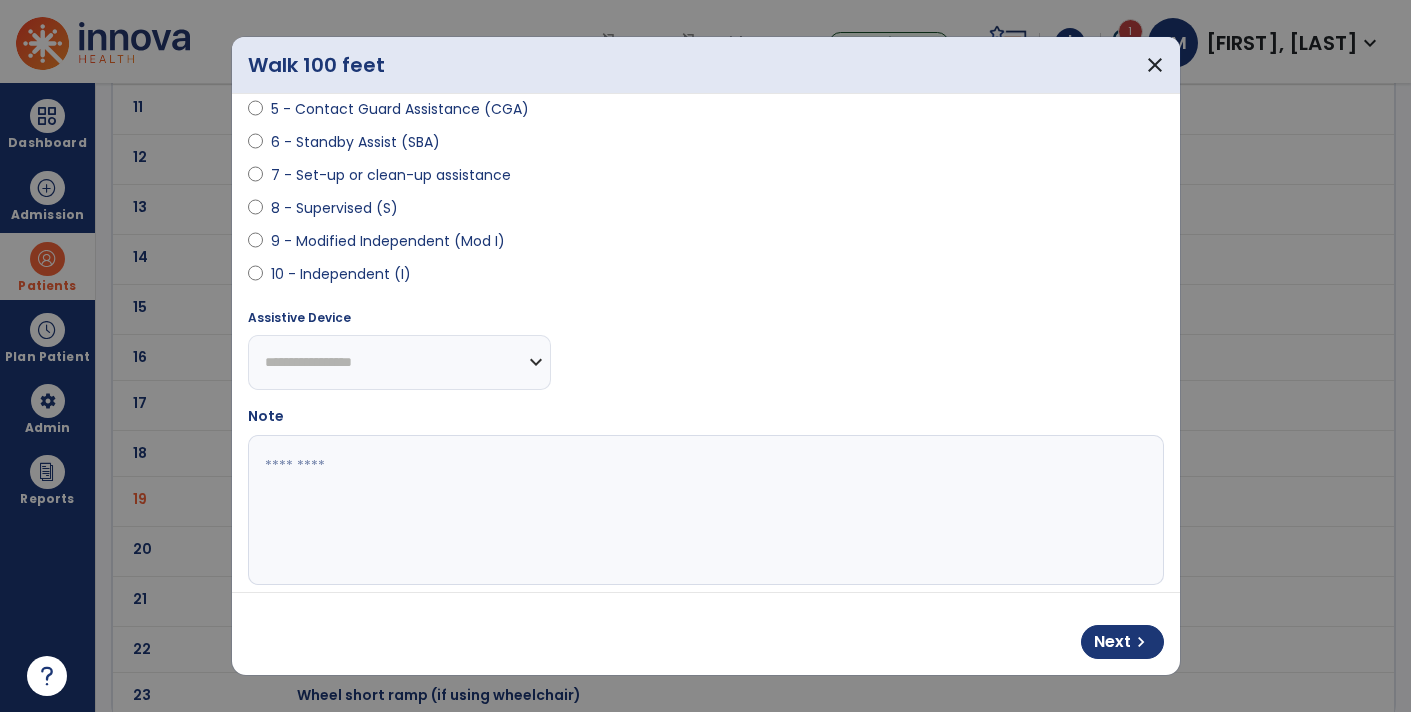 select on "********" 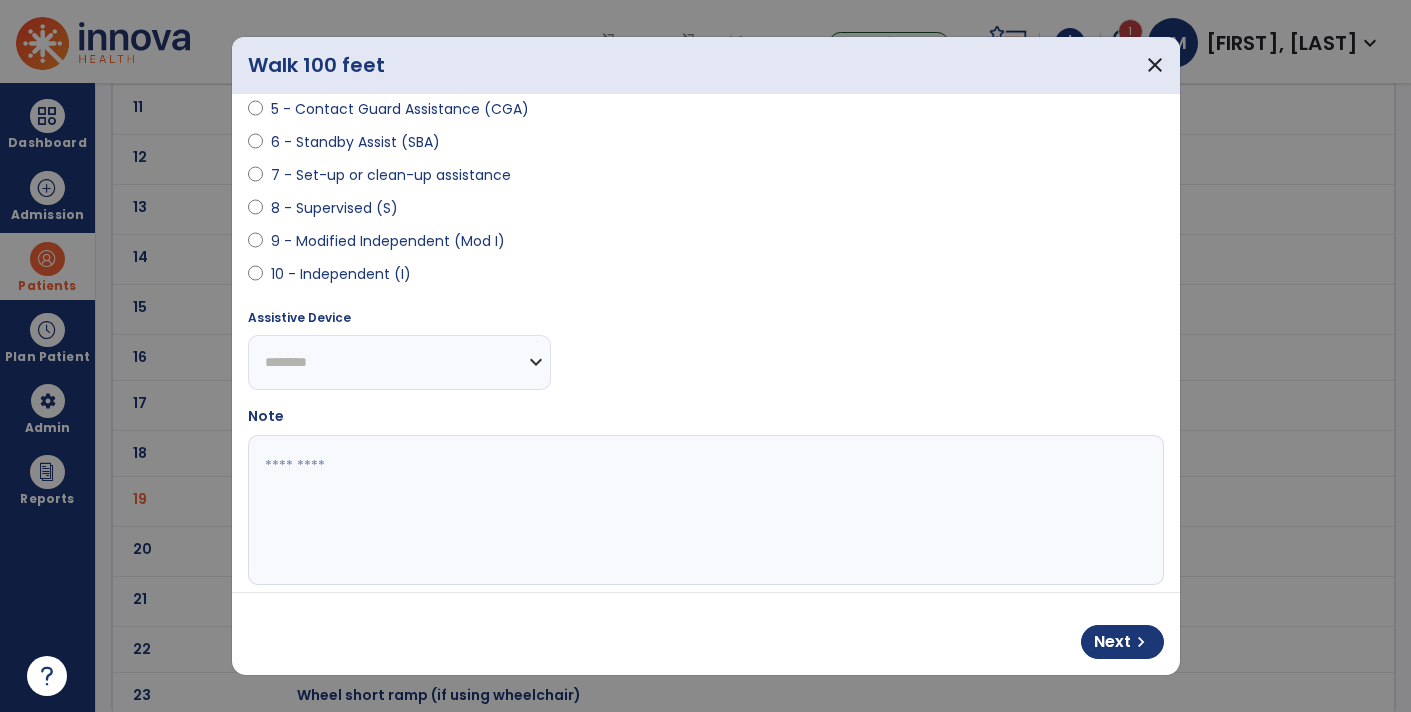 click on "**********" at bounding box center (399, 362) 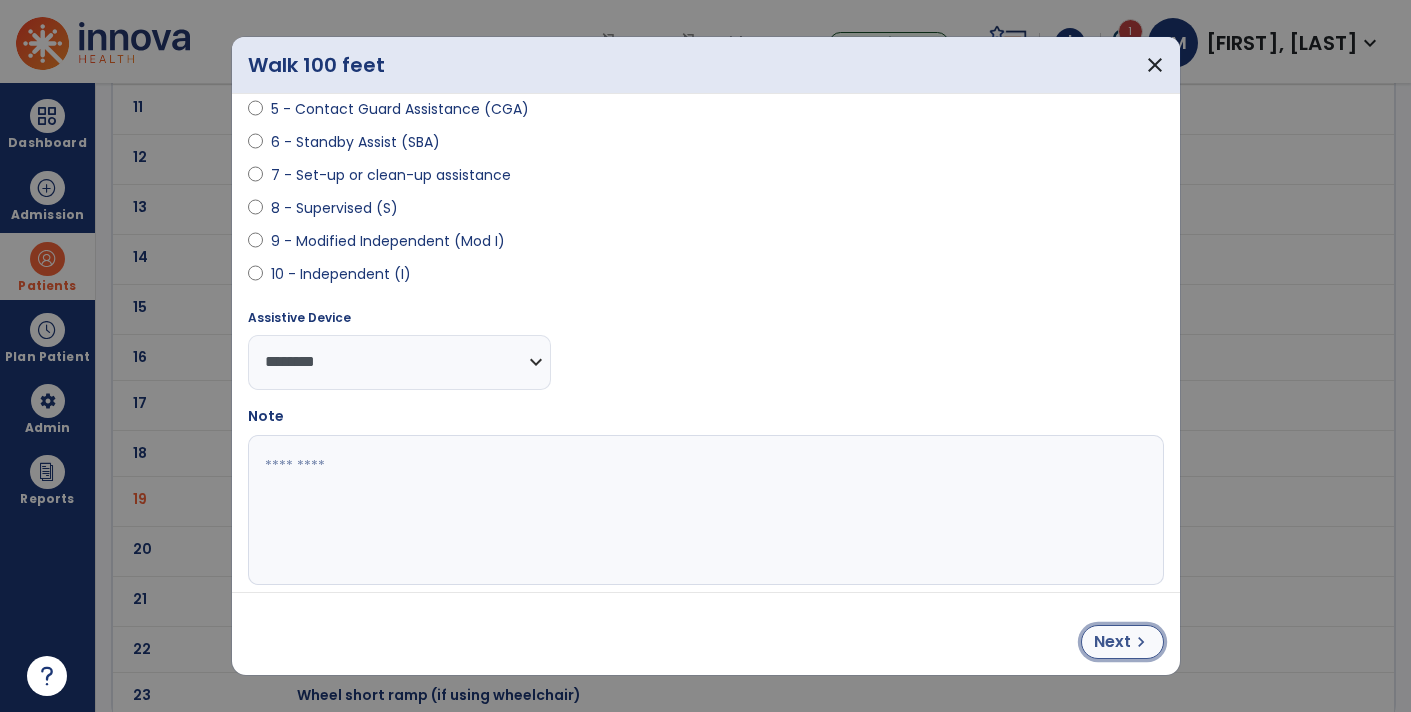 click on "Next" at bounding box center (1112, 642) 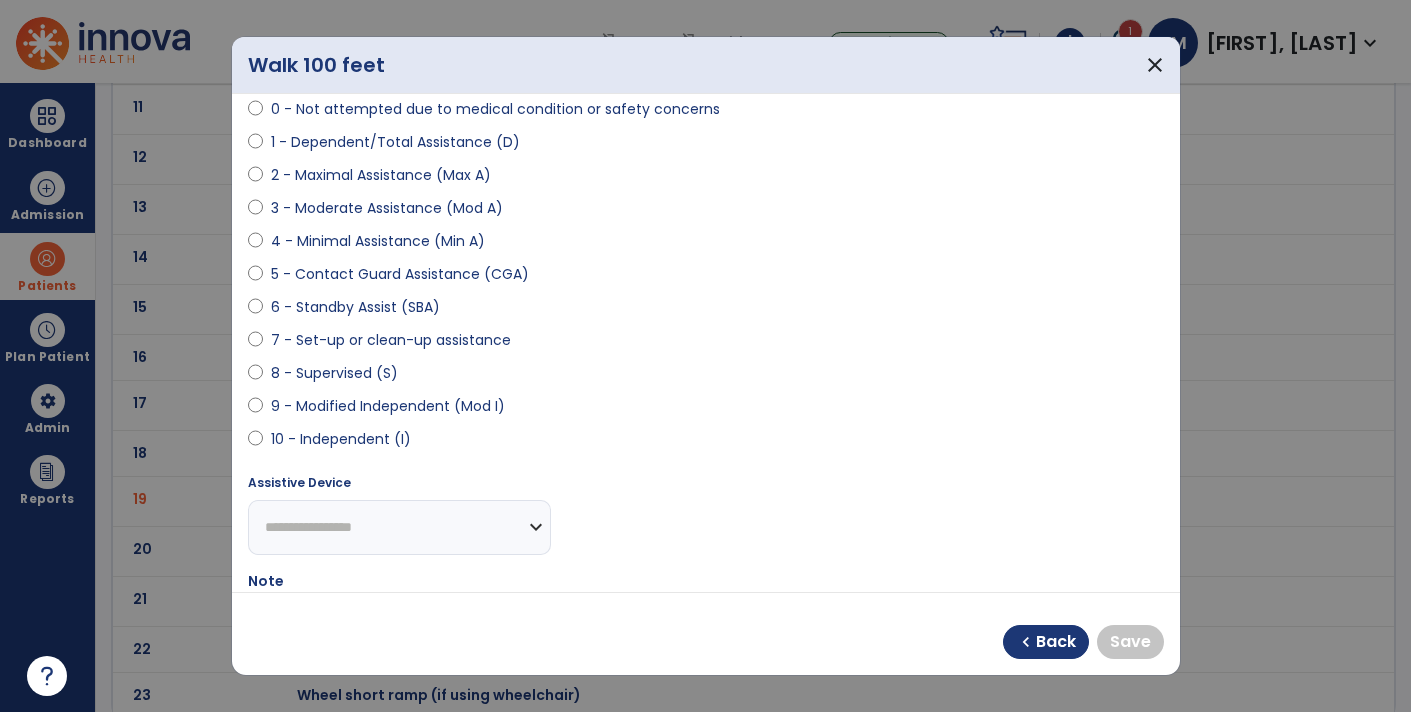 scroll, scrollTop: 207, scrollLeft: 0, axis: vertical 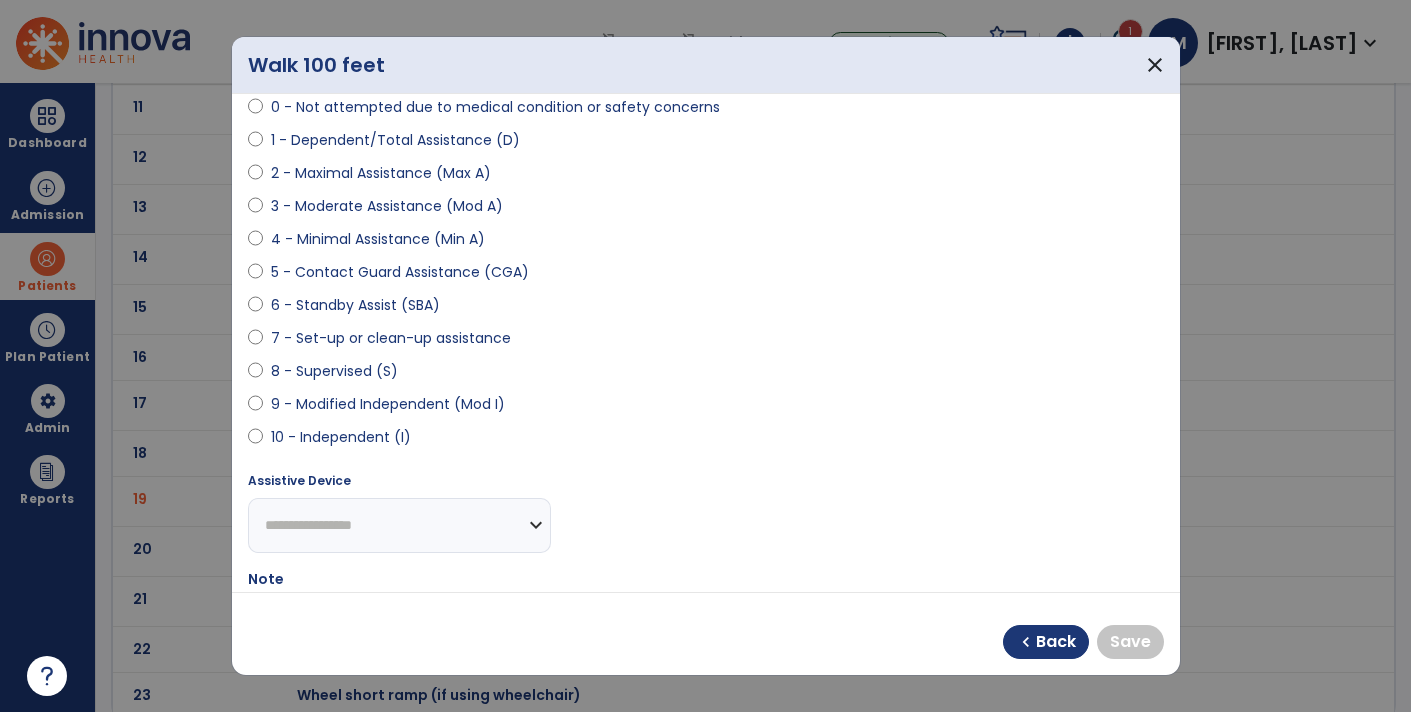 click on "9 - Modified Independent (Mod I)" at bounding box center [388, 404] 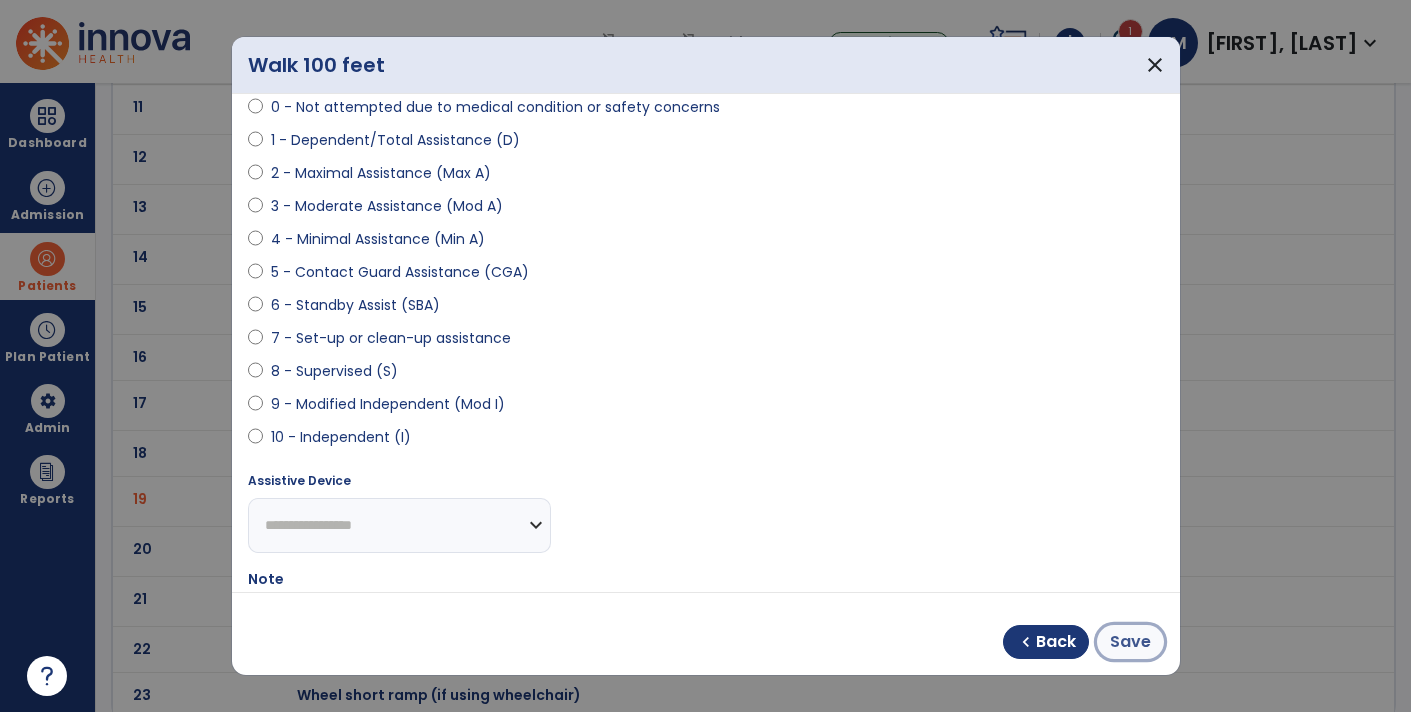 click on "Save" at bounding box center [1130, 642] 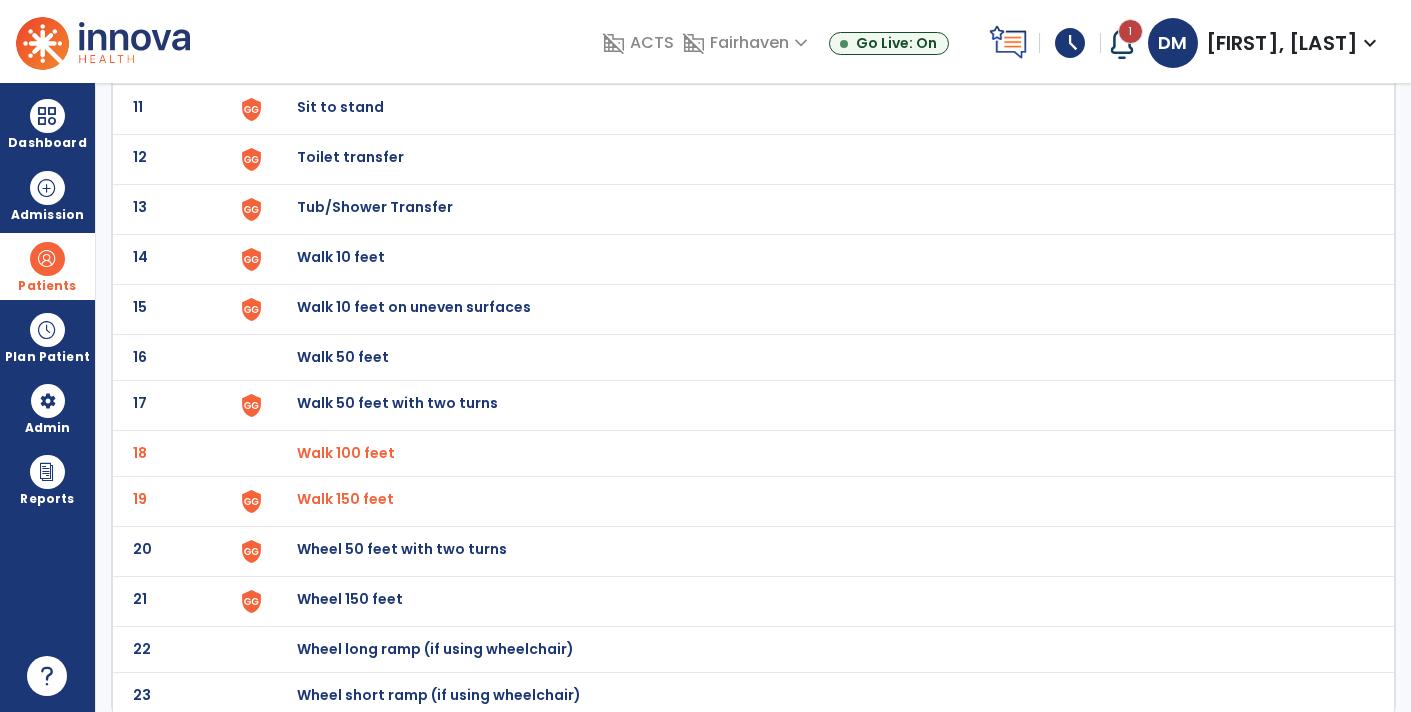 scroll, scrollTop: 651, scrollLeft: 0, axis: vertical 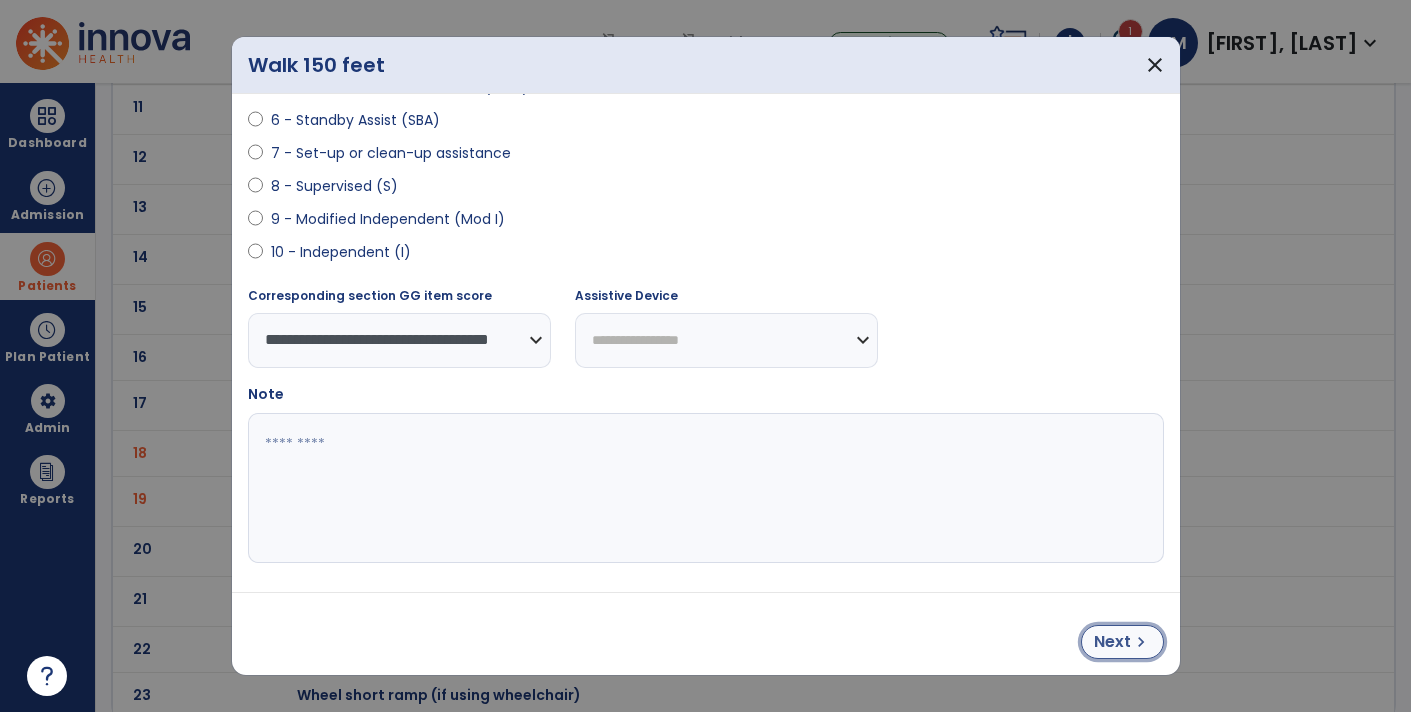 click on "Next" at bounding box center [1112, 642] 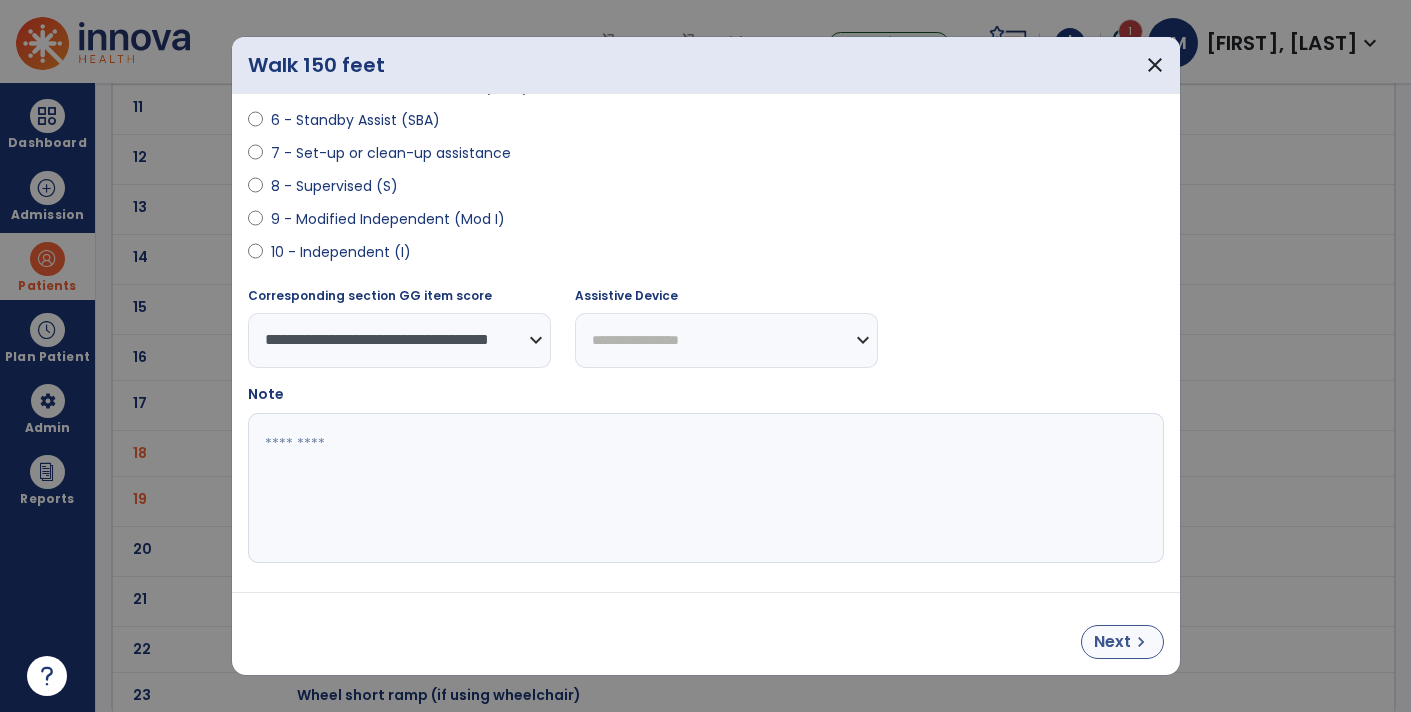 select on "**********" 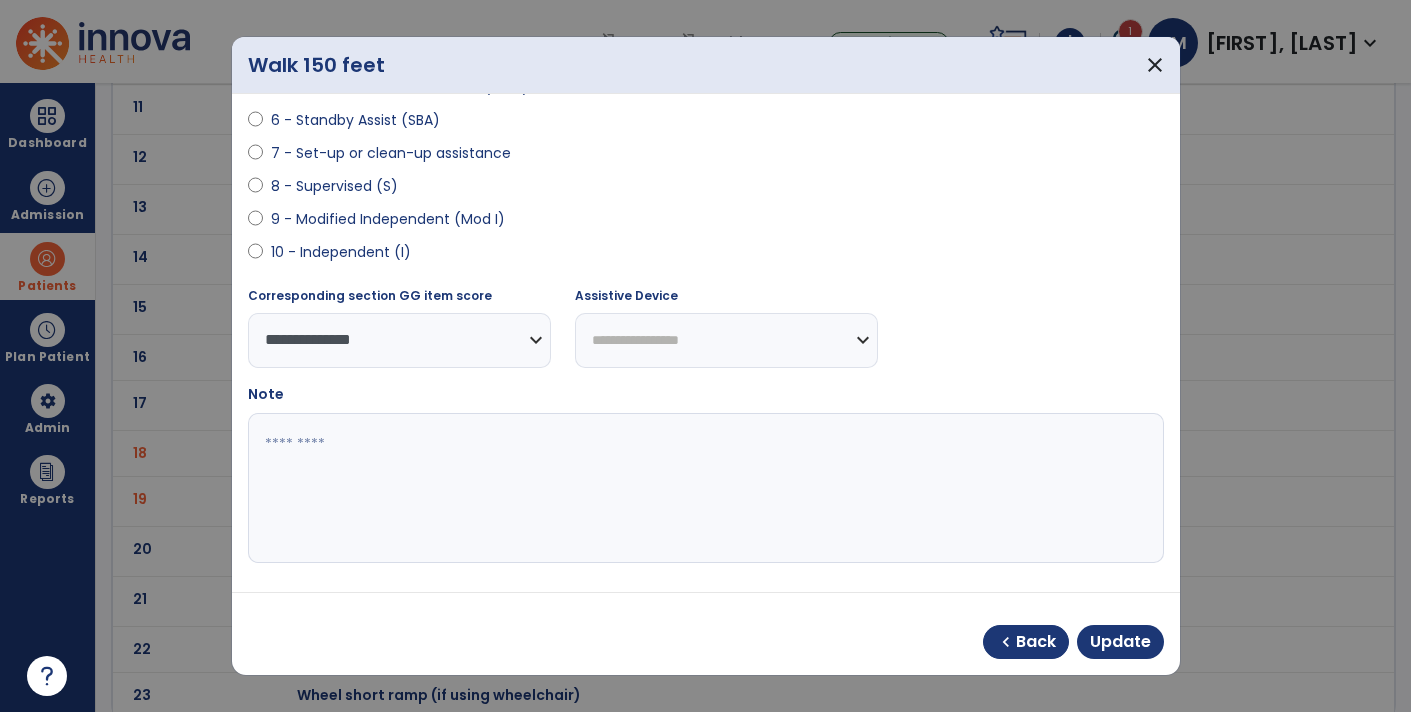 scroll, scrollTop: 0, scrollLeft: 0, axis: both 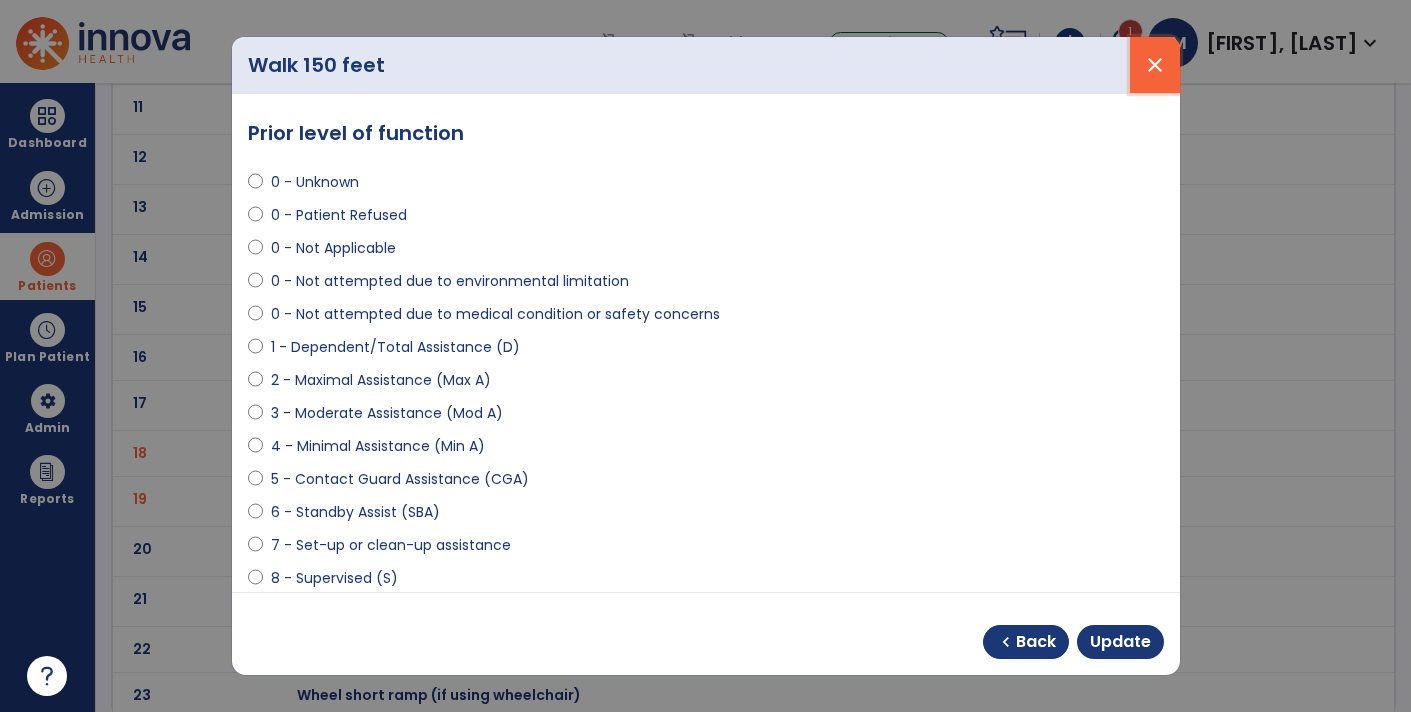 click on "close" at bounding box center (1155, 65) 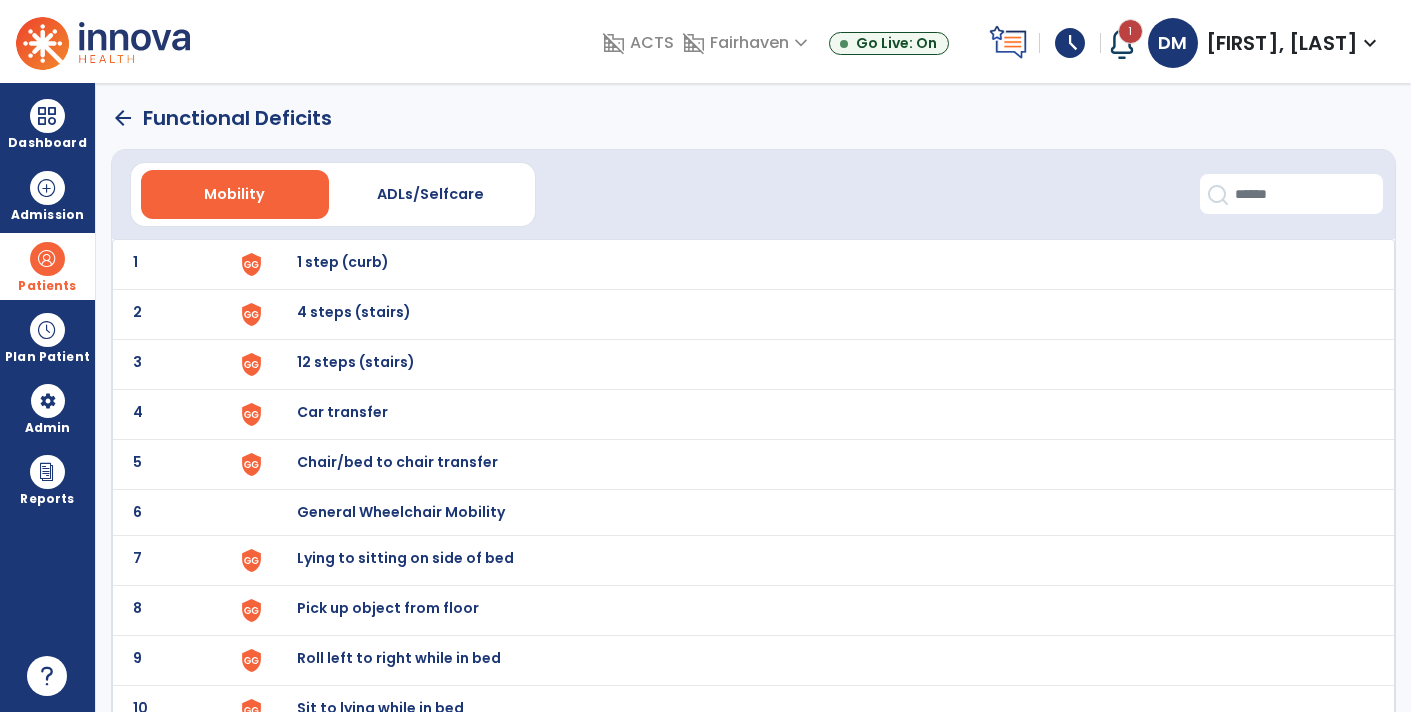 scroll, scrollTop: 651, scrollLeft: 0, axis: vertical 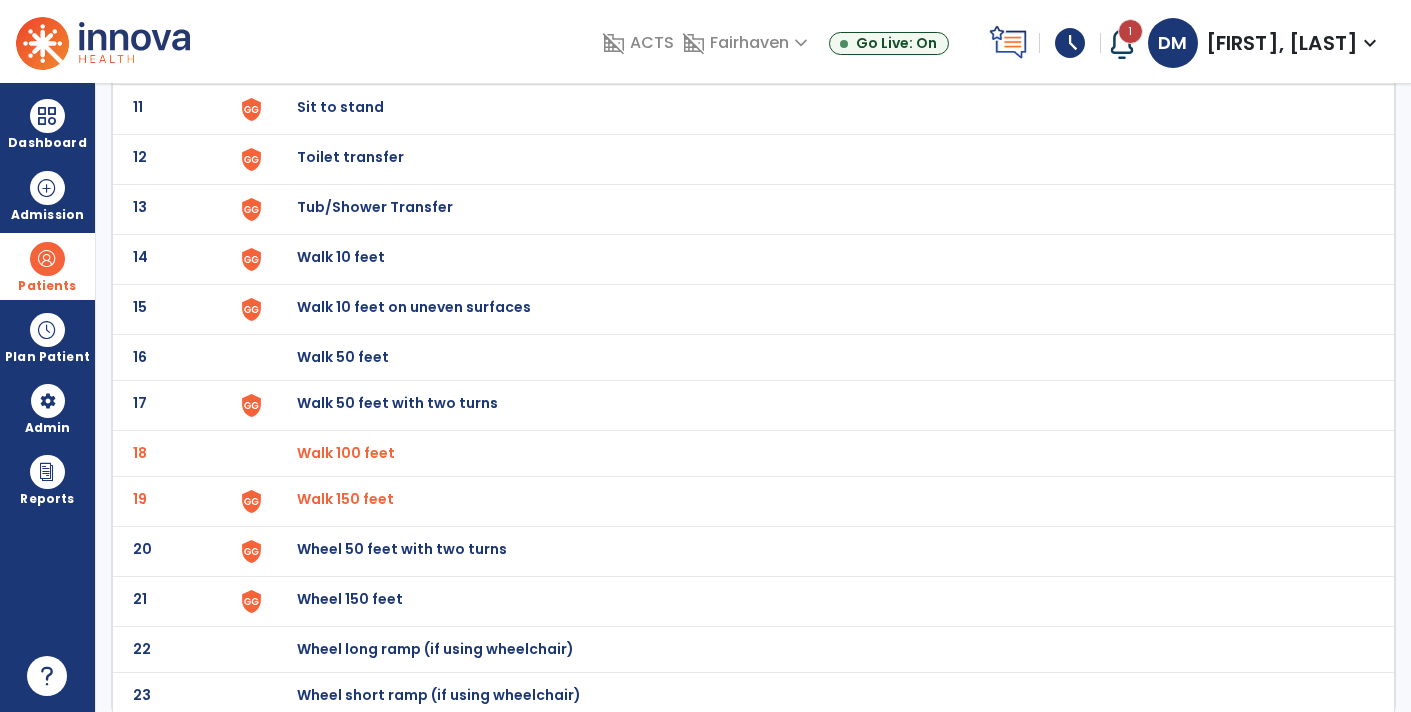 click on "Walk 150 feet" at bounding box center [815, -387] 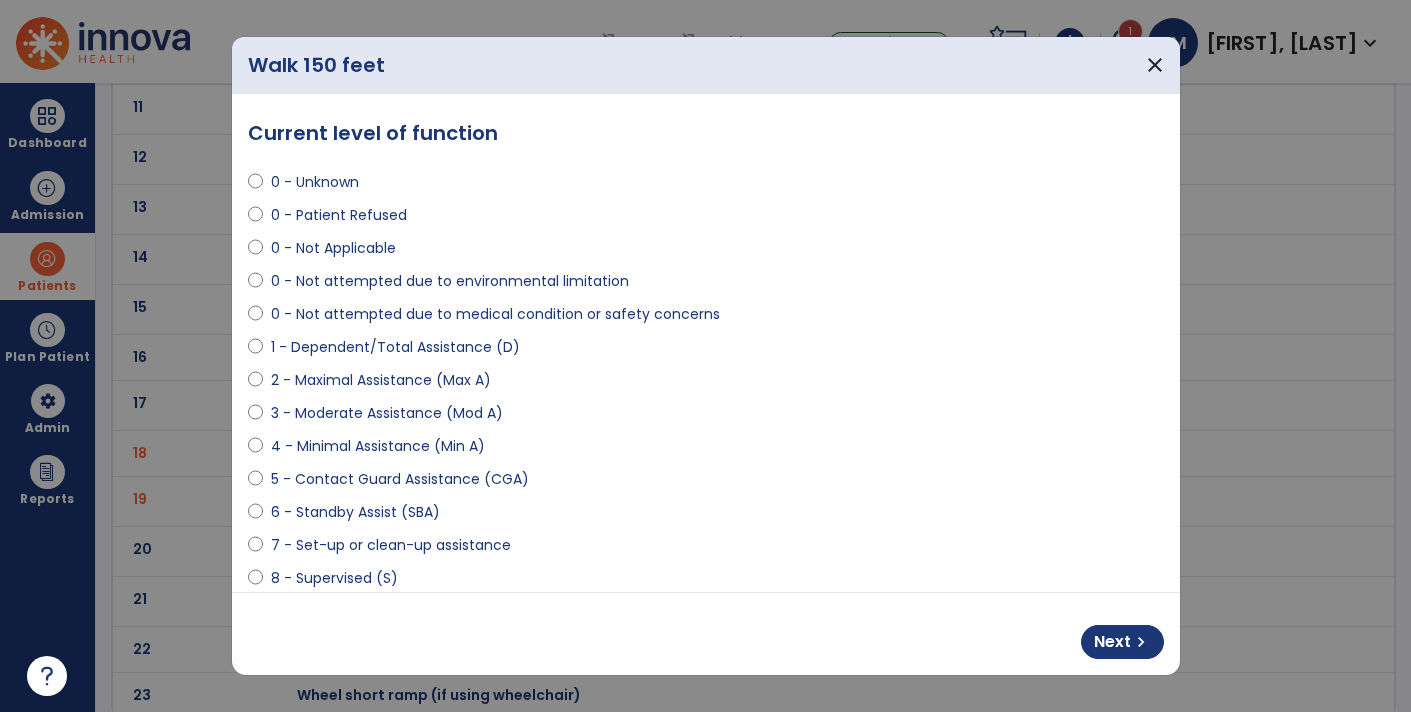 scroll, scrollTop: 392, scrollLeft: 0, axis: vertical 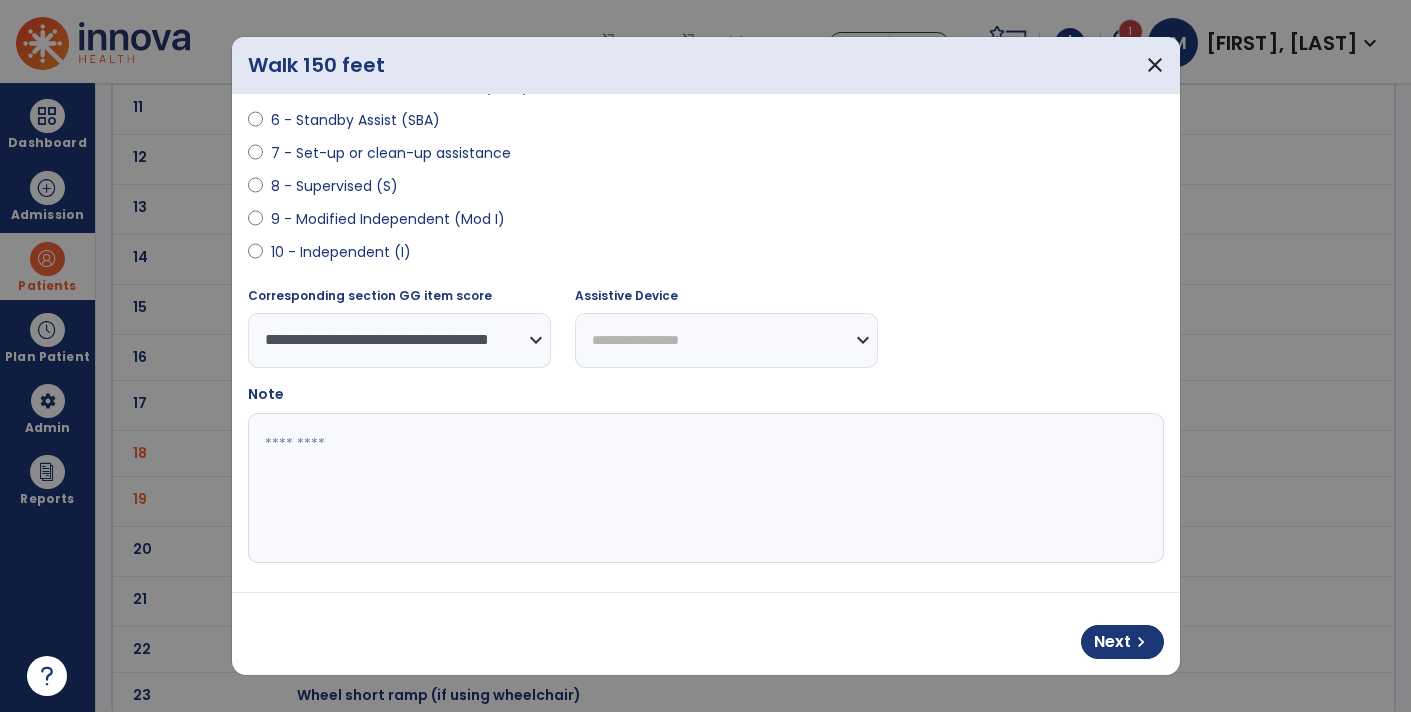 click on "**********" at bounding box center [399, 340] 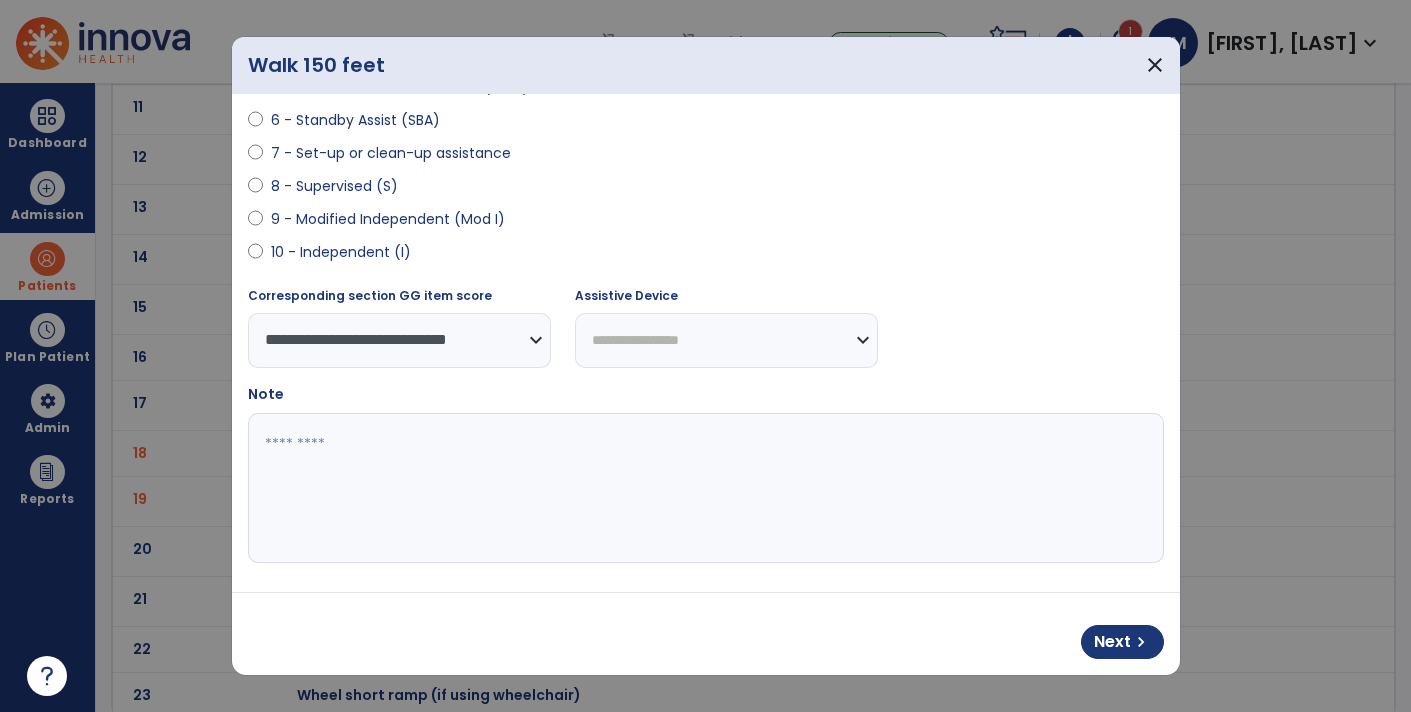 click on "**********" at bounding box center [399, 340] 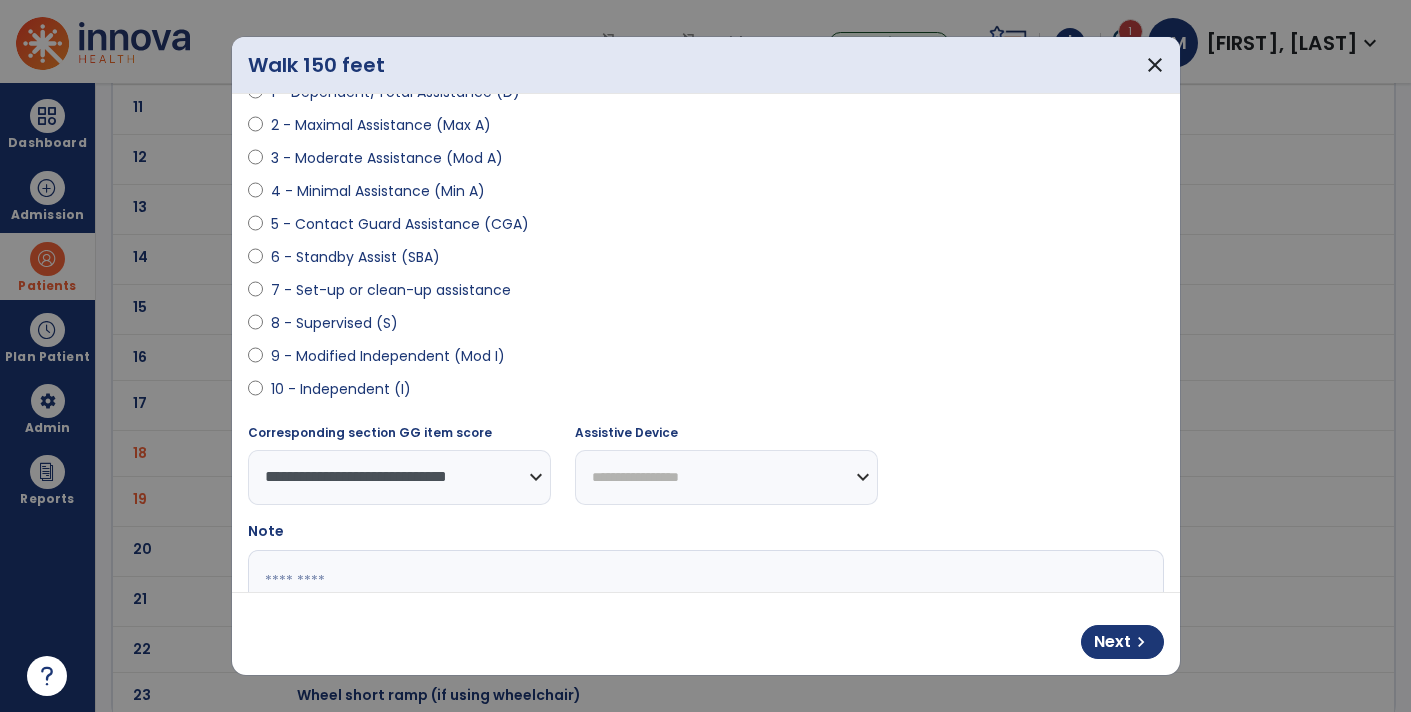 scroll, scrollTop: 349, scrollLeft: 0, axis: vertical 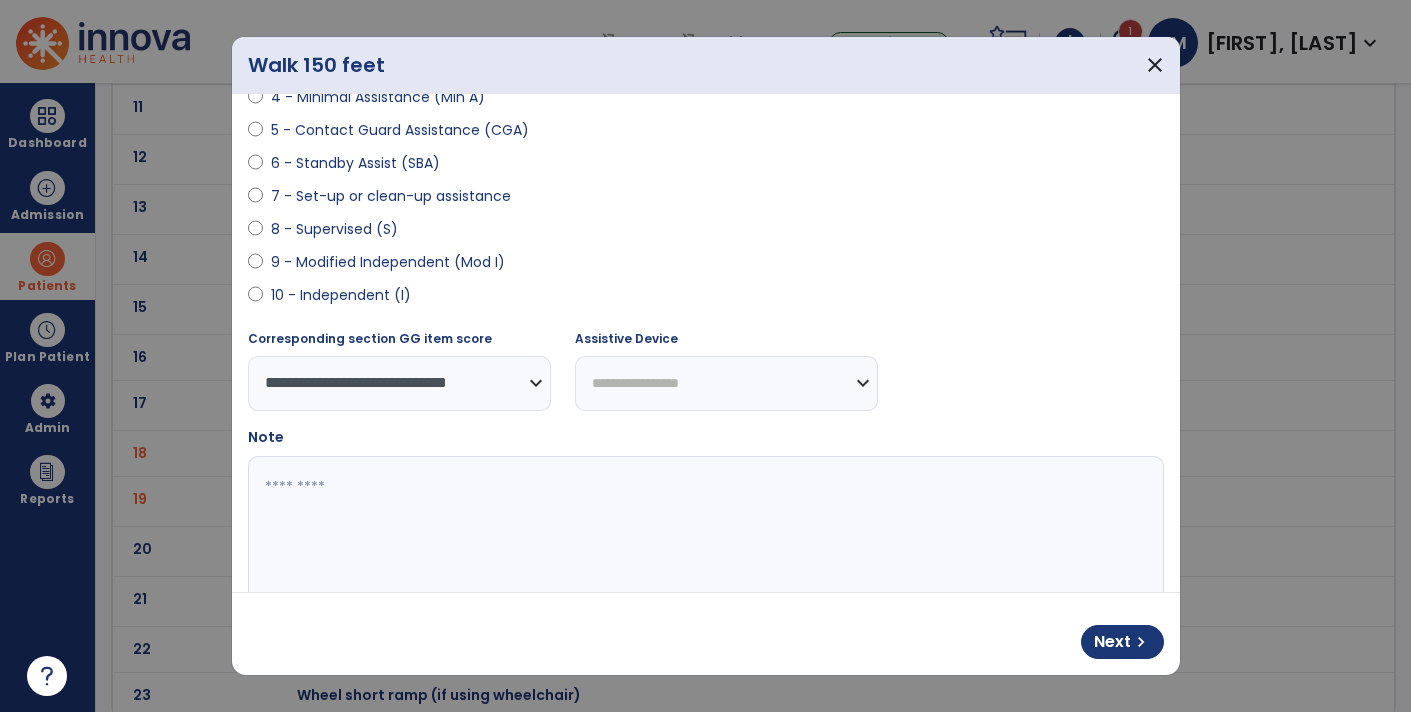 click on "**********" at bounding box center (399, 383) 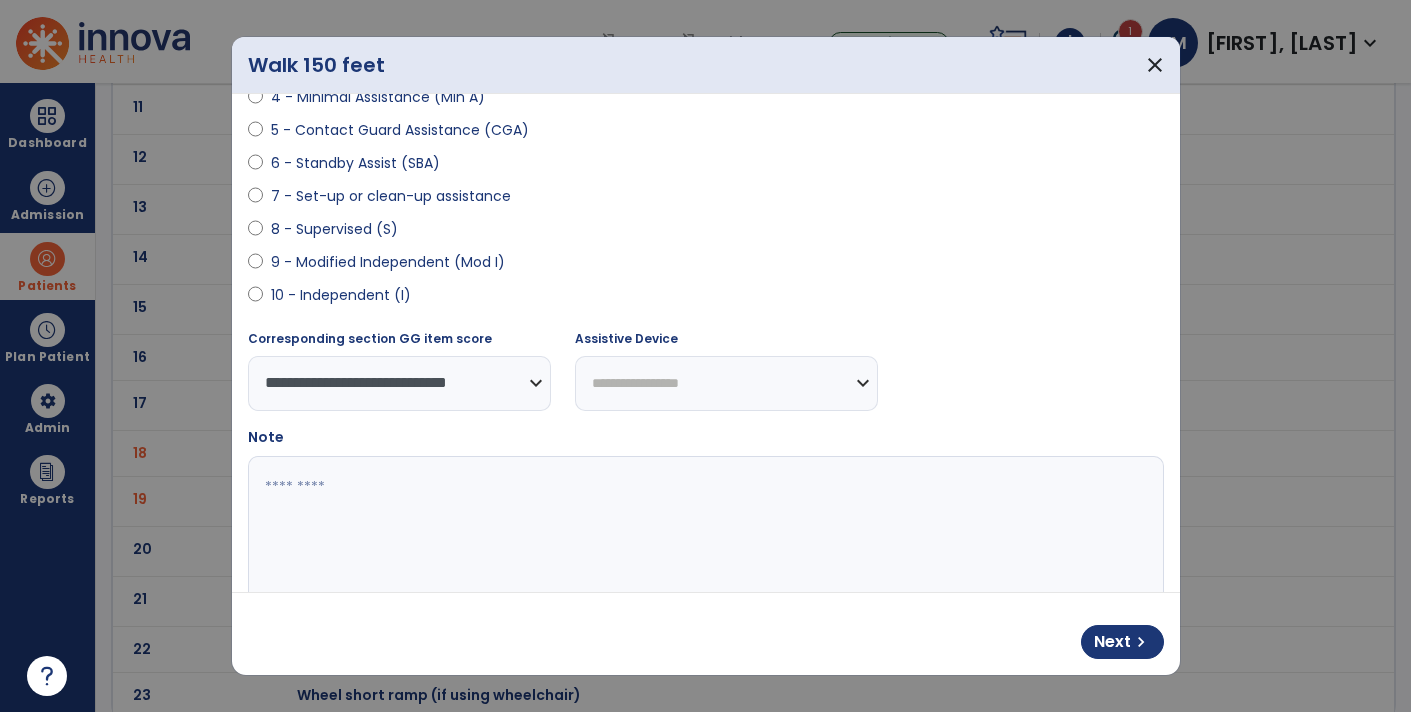 select on "**********" 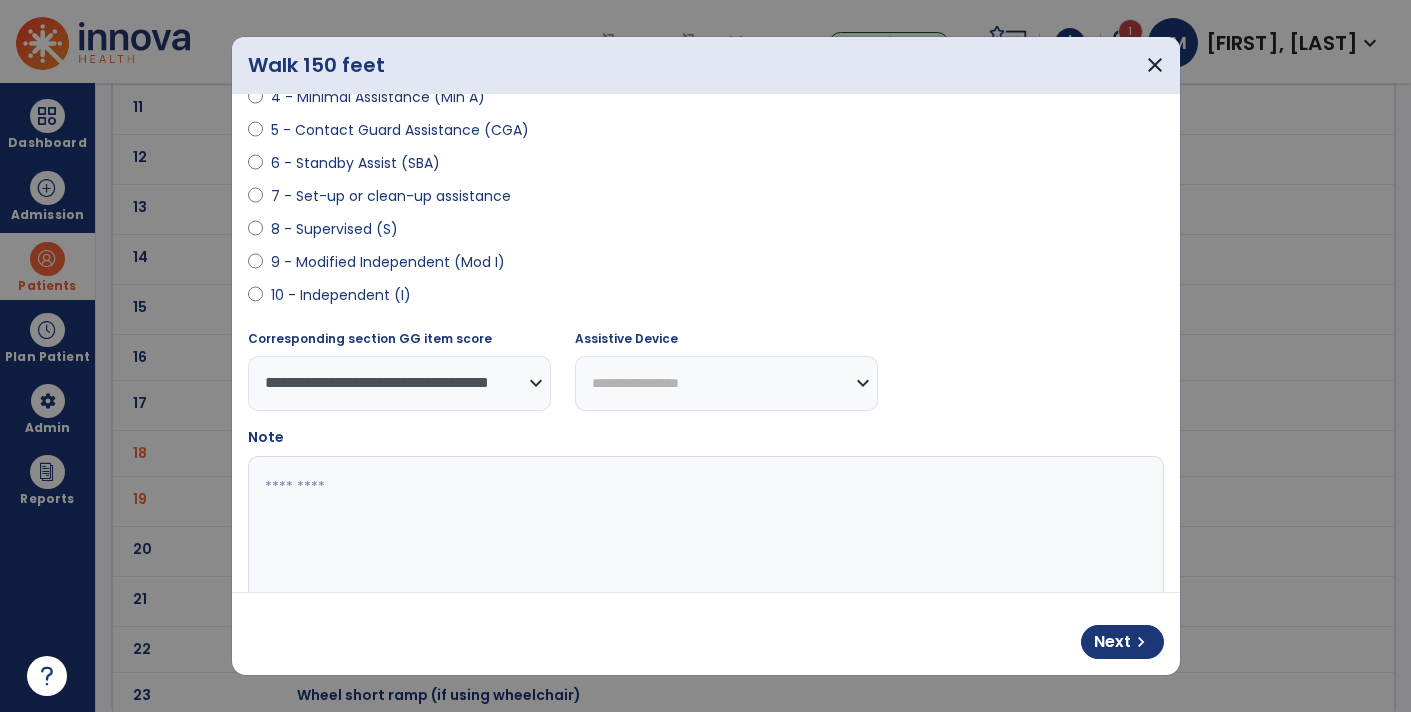 click on "**********" at bounding box center [399, 383] 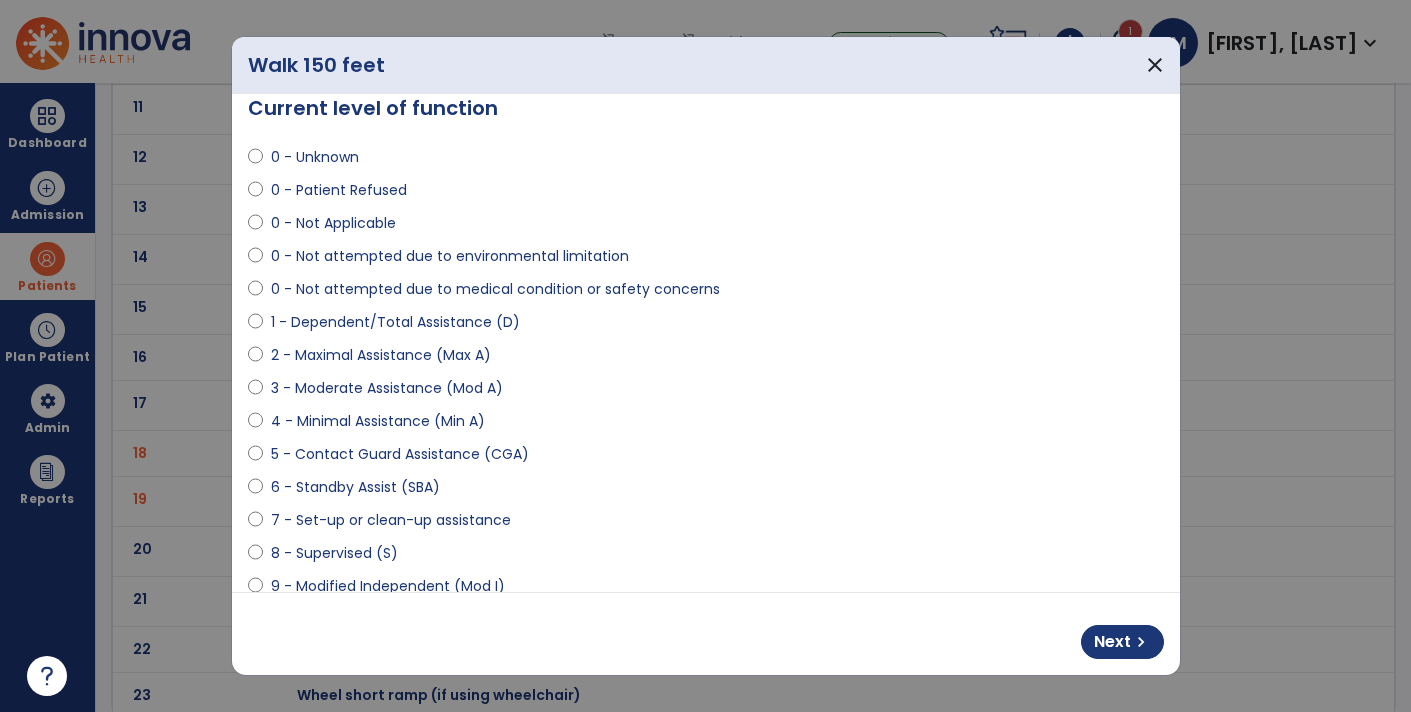 scroll, scrollTop: 0, scrollLeft: 0, axis: both 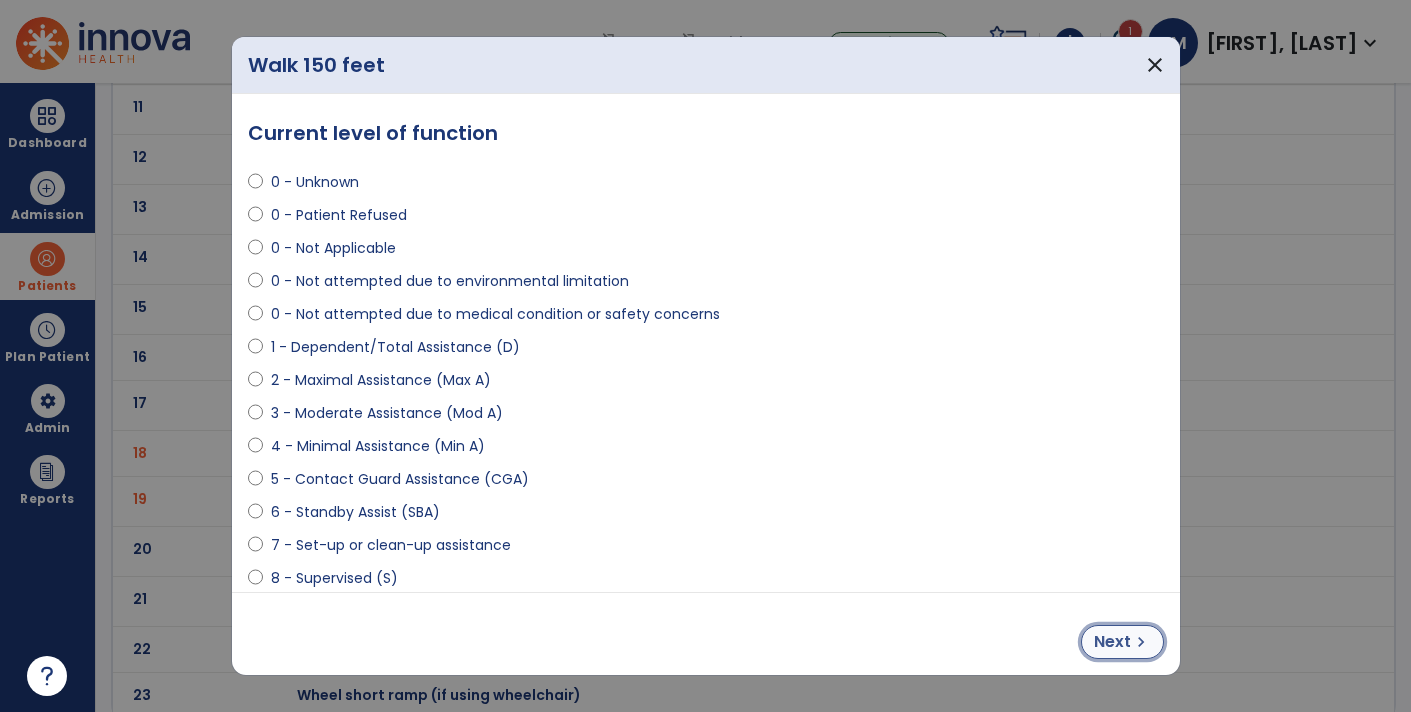 click on "Next  chevron_right" at bounding box center (1122, 642) 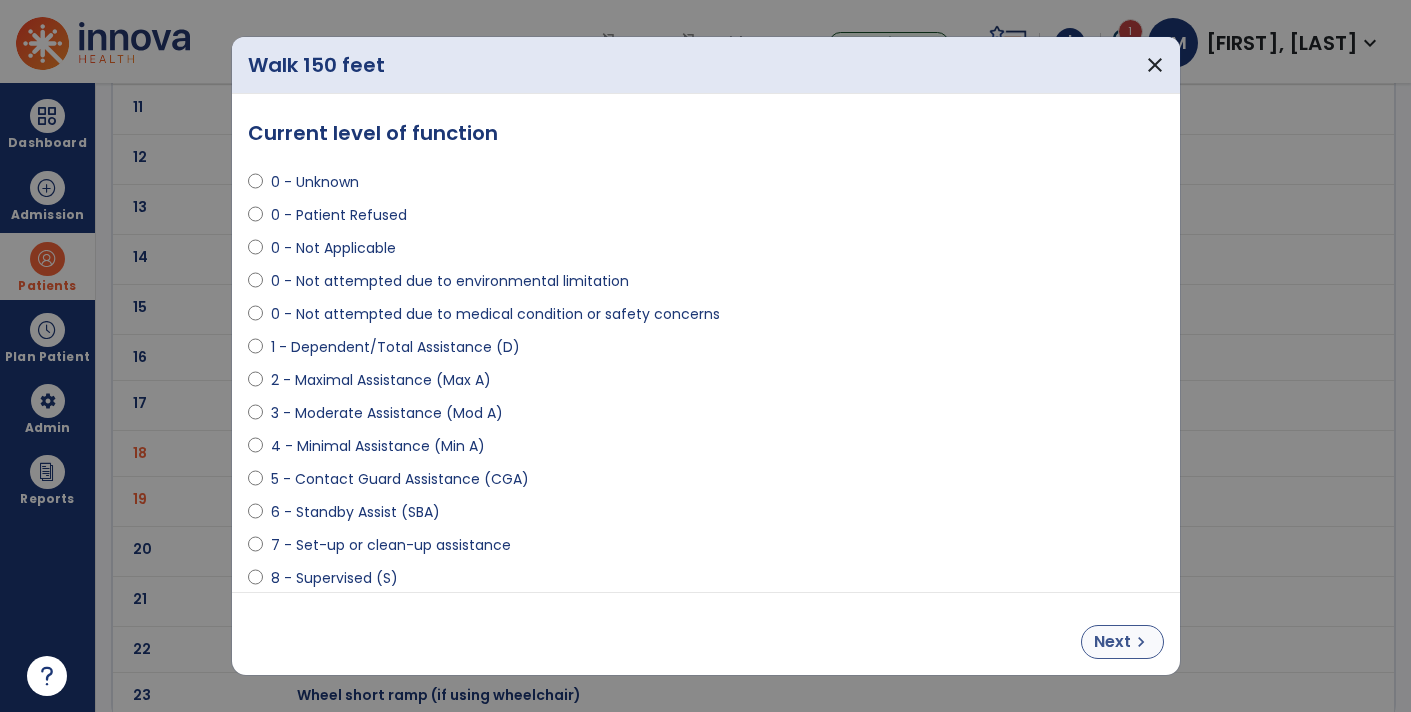 select on "**********" 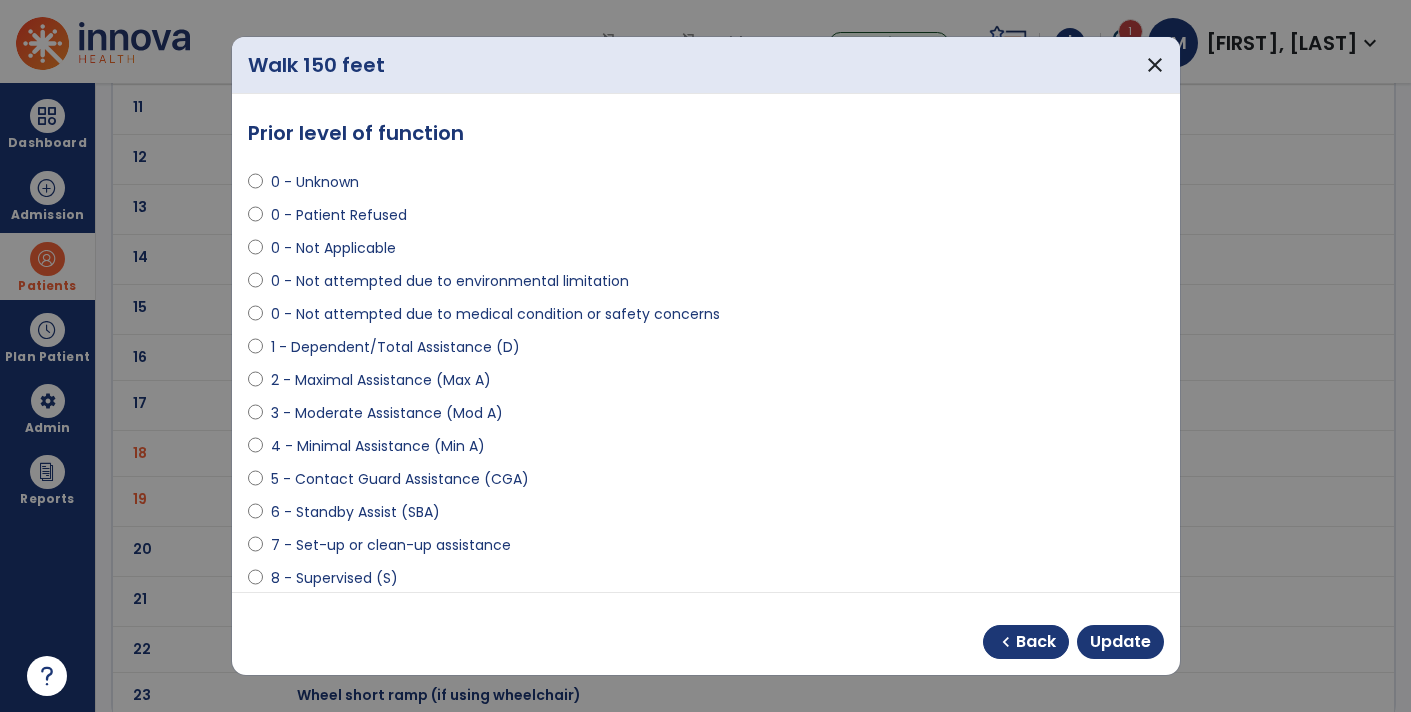 scroll, scrollTop: 392, scrollLeft: 0, axis: vertical 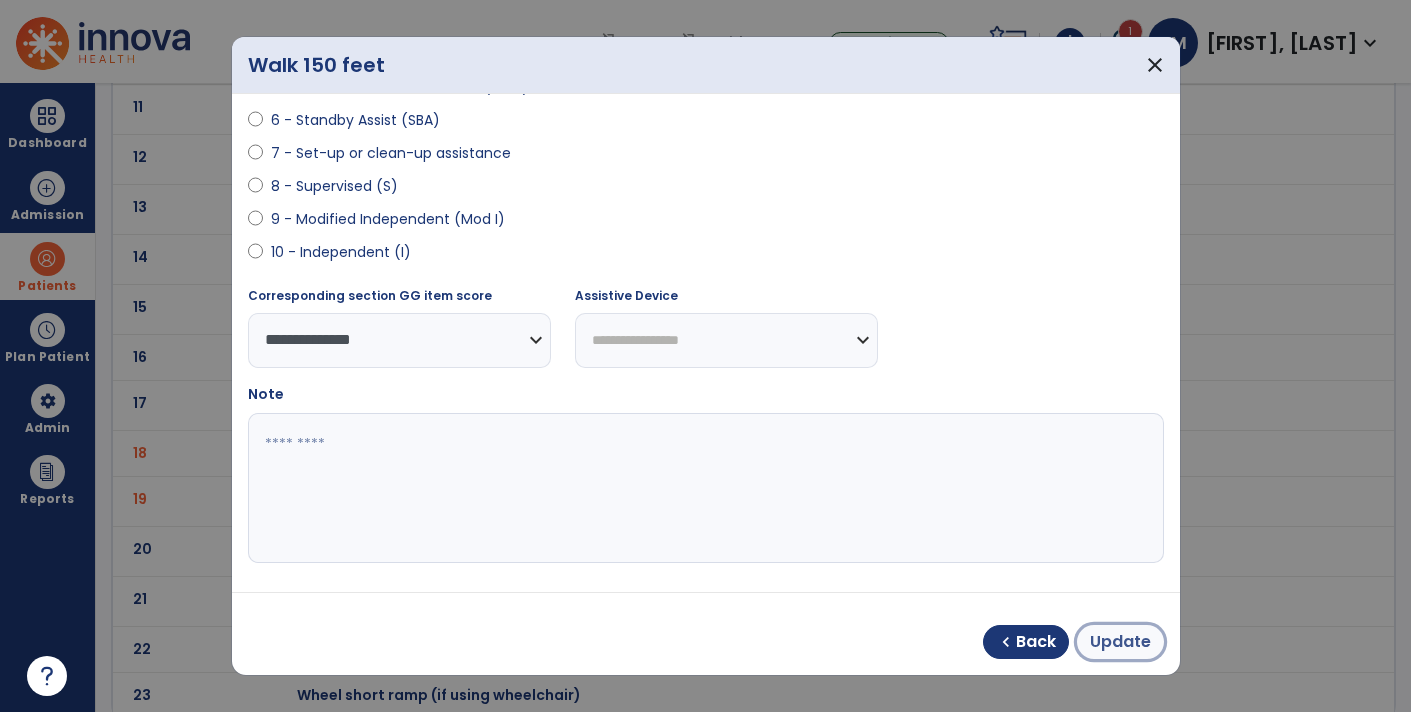 click on "Update" at bounding box center (1120, 642) 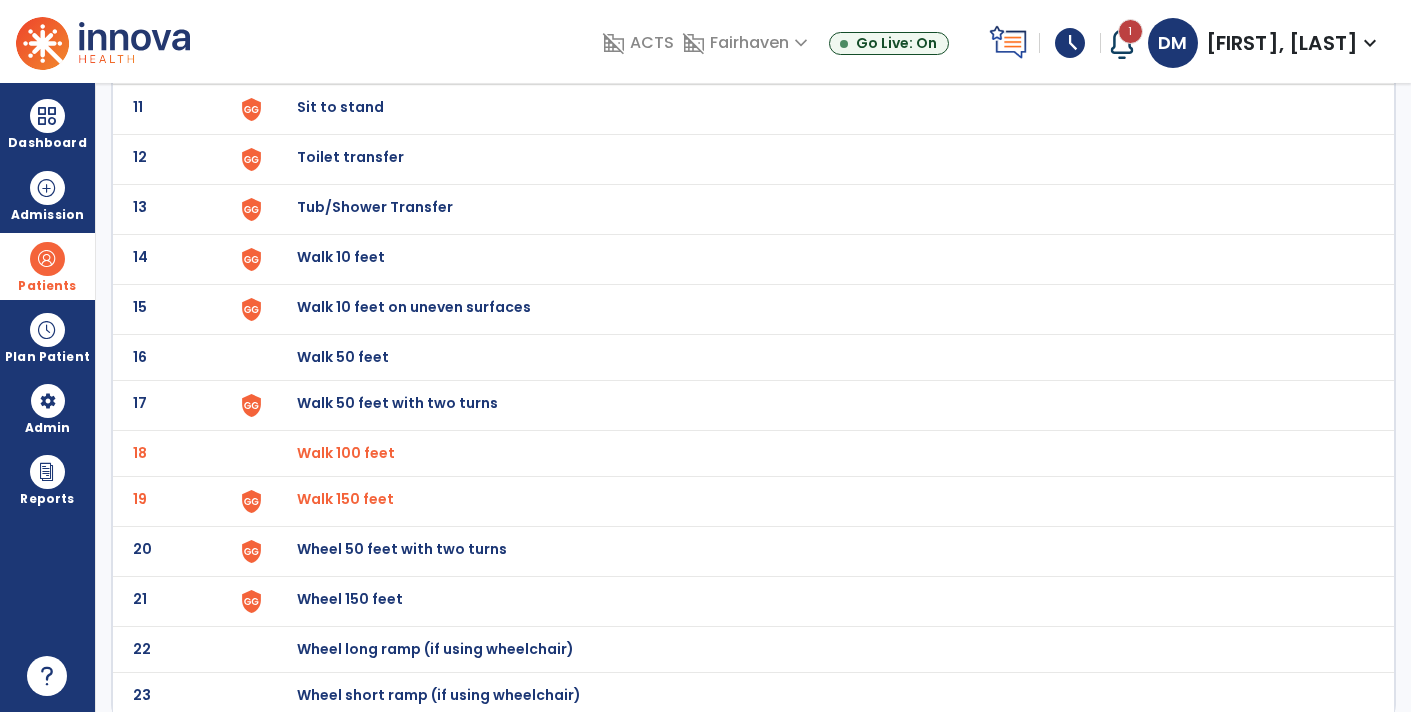 scroll, scrollTop: 0, scrollLeft: 0, axis: both 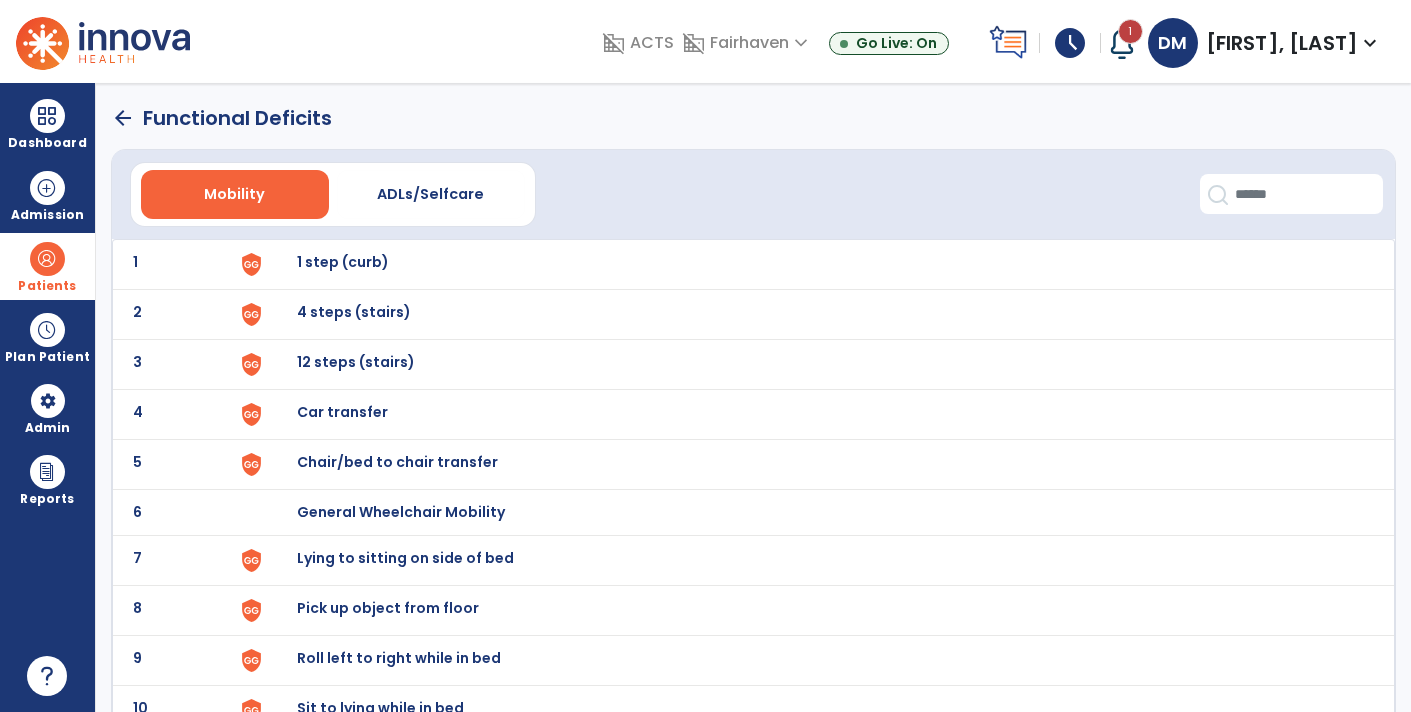 click on "arrow_back" 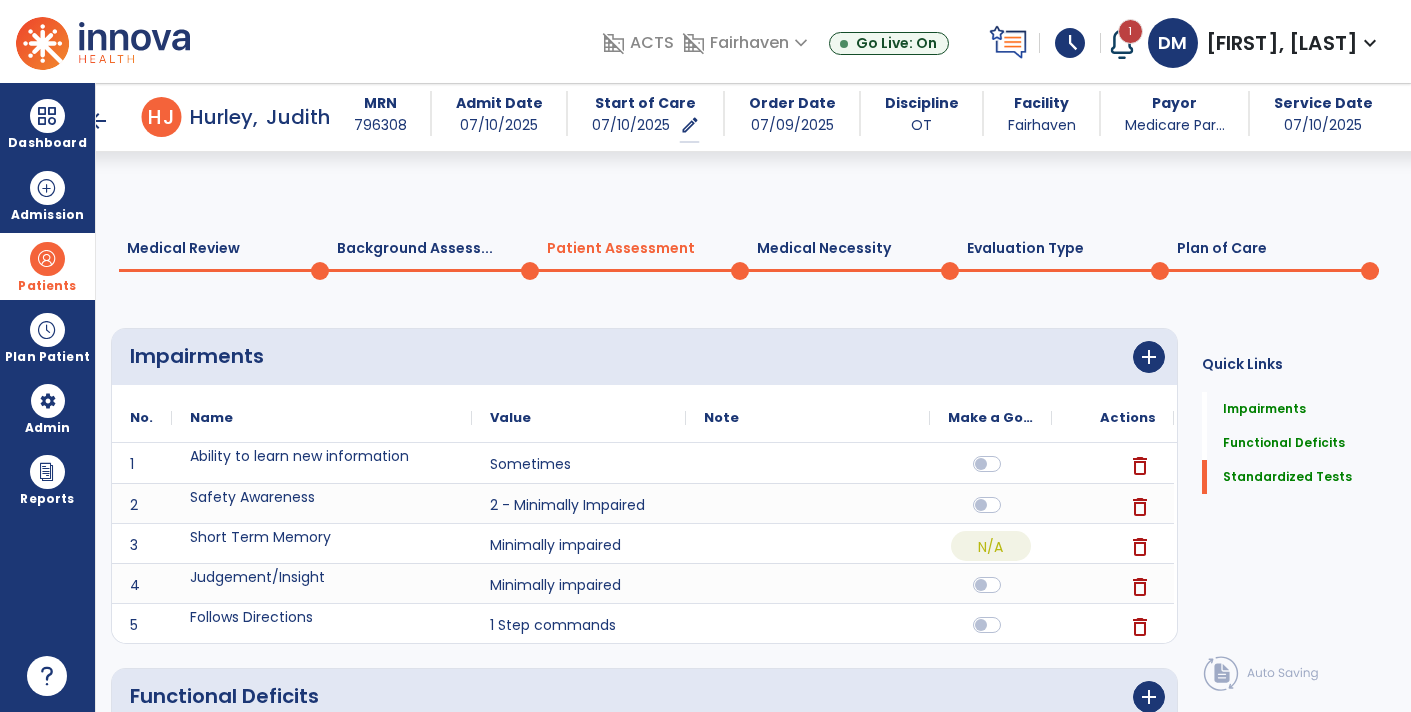scroll, scrollTop: 599, scrollLeft: 0, axis: vertical 